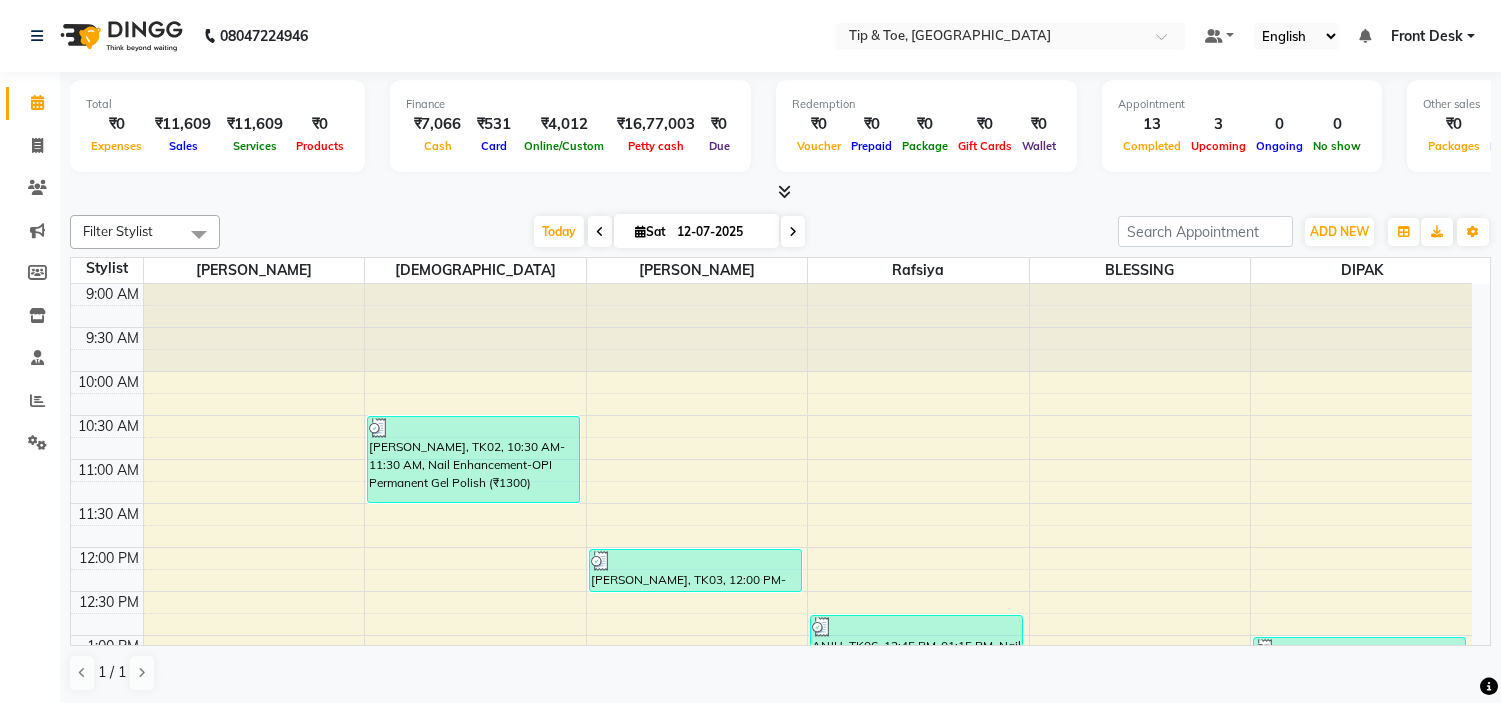 scroll, scrollTop: 0, scrollLeft: 0, axis: both 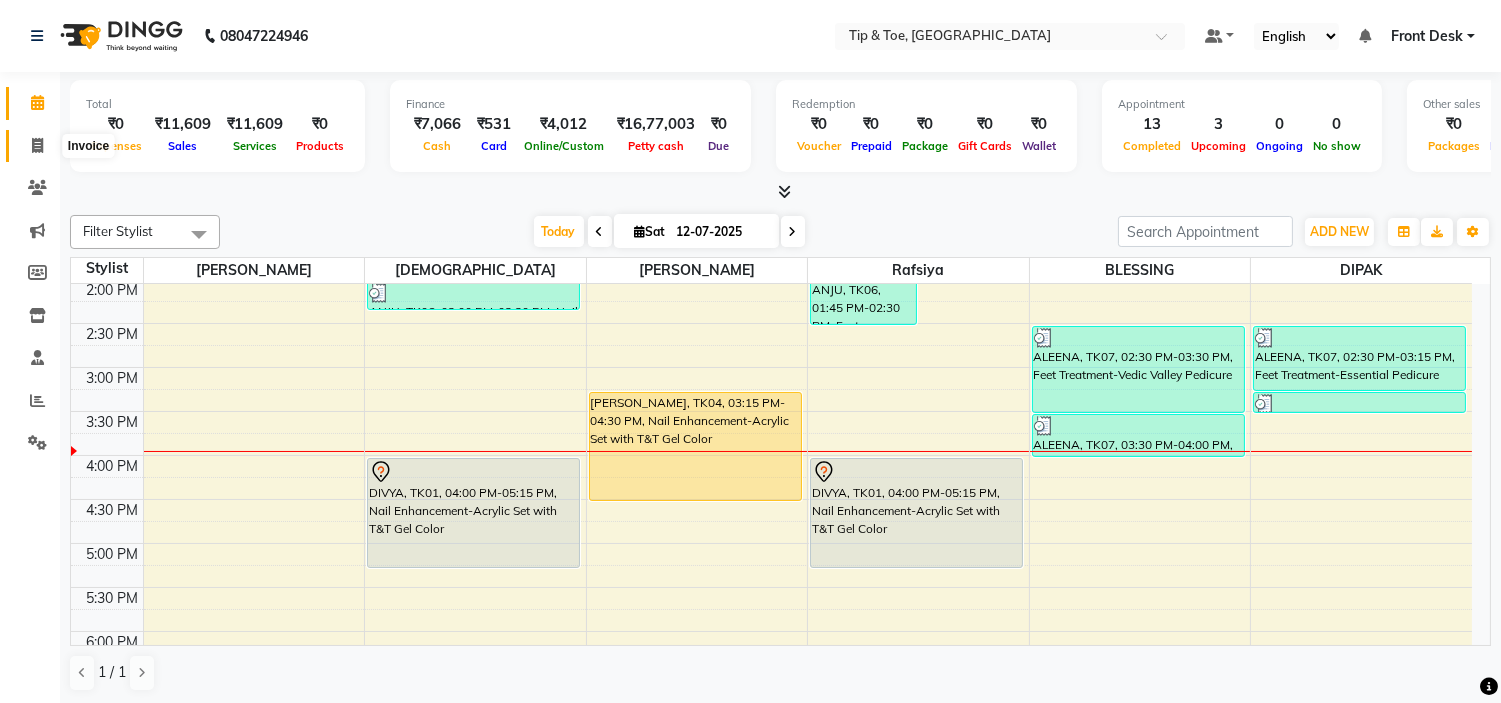 click 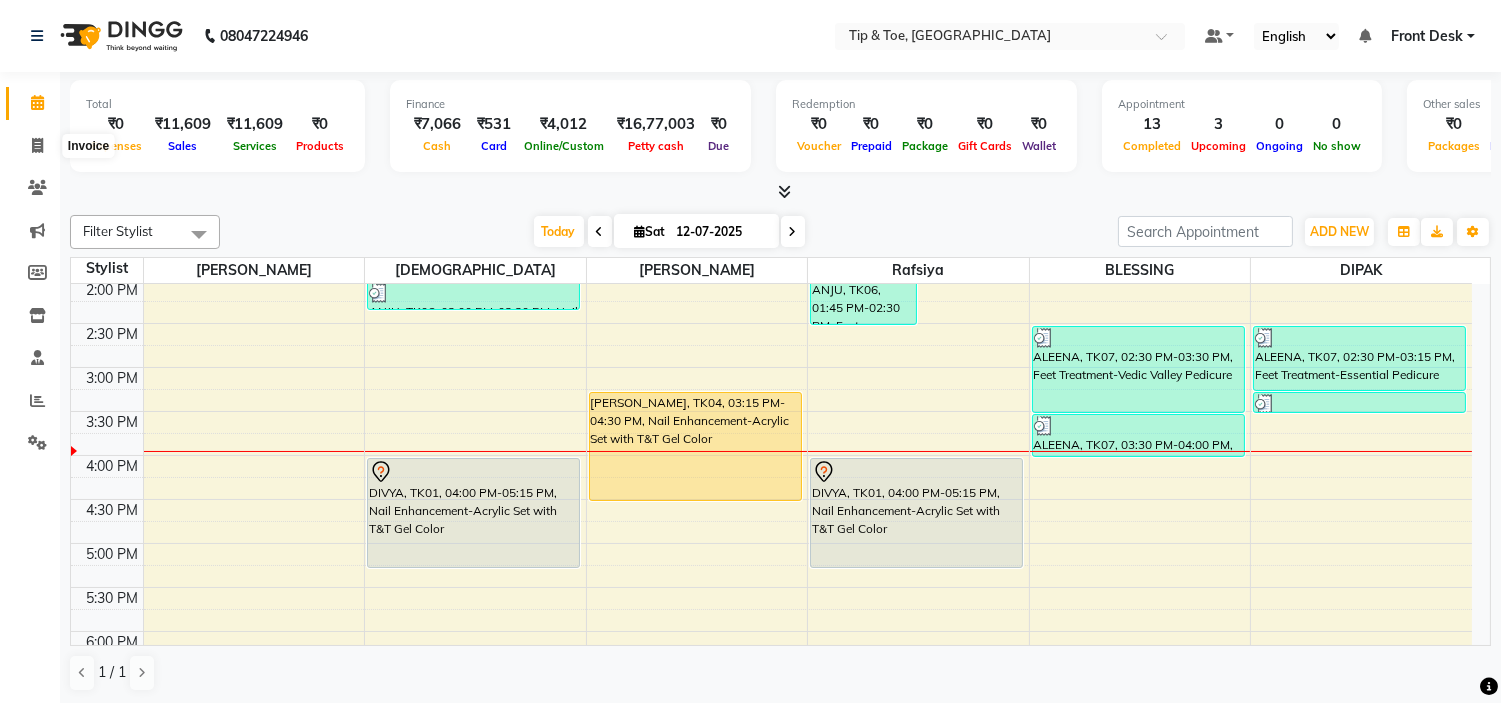 select on "service" 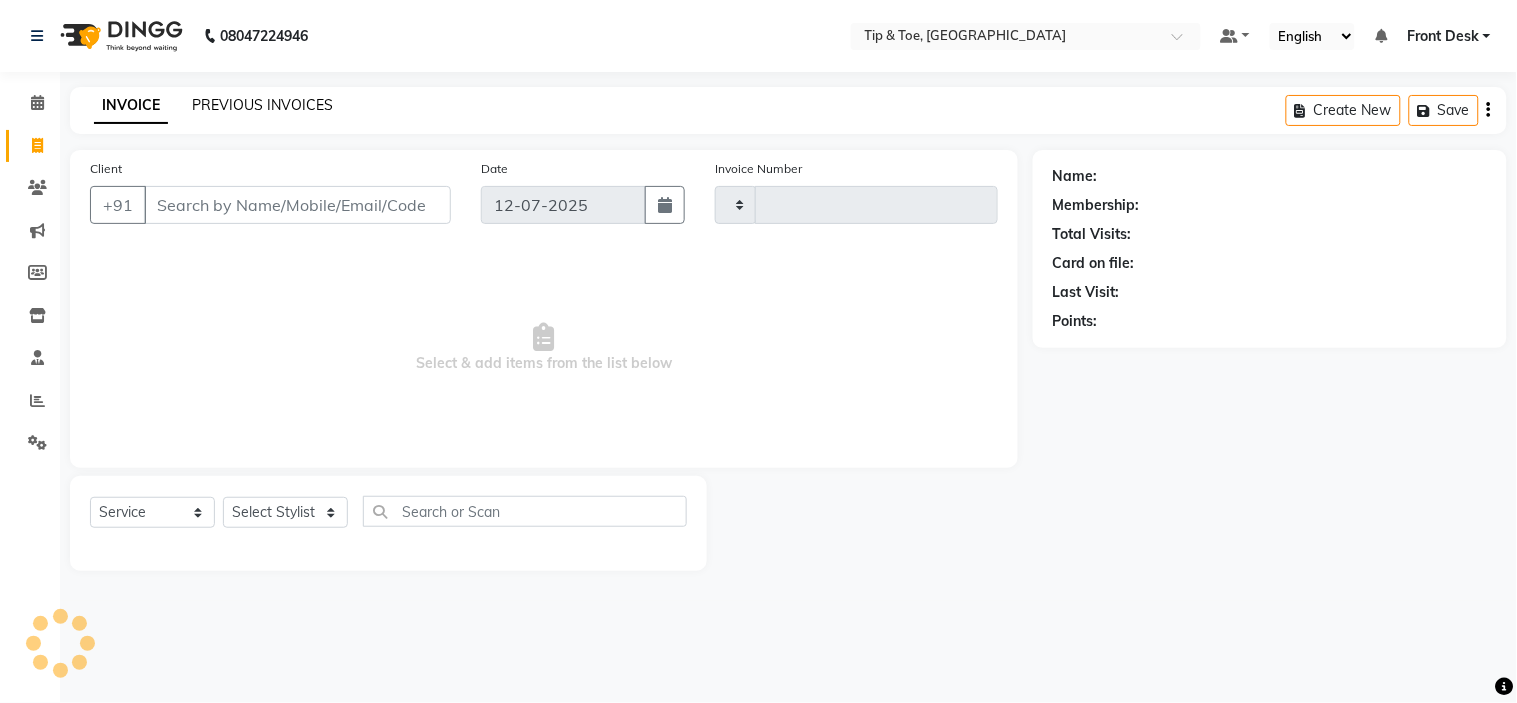 type on "0652" 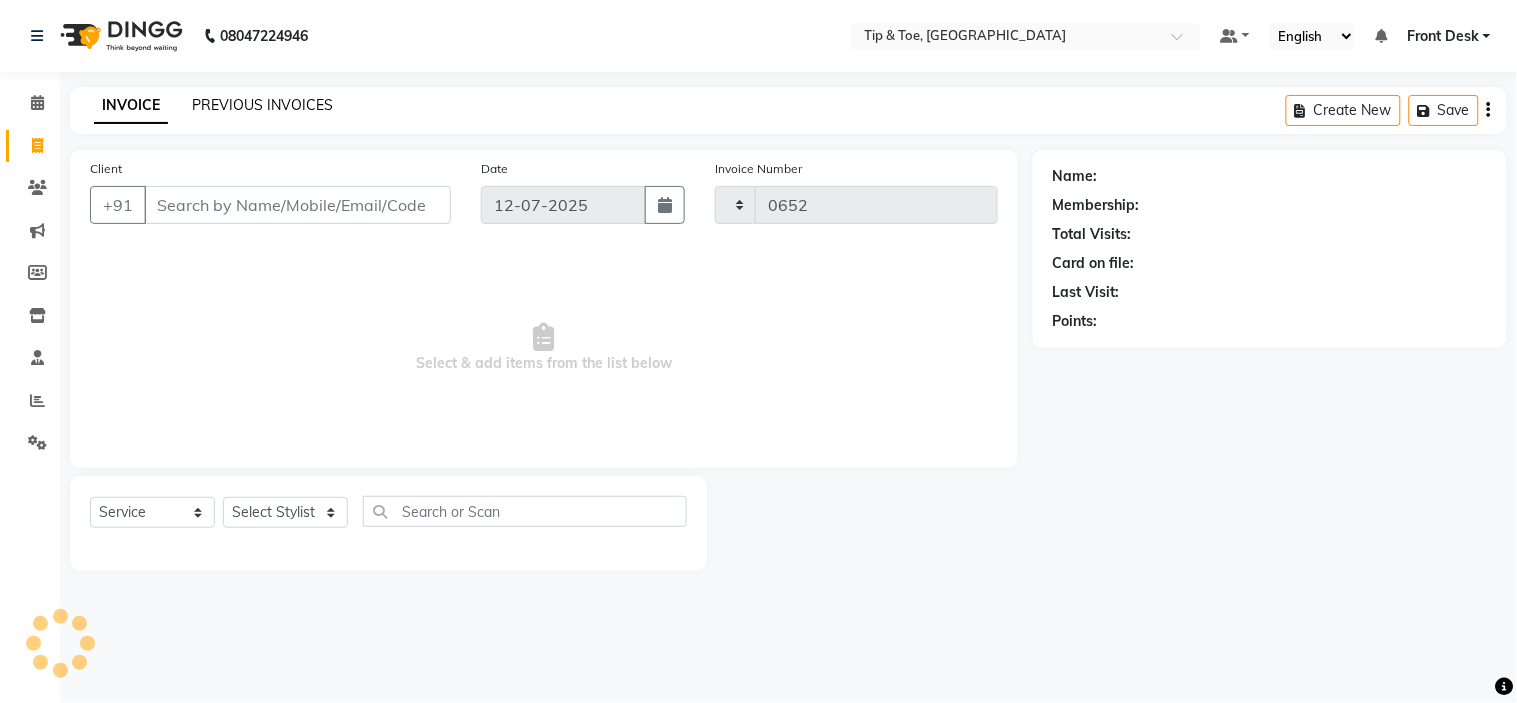 select on "5360" 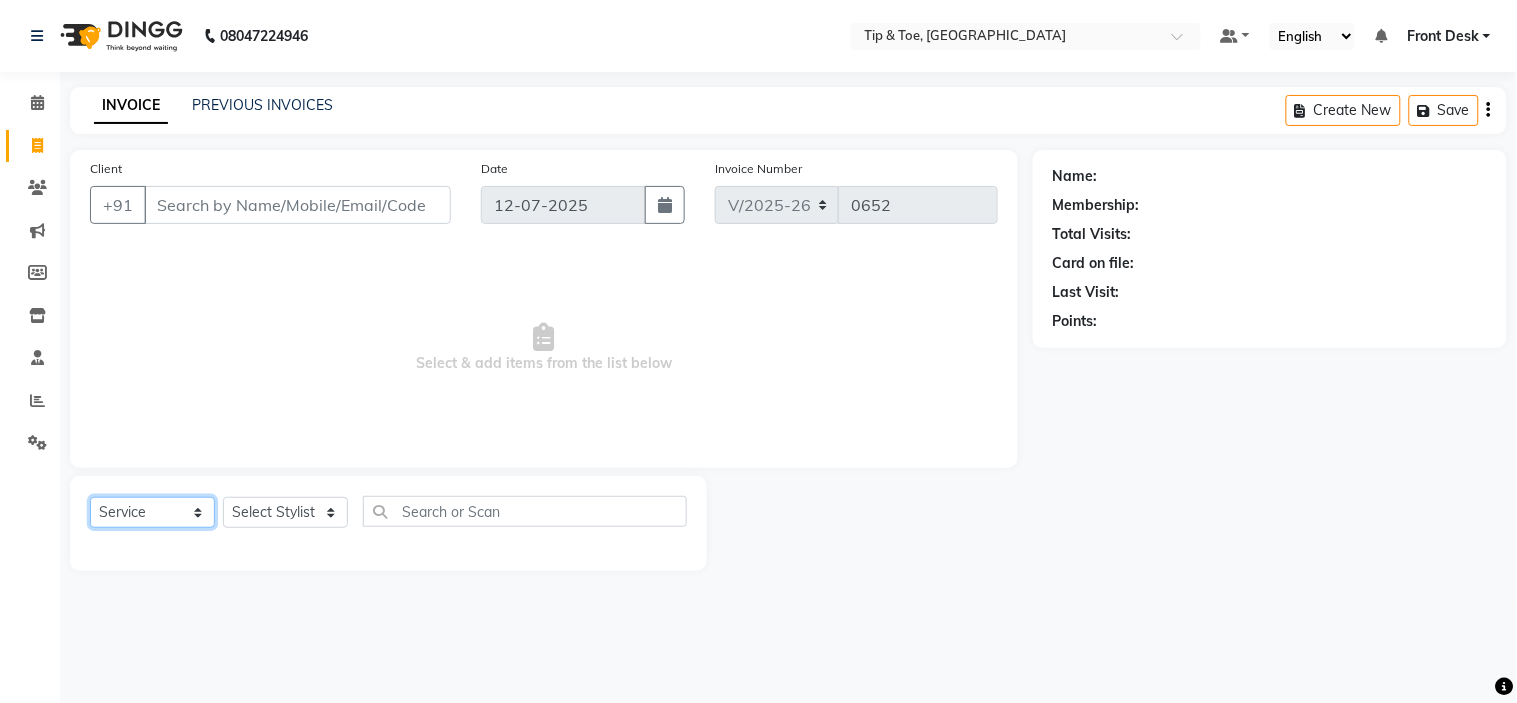 click on "Select  Service  Product  Membership  Package Voucher Prepaid Gift Card" 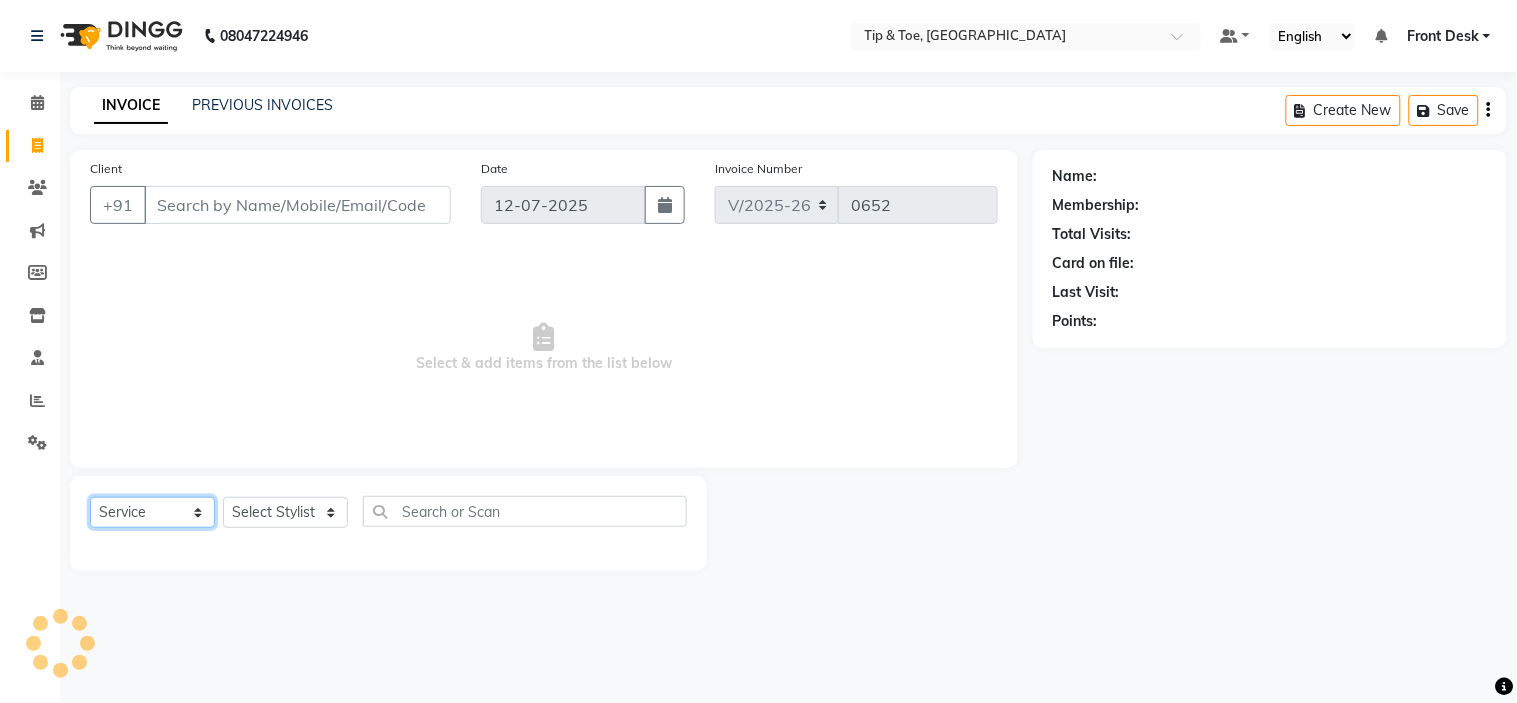 select on "V" 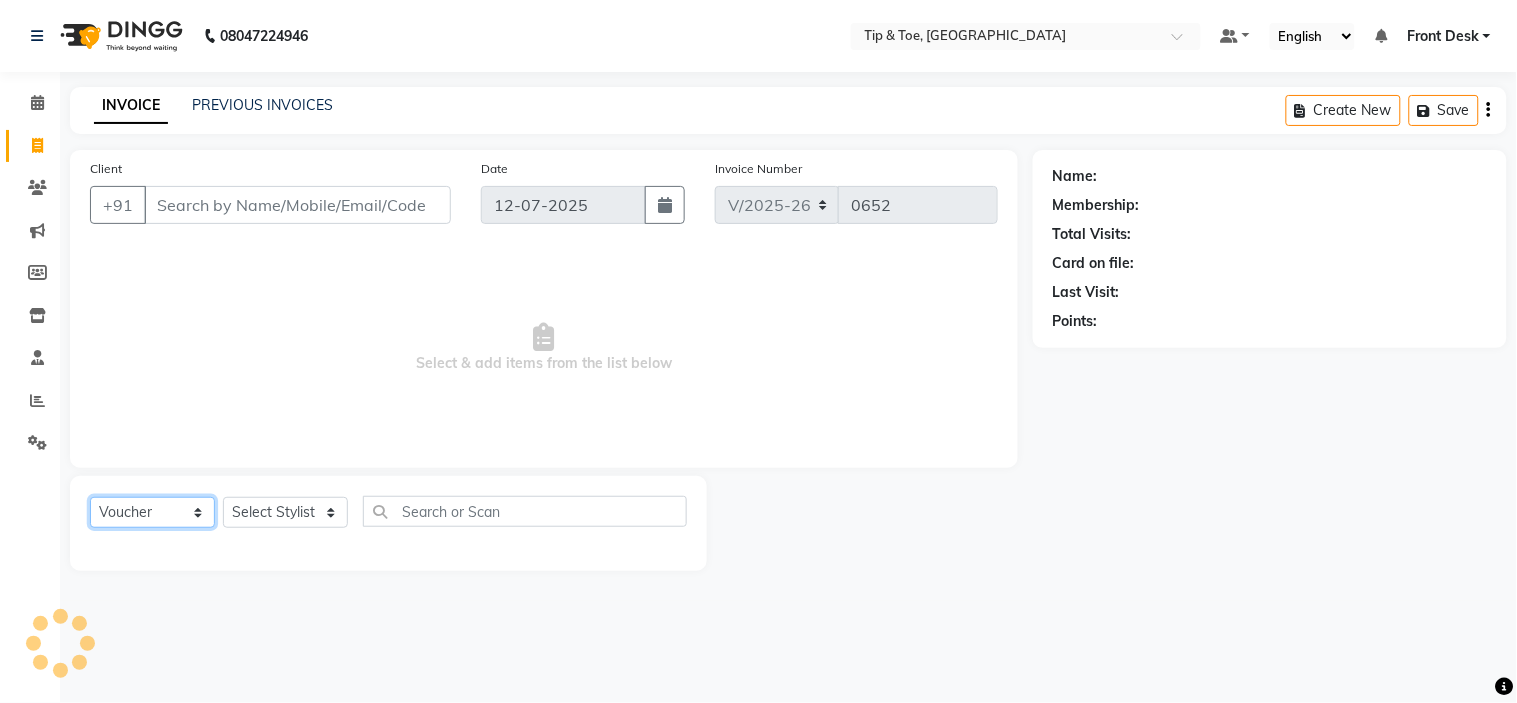 click on "Select  Service  Product  Membership  Package Voucher Prepaid Gift Card" 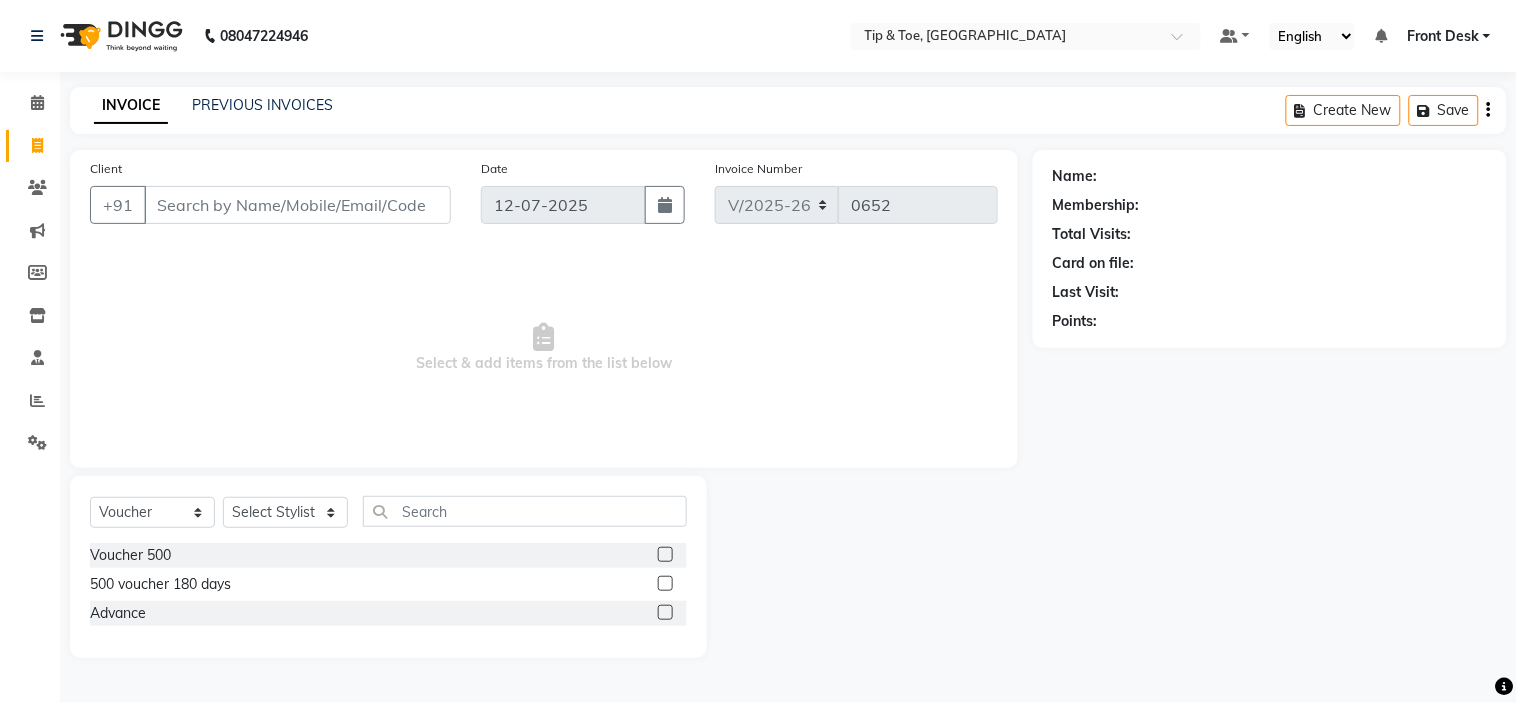 click on "Voucher 500" 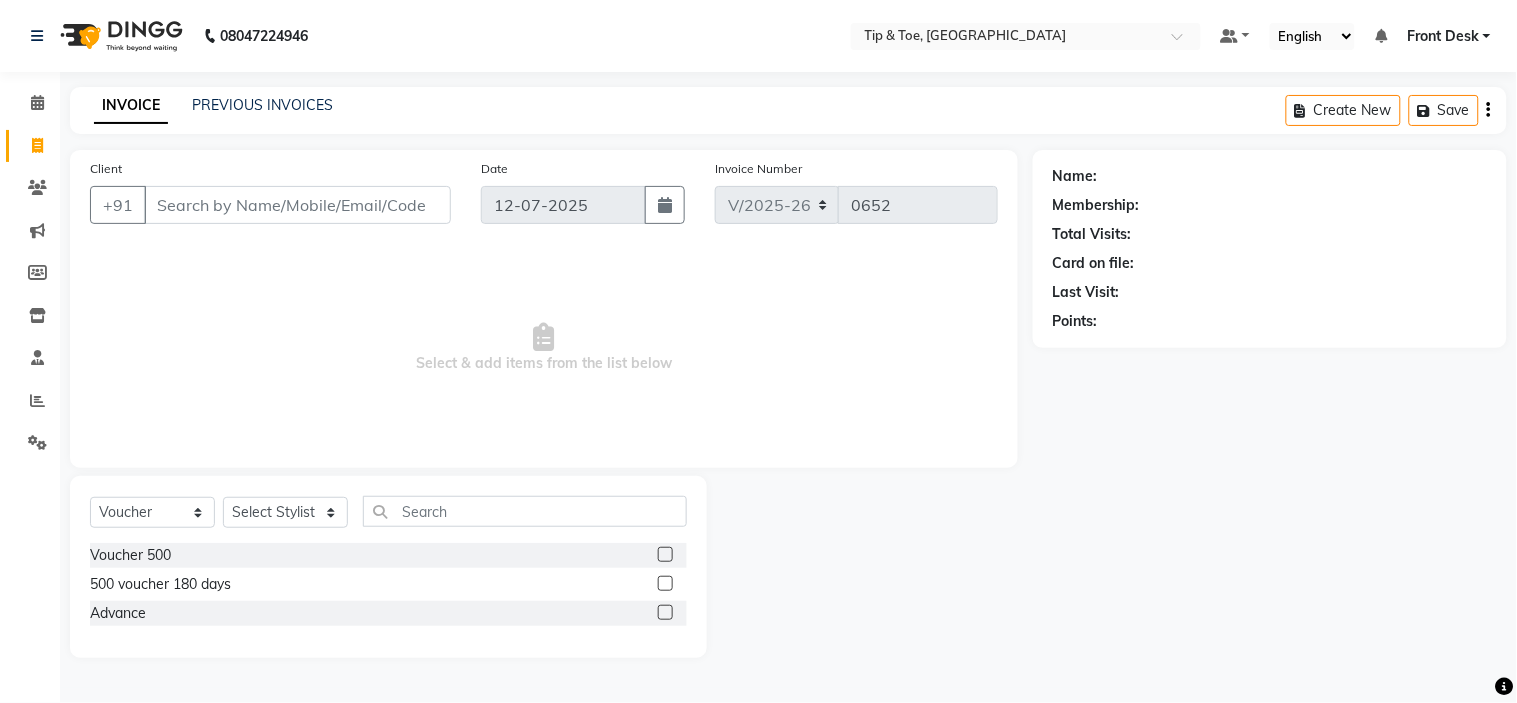 click 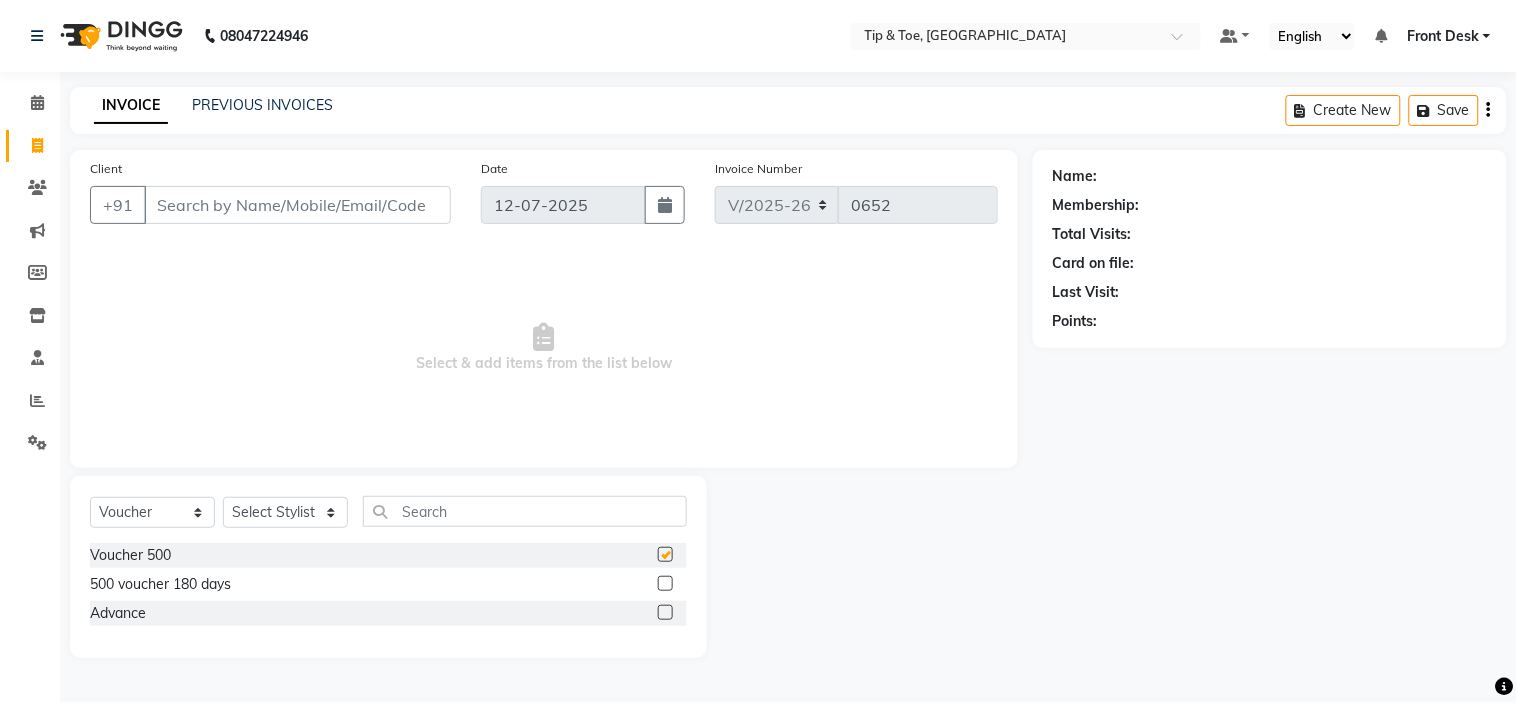 checkbox on "false" 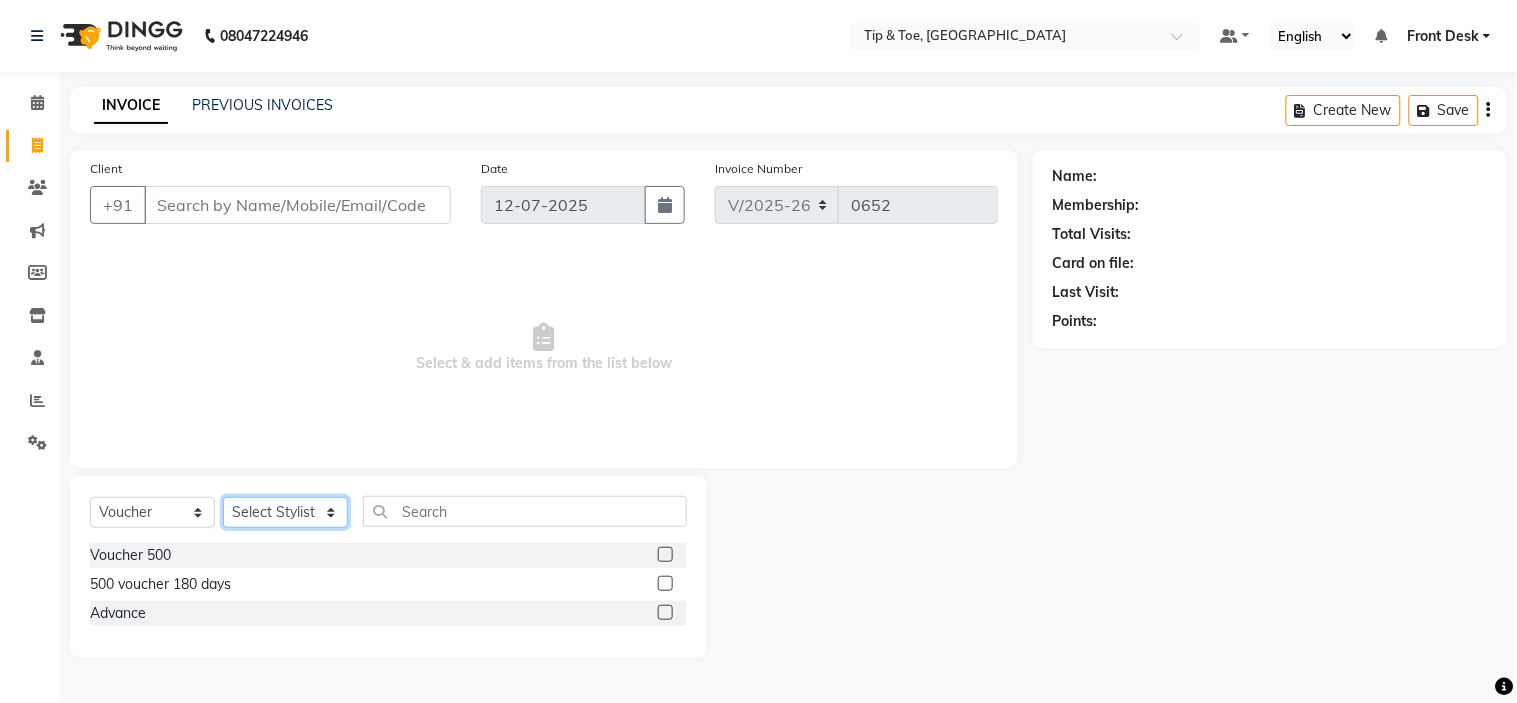 click on "Select Stylist [PERSON_NAME] Front Desk  JobsonGeorge [PERSON_NAME] [PERSON_NAME] Rafsiya SOUMYA Sunita" 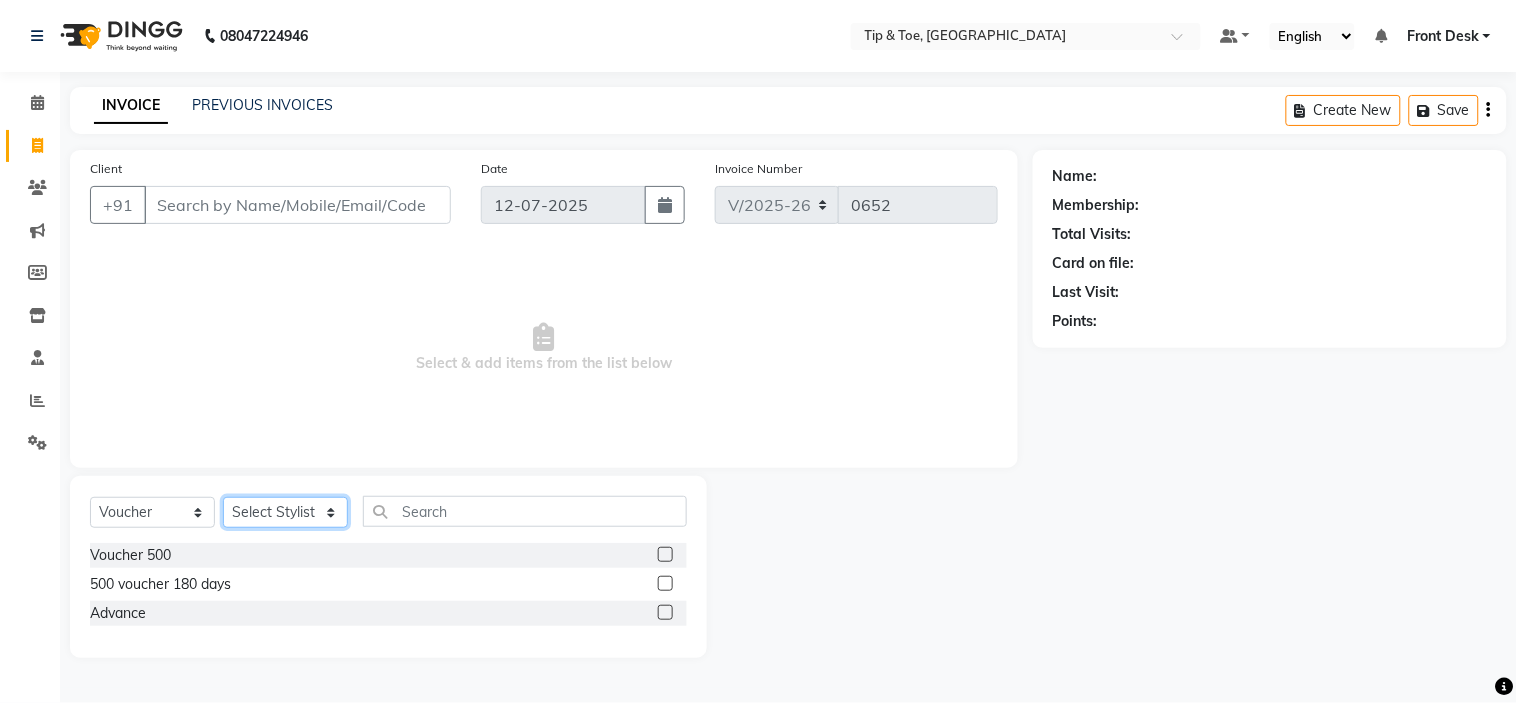 select on "41398" 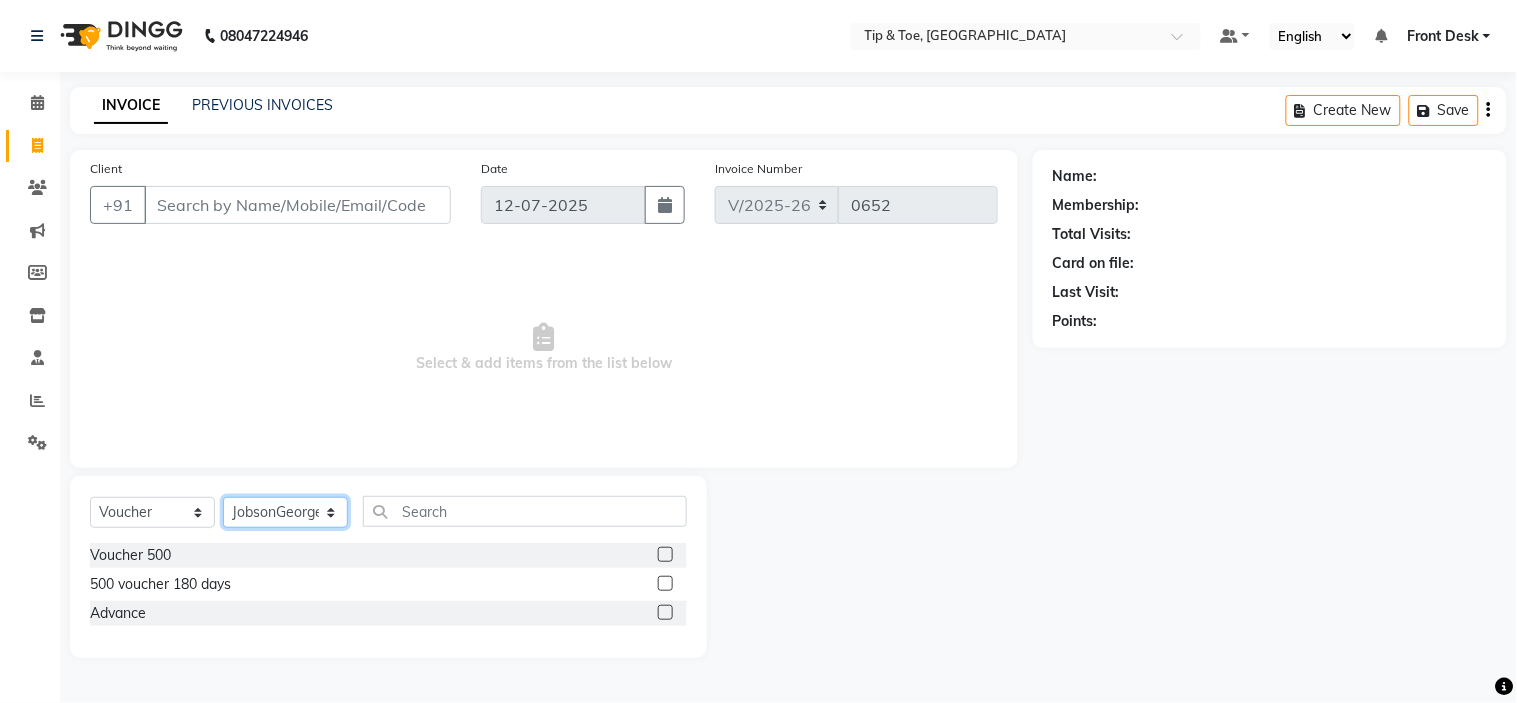 click on "Select Stylist [PERSON_NAME] Front Desk  JobsonGeorge [PERSON_NAME] [PERSON_NAME] Rafsiya SOUMYA Sunita" 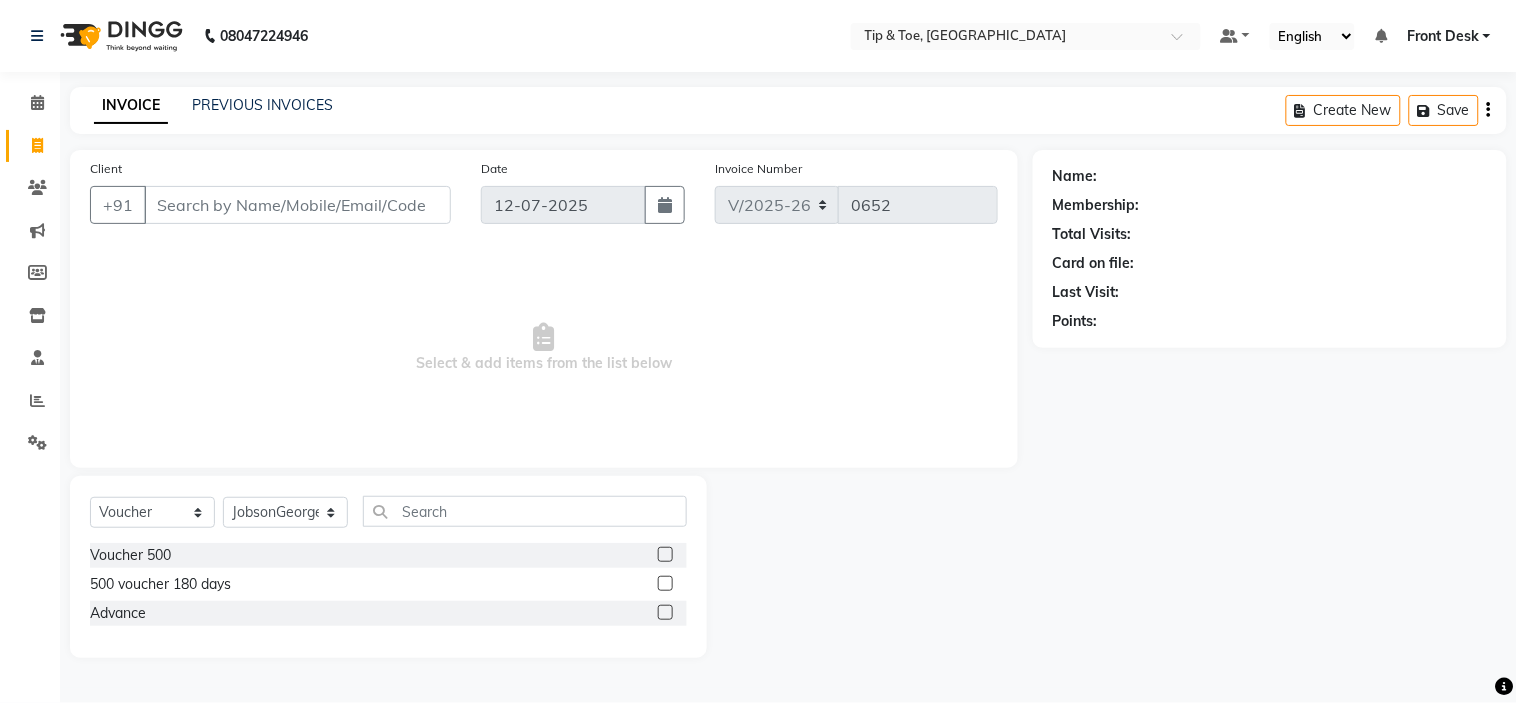 click 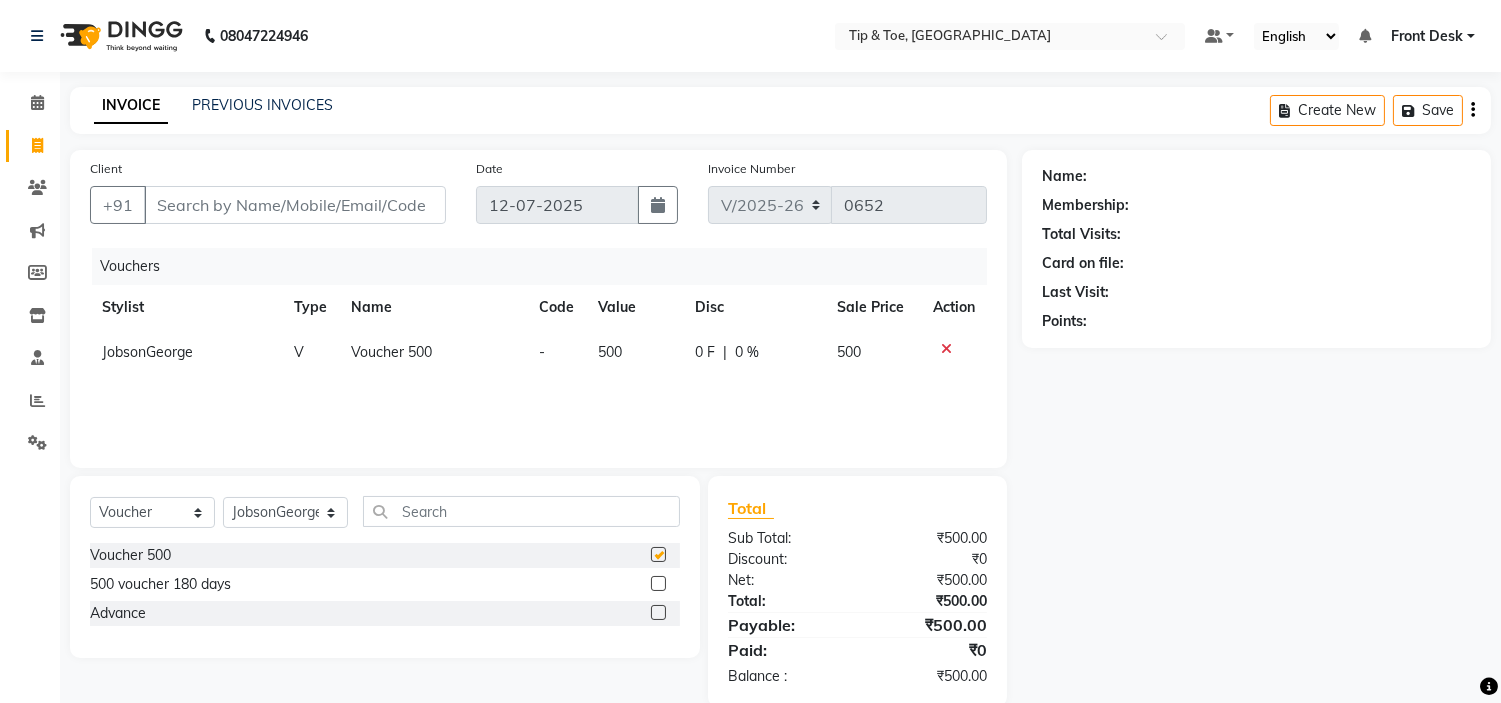 checkbox on "false" 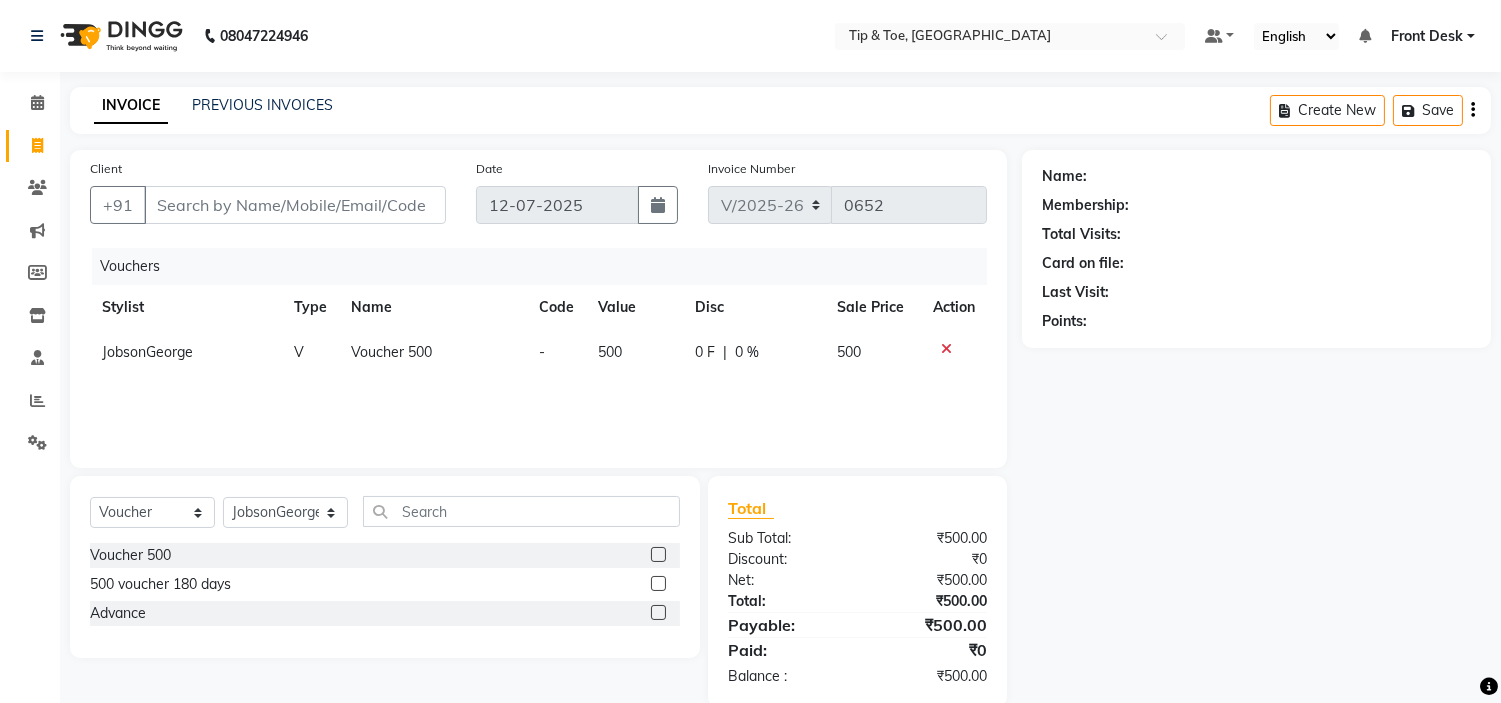 scroll, scrollTop: 34, scrollLeft: 0, axis: vertical 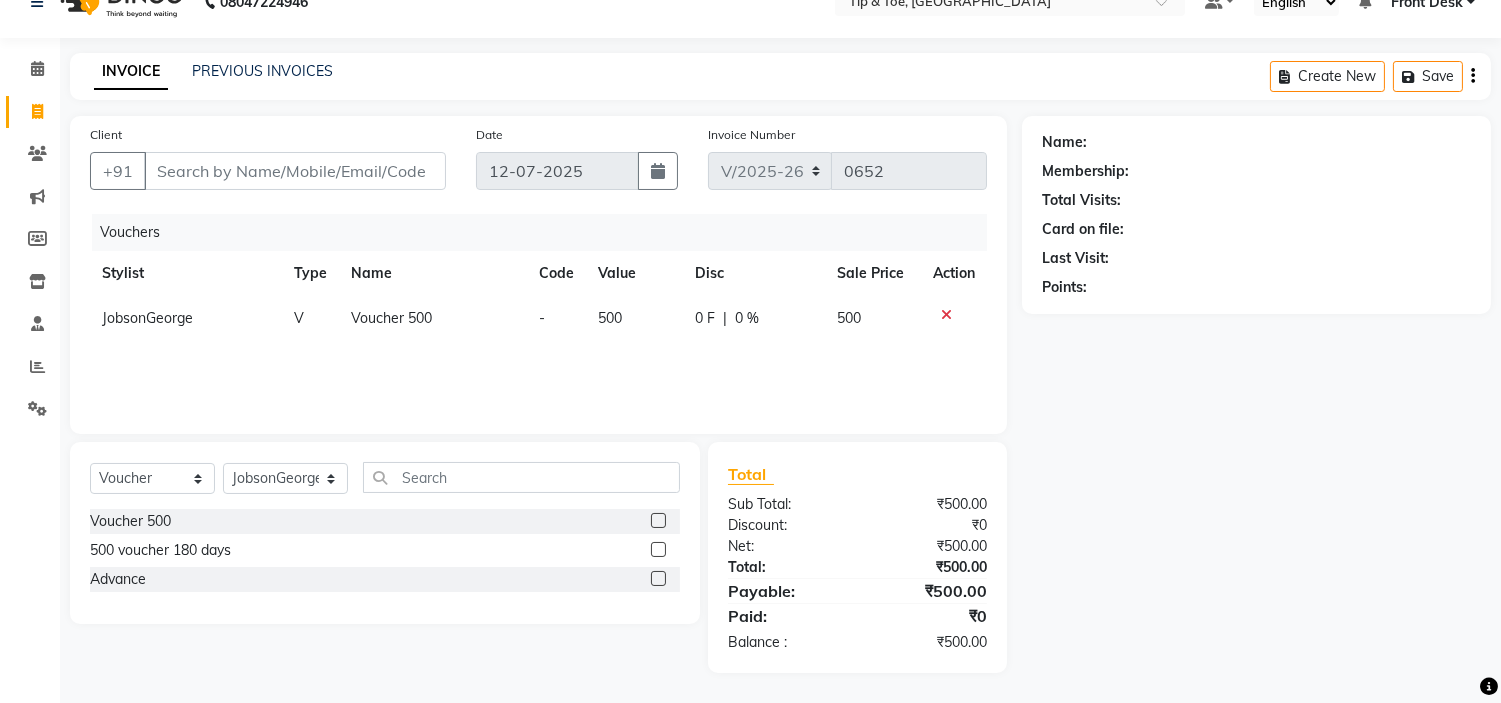 click on "-" 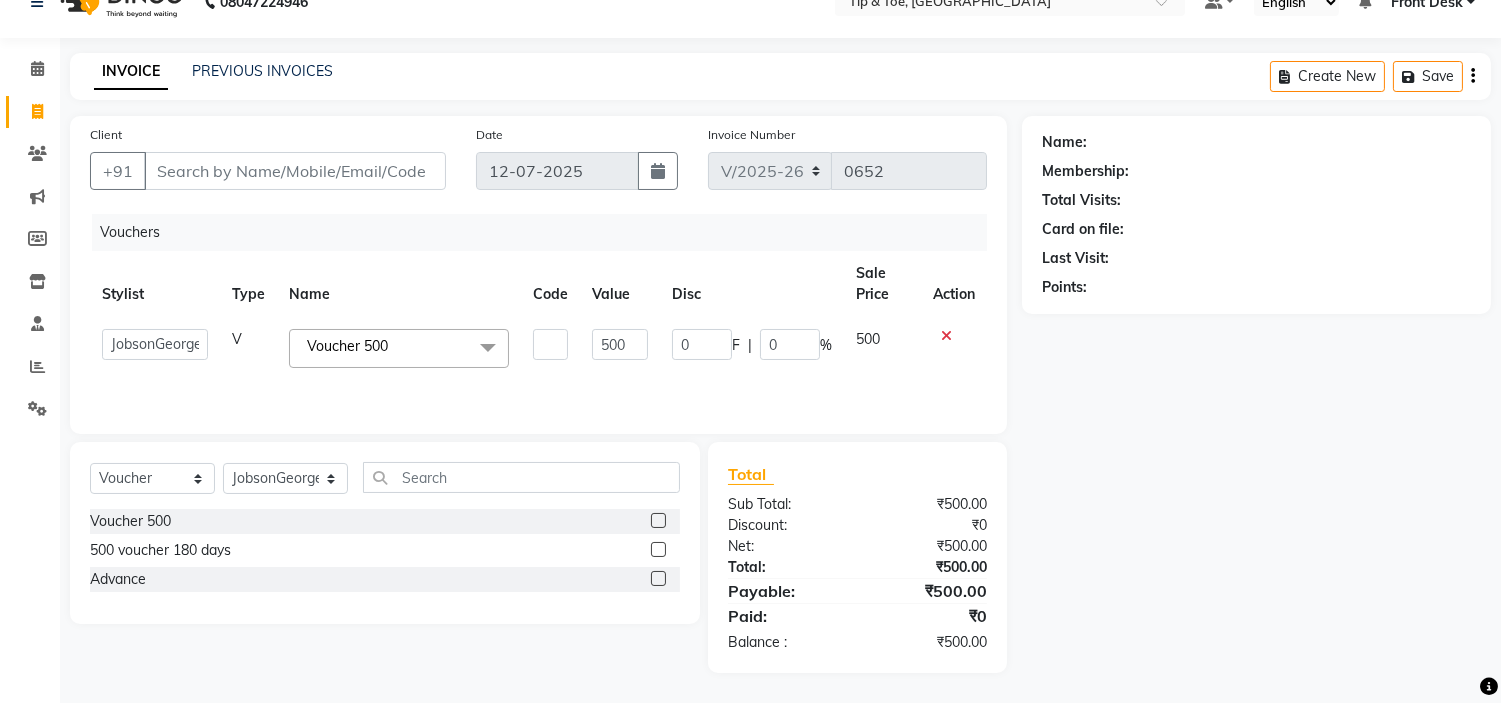 click on "Name" 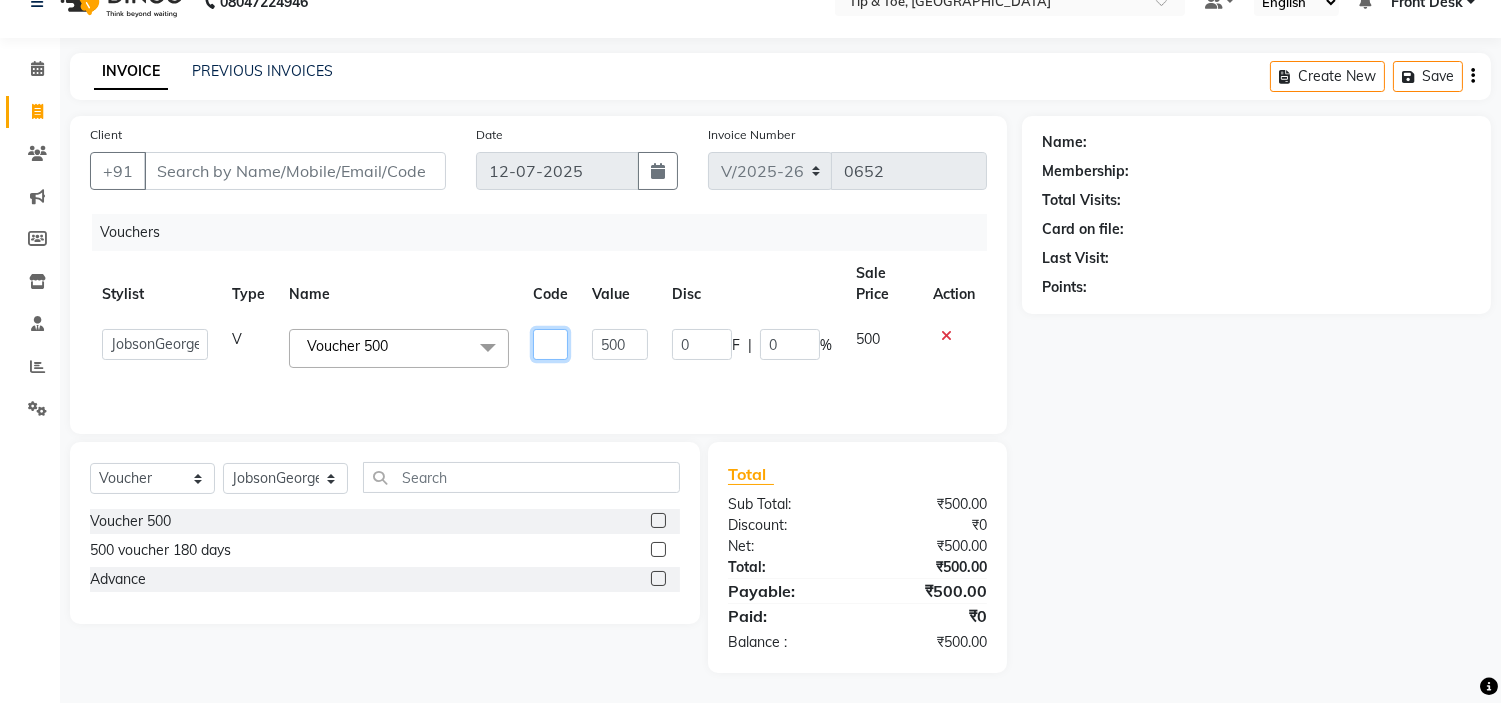 drag, startPoint x: 552, startPoint y: 350, endPoint x: 562, endPoint y: 356, distance: 11.661903 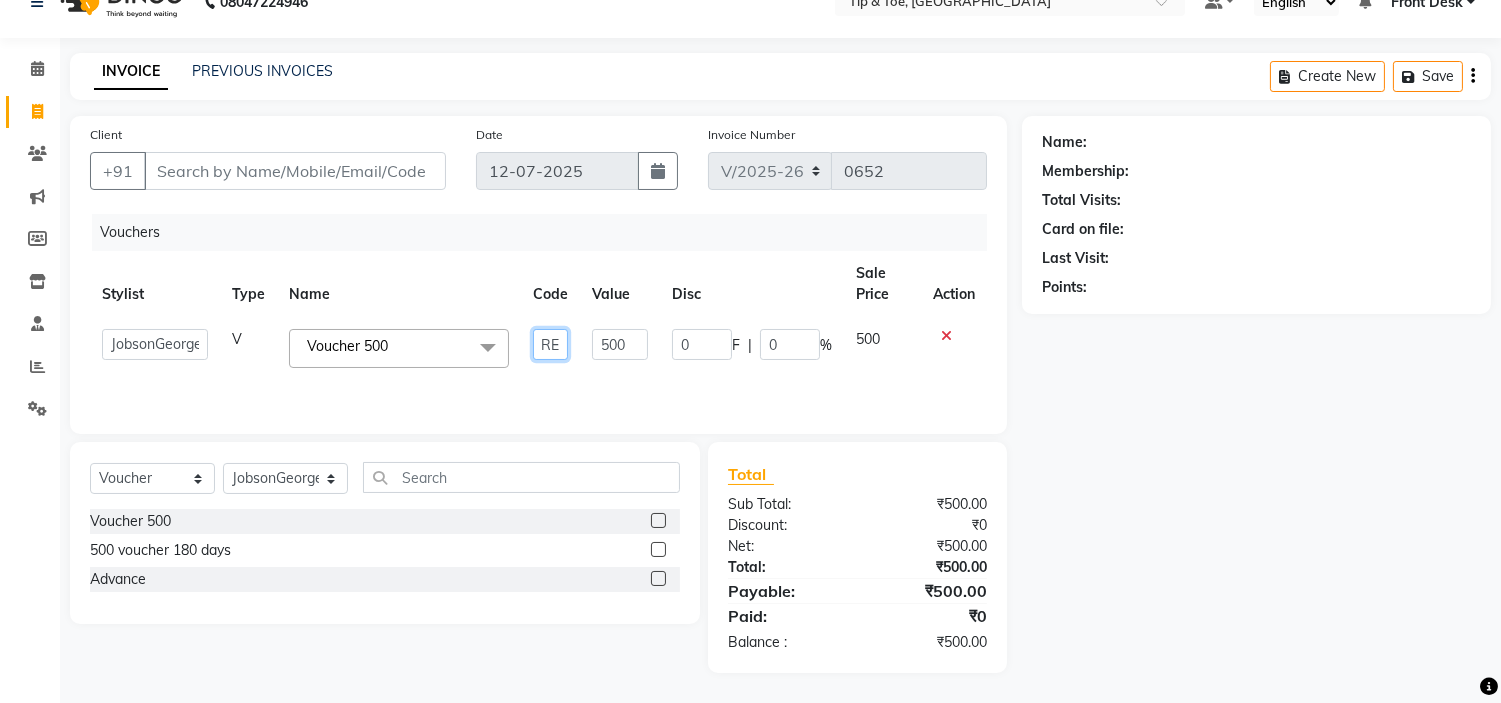 scroll, scrollTop: 0, scrollLeft: 17, axis: horizontal 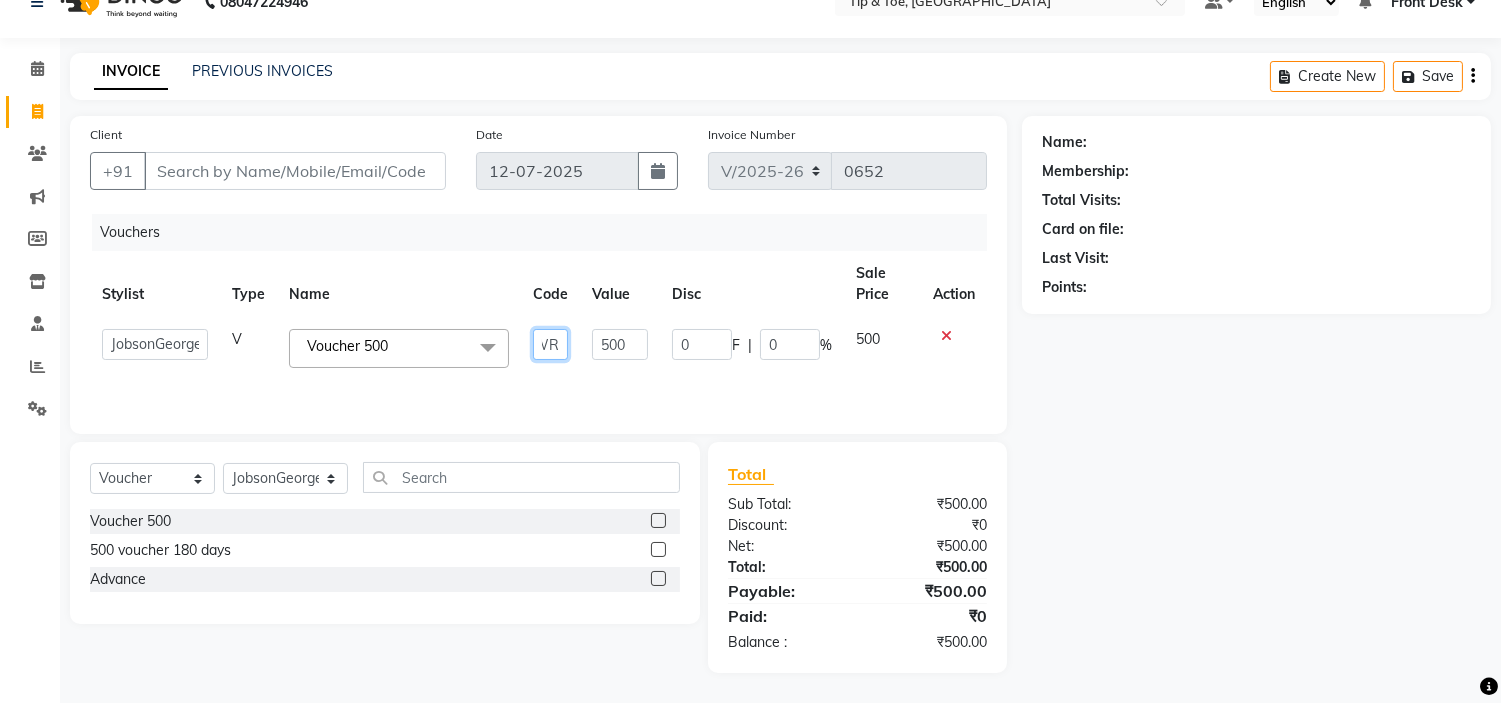 type on "W" 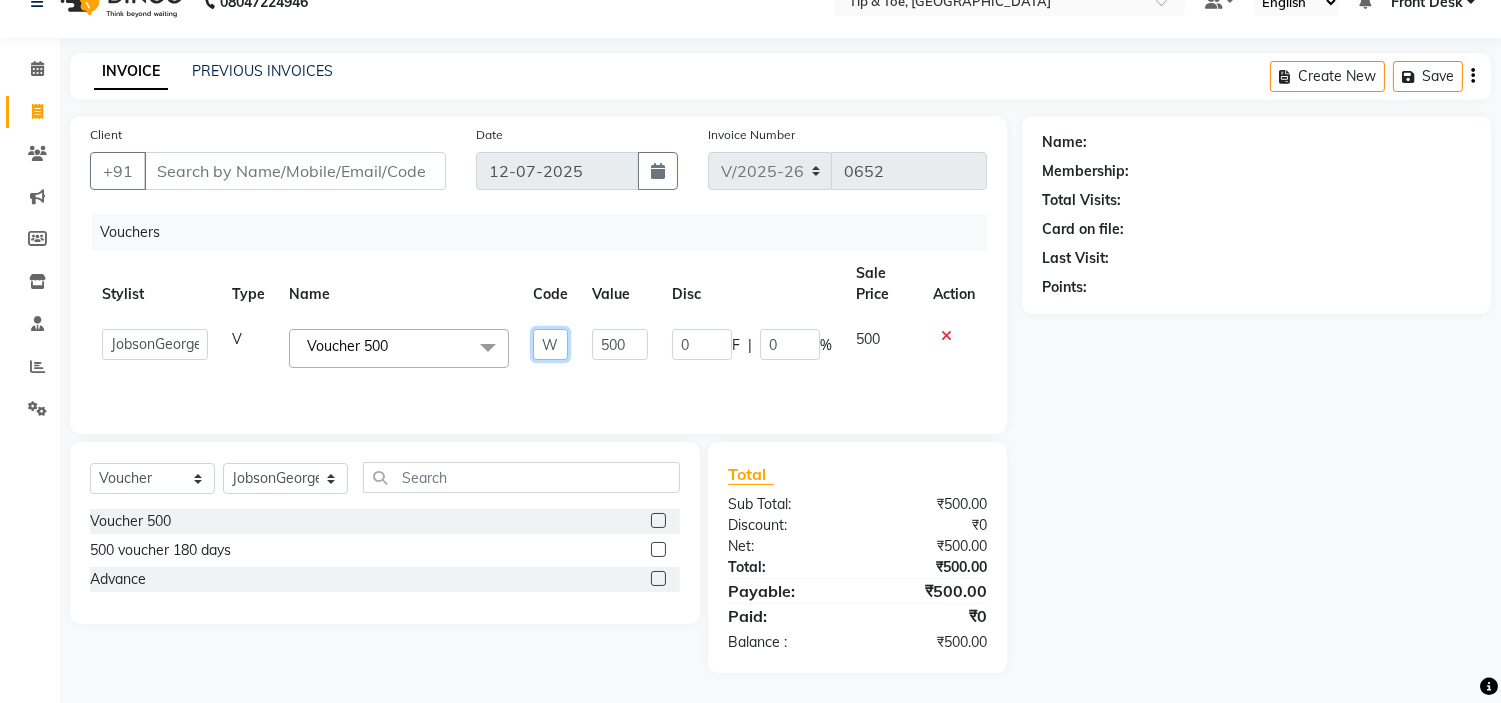 type 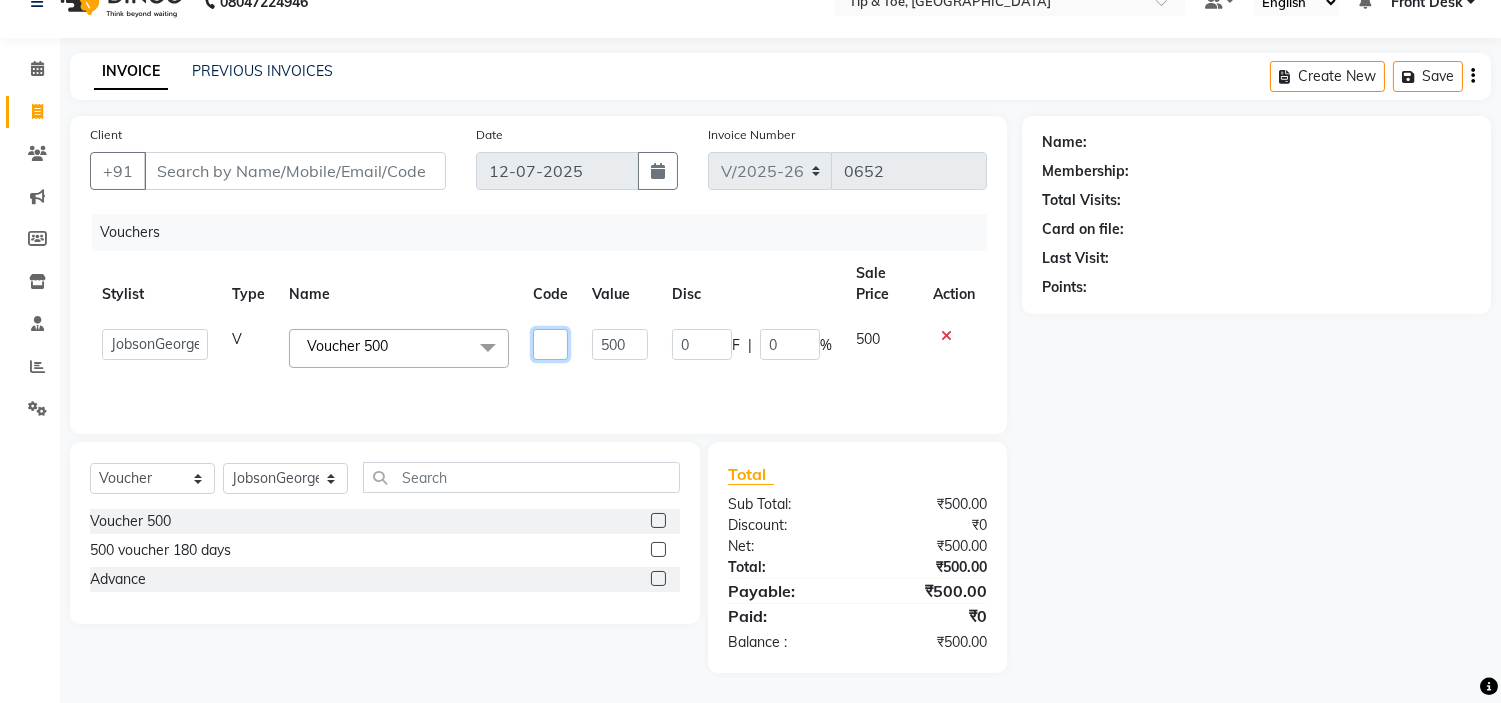 scroll, scrollTop: 0, scrollLeft: 0, axis: both 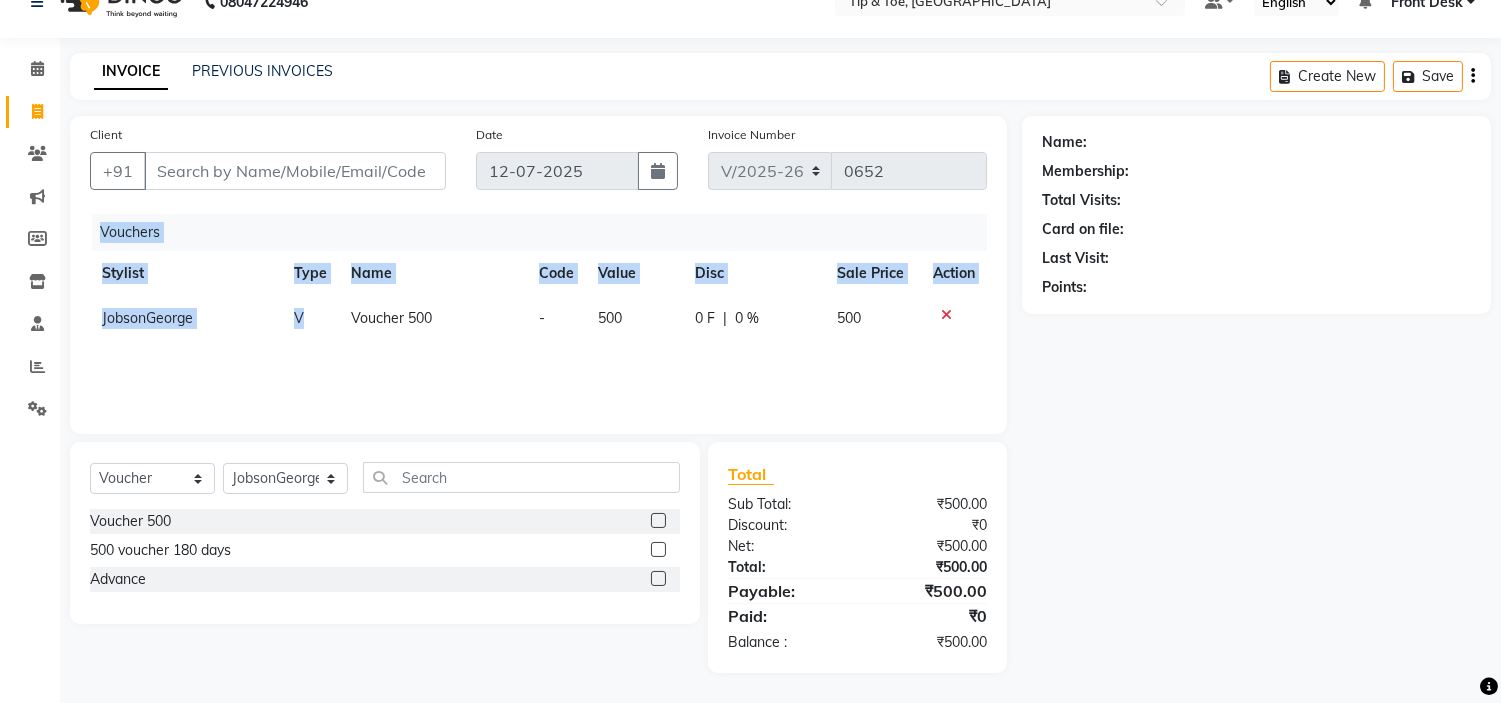 click on "Voucher 500" 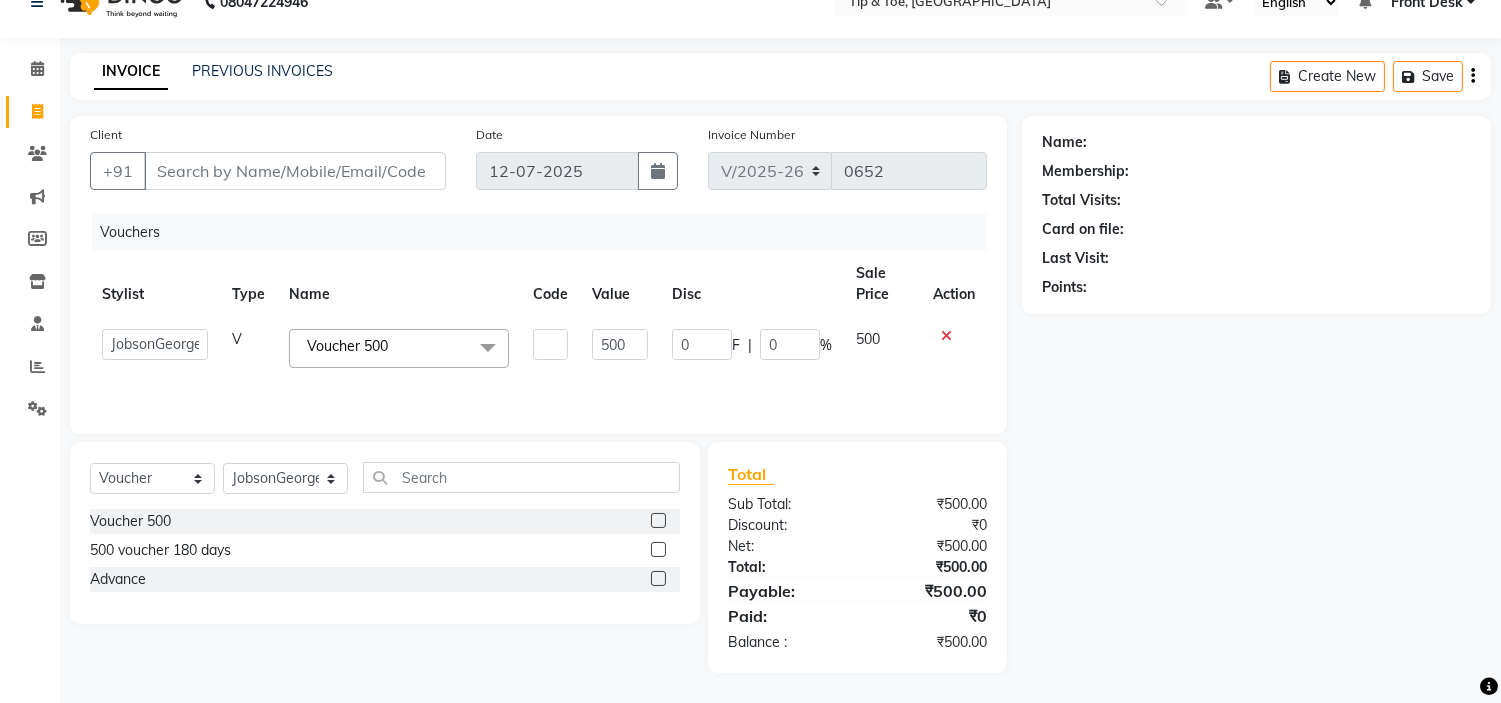 click 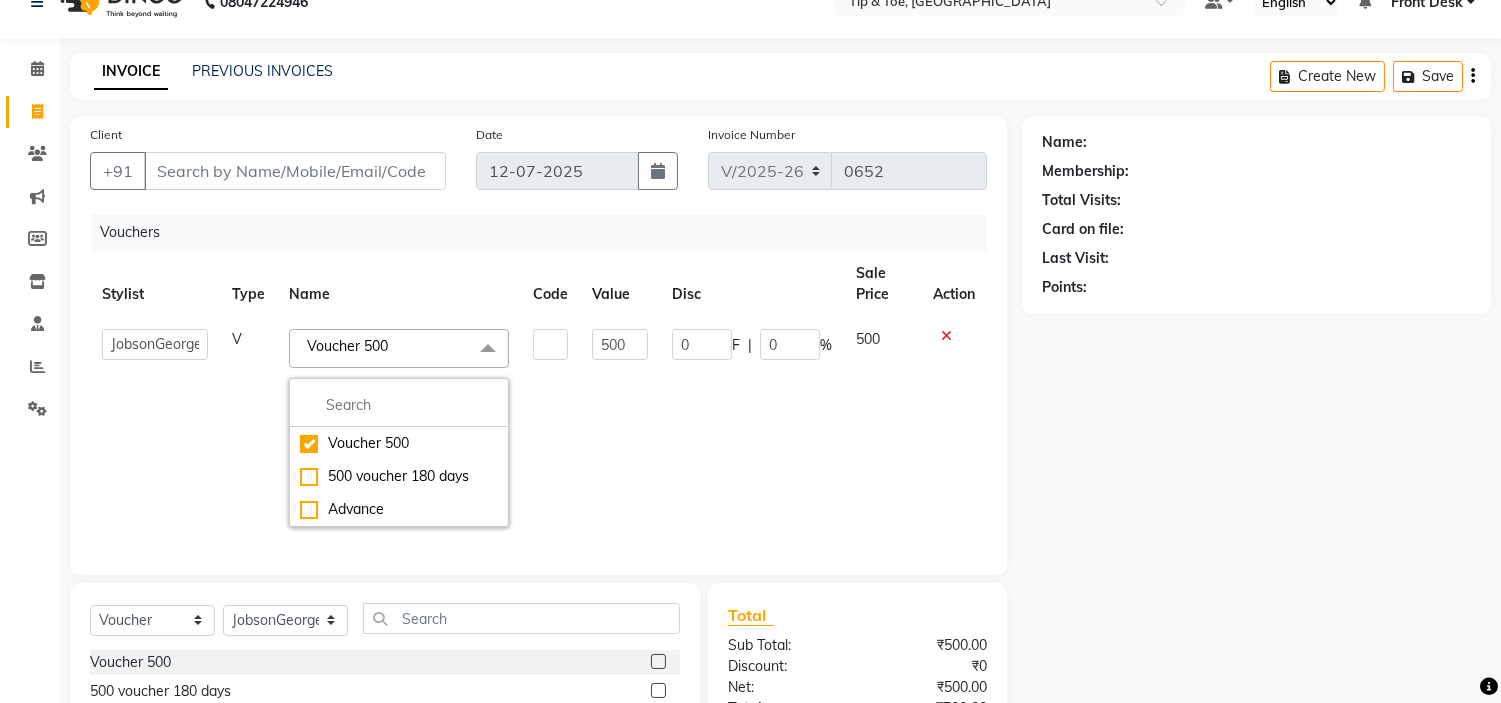 click on "Name" 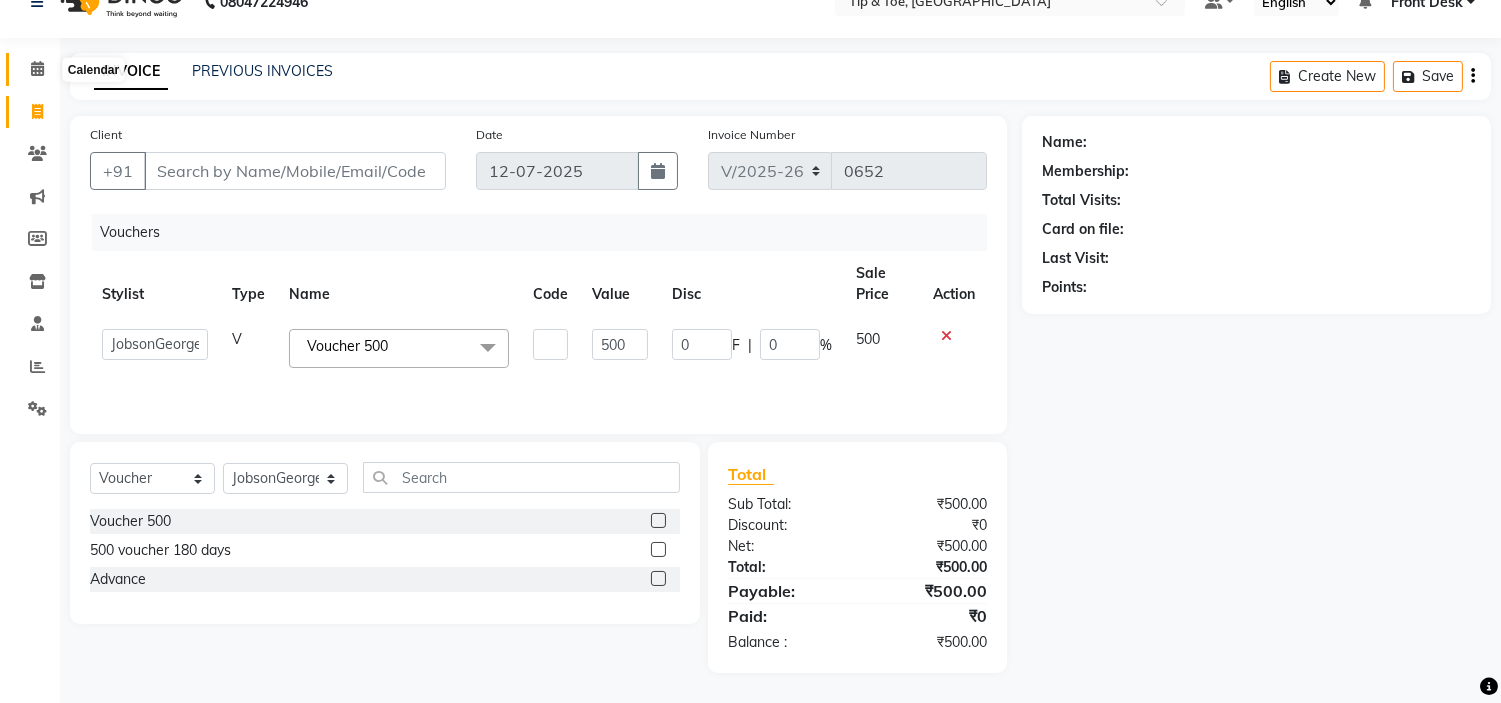 click 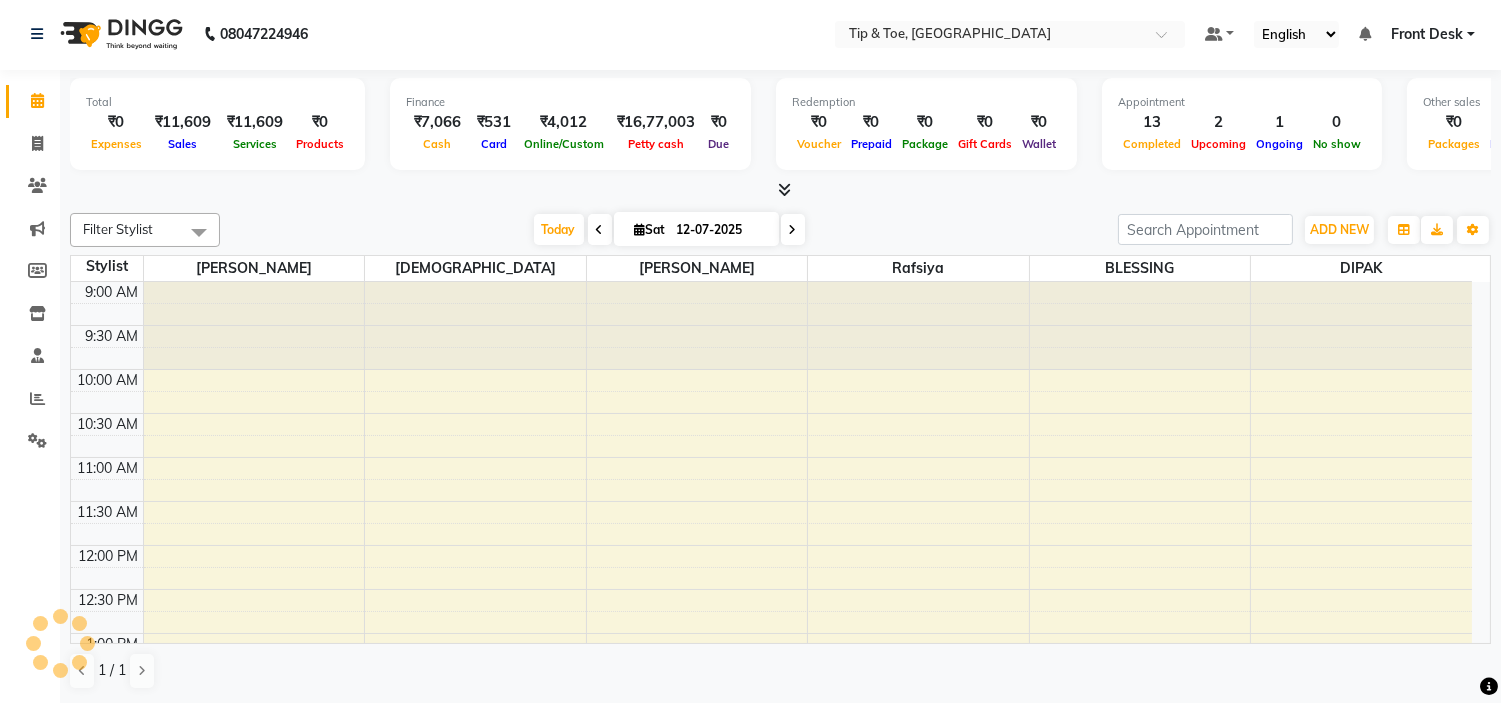 scroll, scrollTop: 0, scrollLeft: 0, axis: both 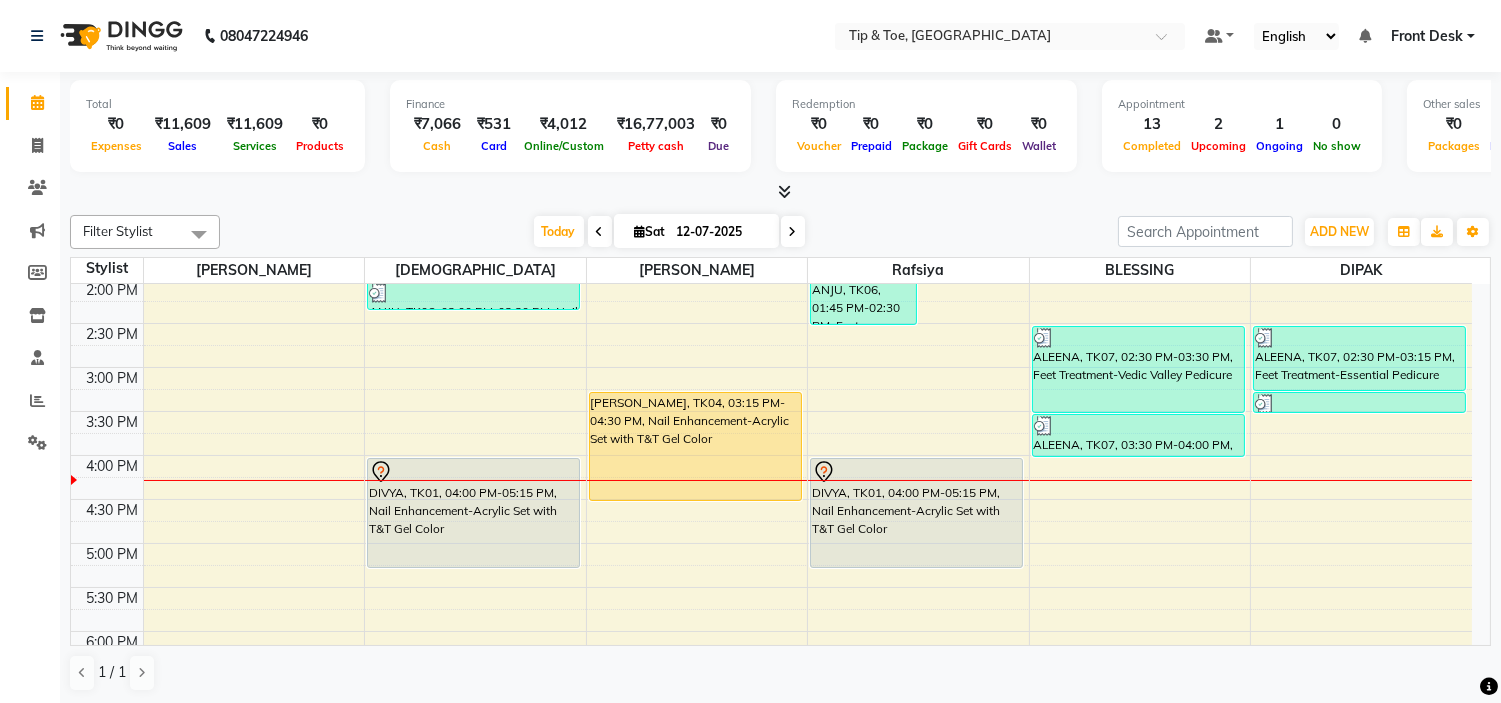 click at bounding box center [793, 231] 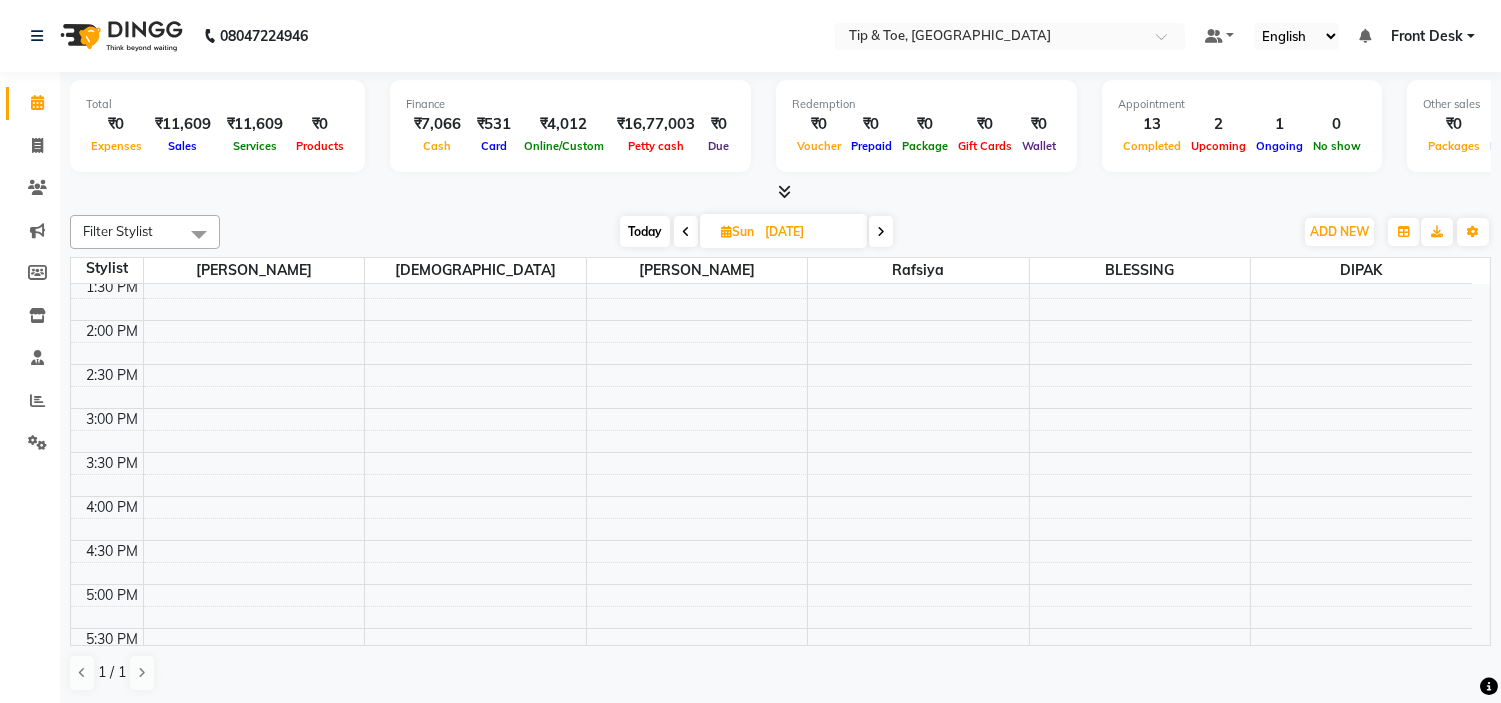 scroll, scrollTop: 343, scrollLeft: 0, axis: vertical 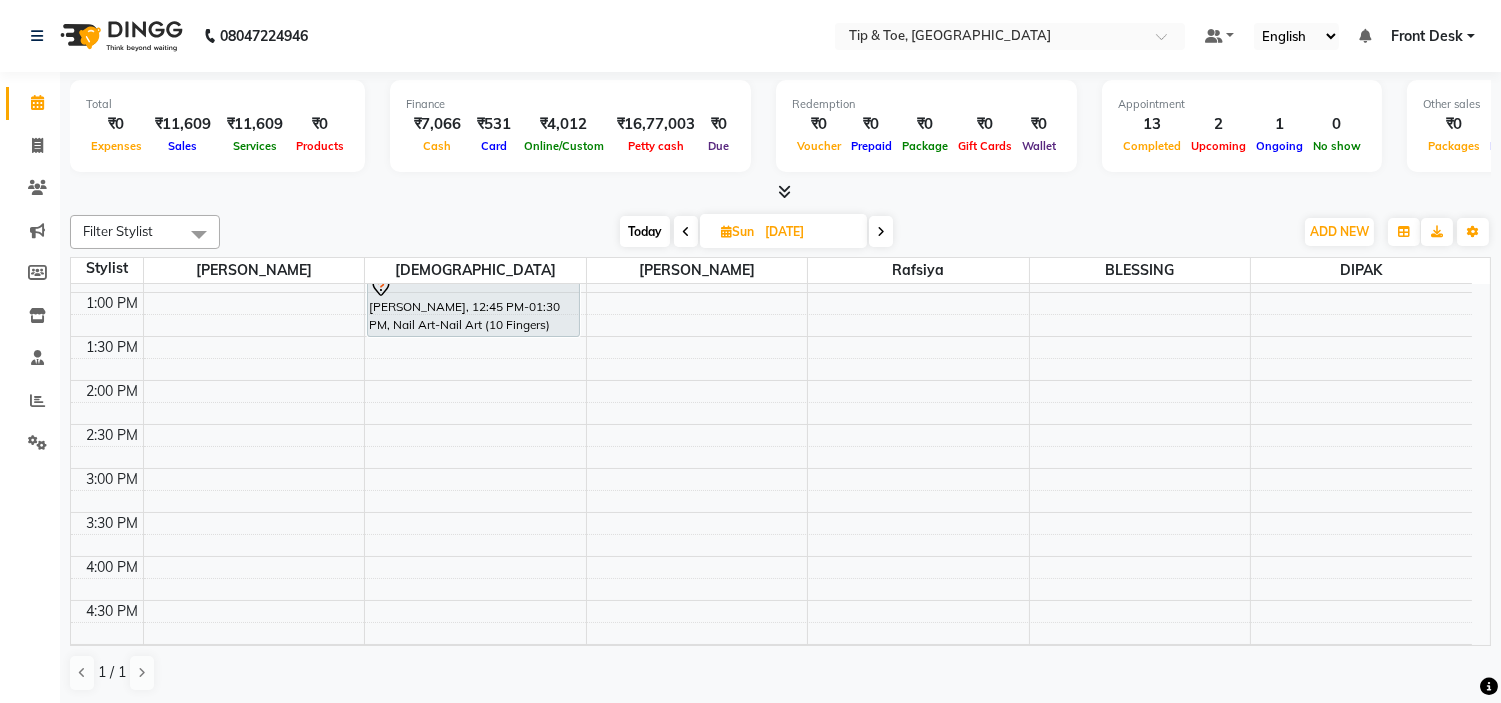 drag, startPoint x: 684, startPoint y: 234, endPoint x: 684, endPoint y: 256, distance: 22 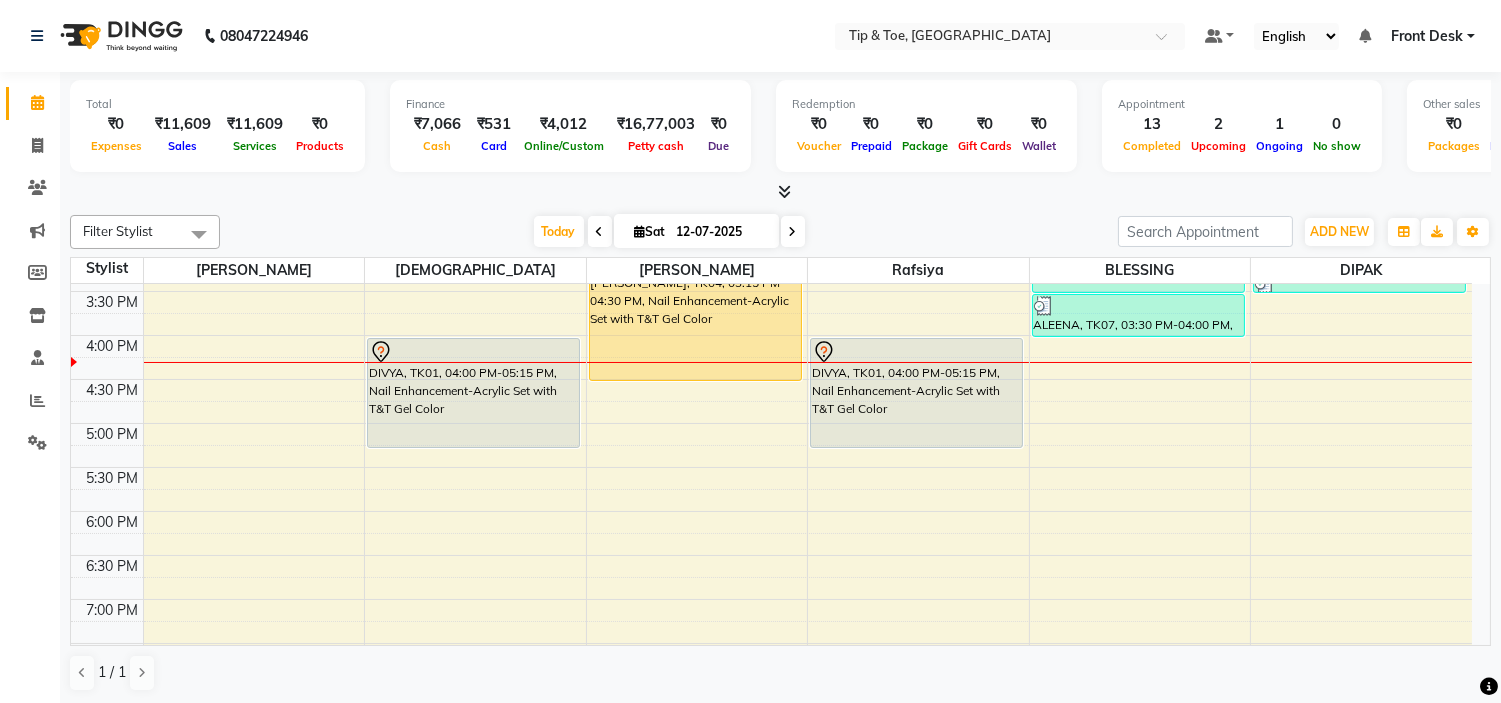 scroll, scrollTop: 454, scrollLeft: 0, axis: vertical 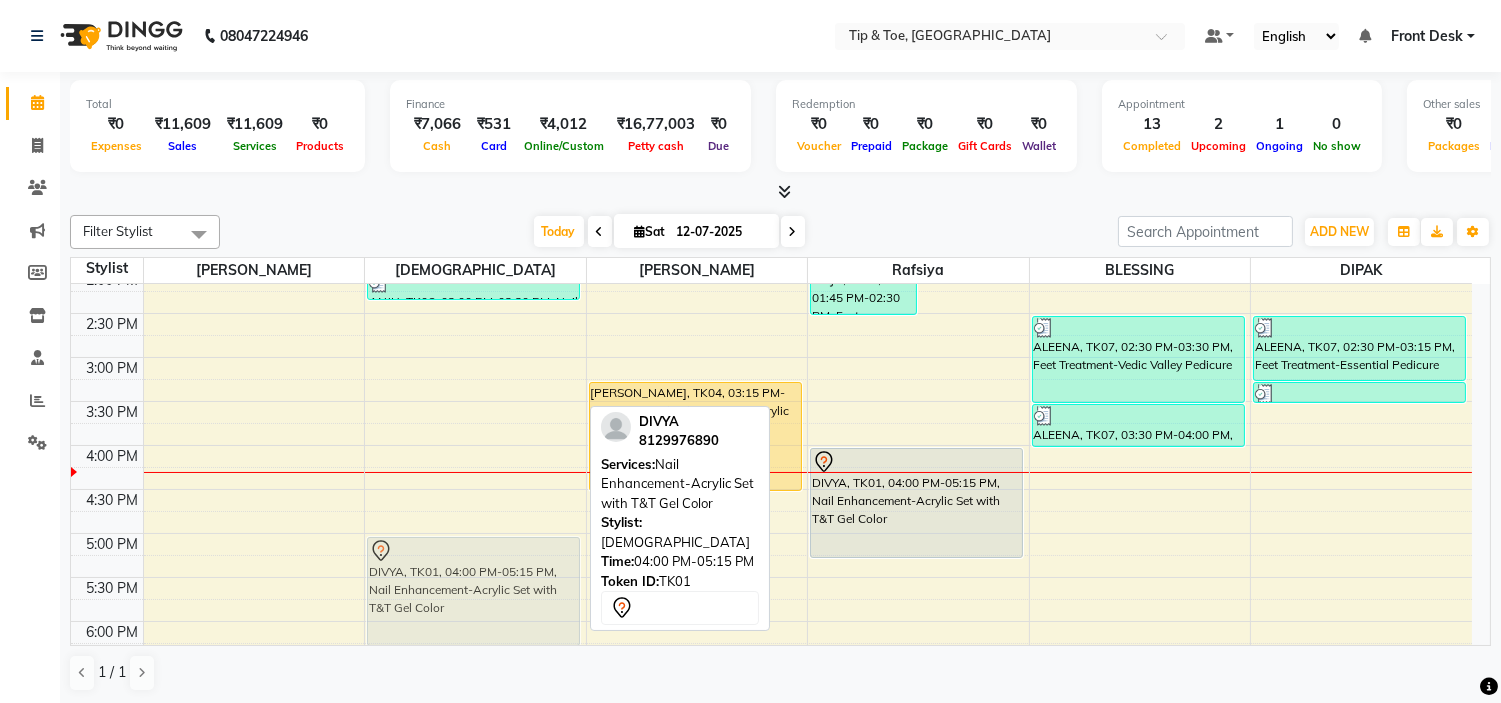 drag, startPoint x: 487, startPoint y: 485, endPoint x: 498, endPoint y: 566, distance: 81.7435 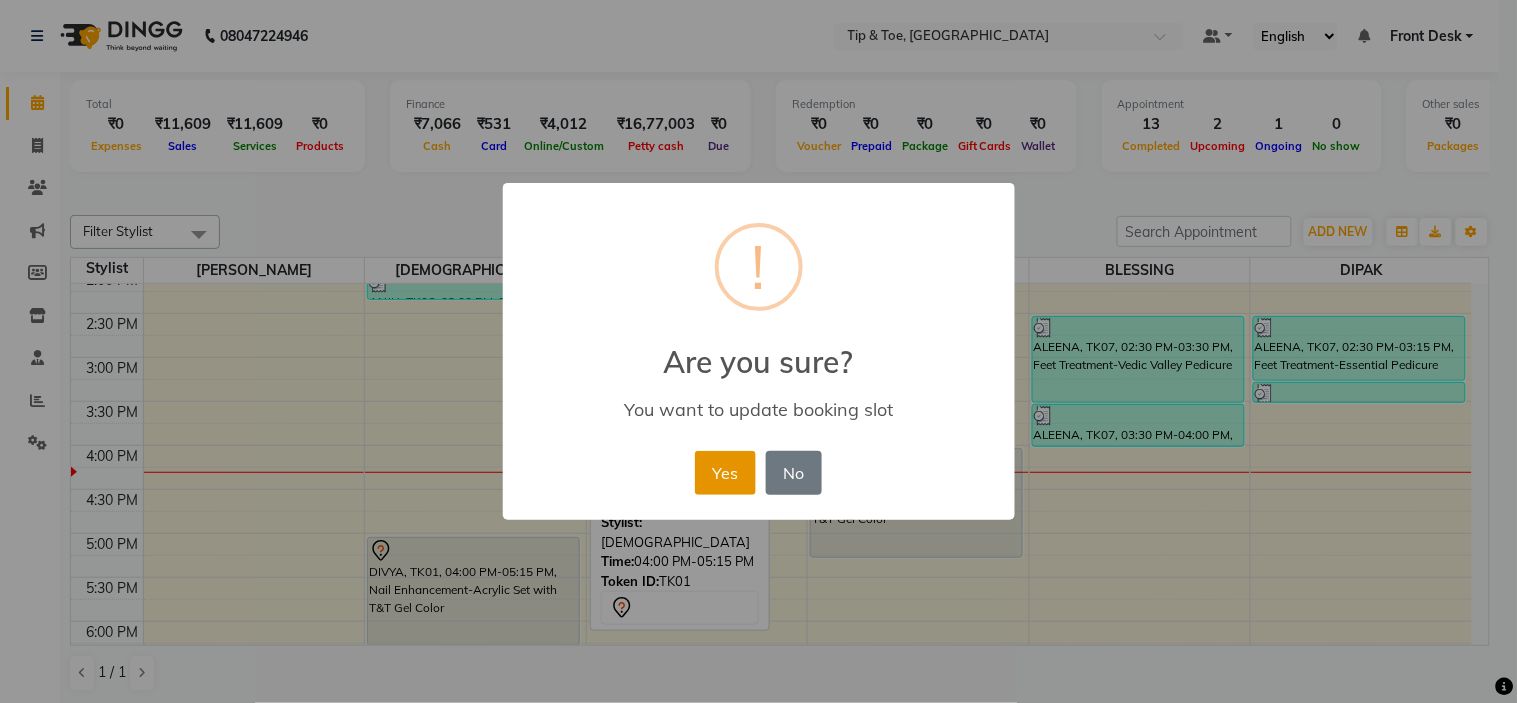 click on "Yes" at bounding box center (725, 473) 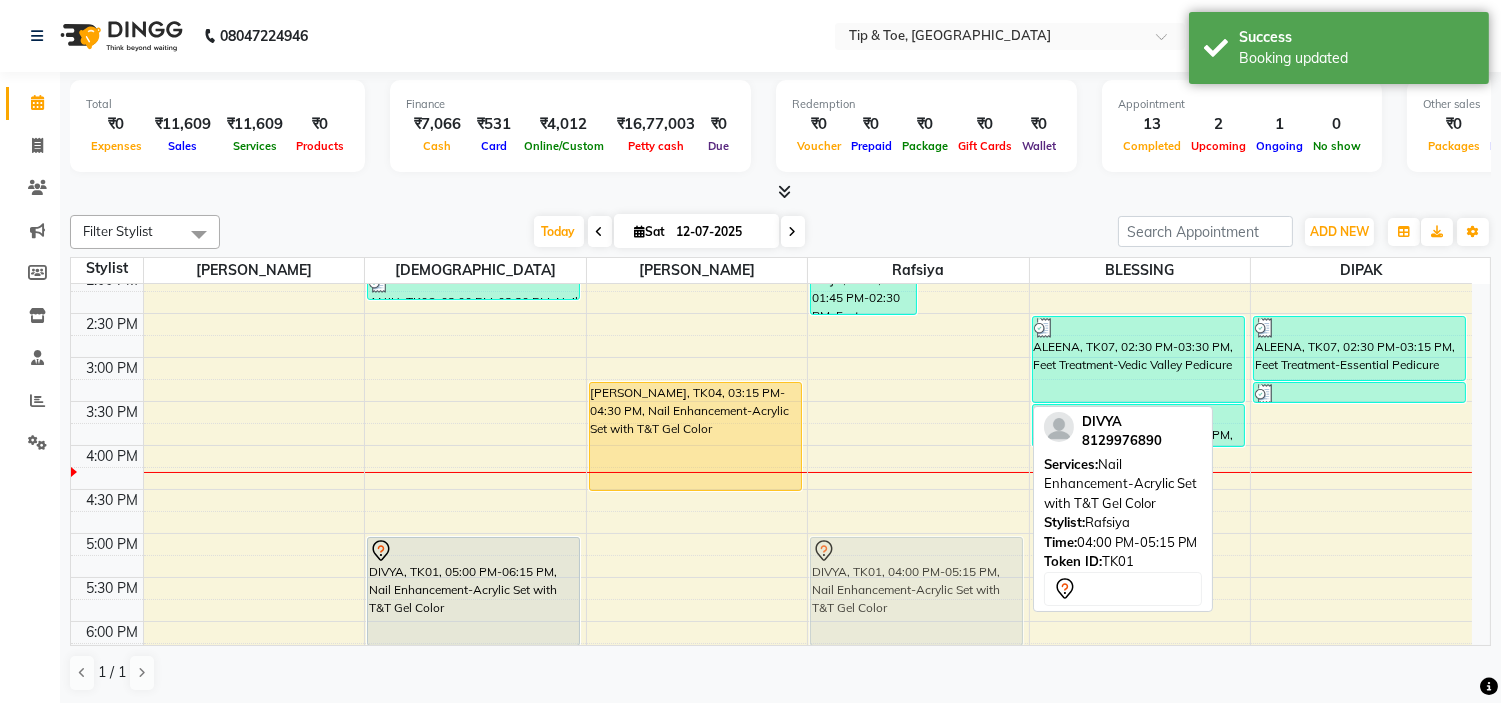 drag, startPoint x: 871, startPoint y: 487, endPoint x: 876, endPoint y: 574, distance: 87.14356 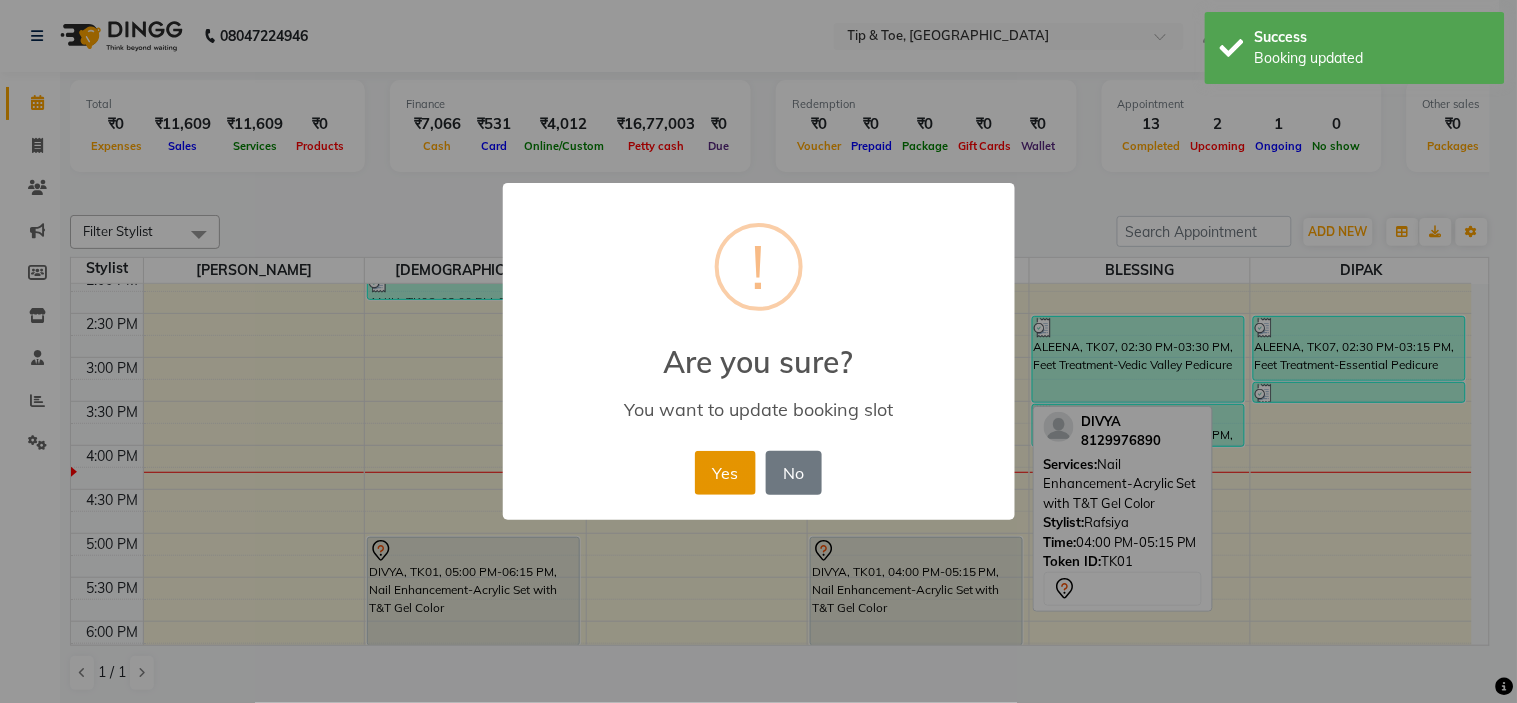 drag, startPoint x: 718, startPoint y: 460, endPoint x: 728, endPoint y: 463, distance: 10.440307 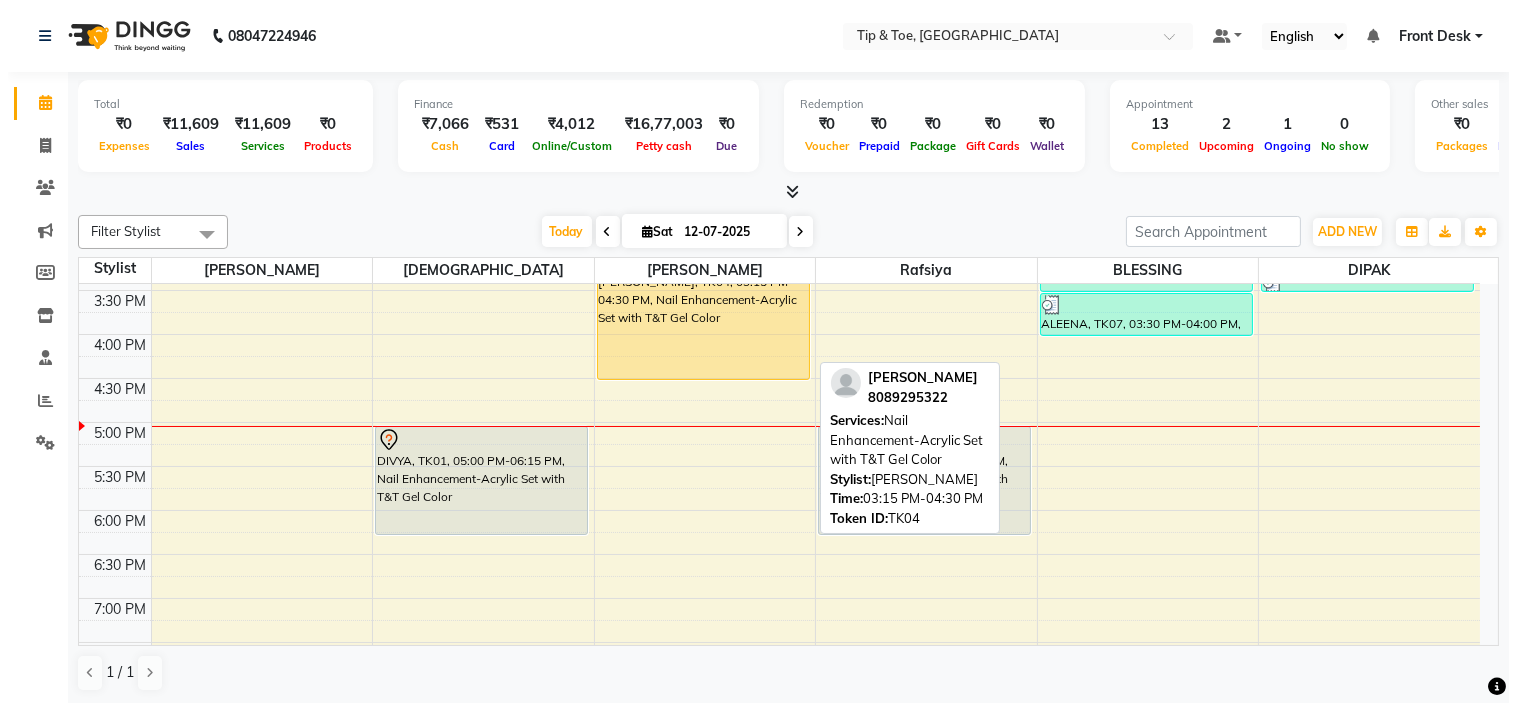scroll, scrollTop: 454, scrollLeft: 0, axis: vertical 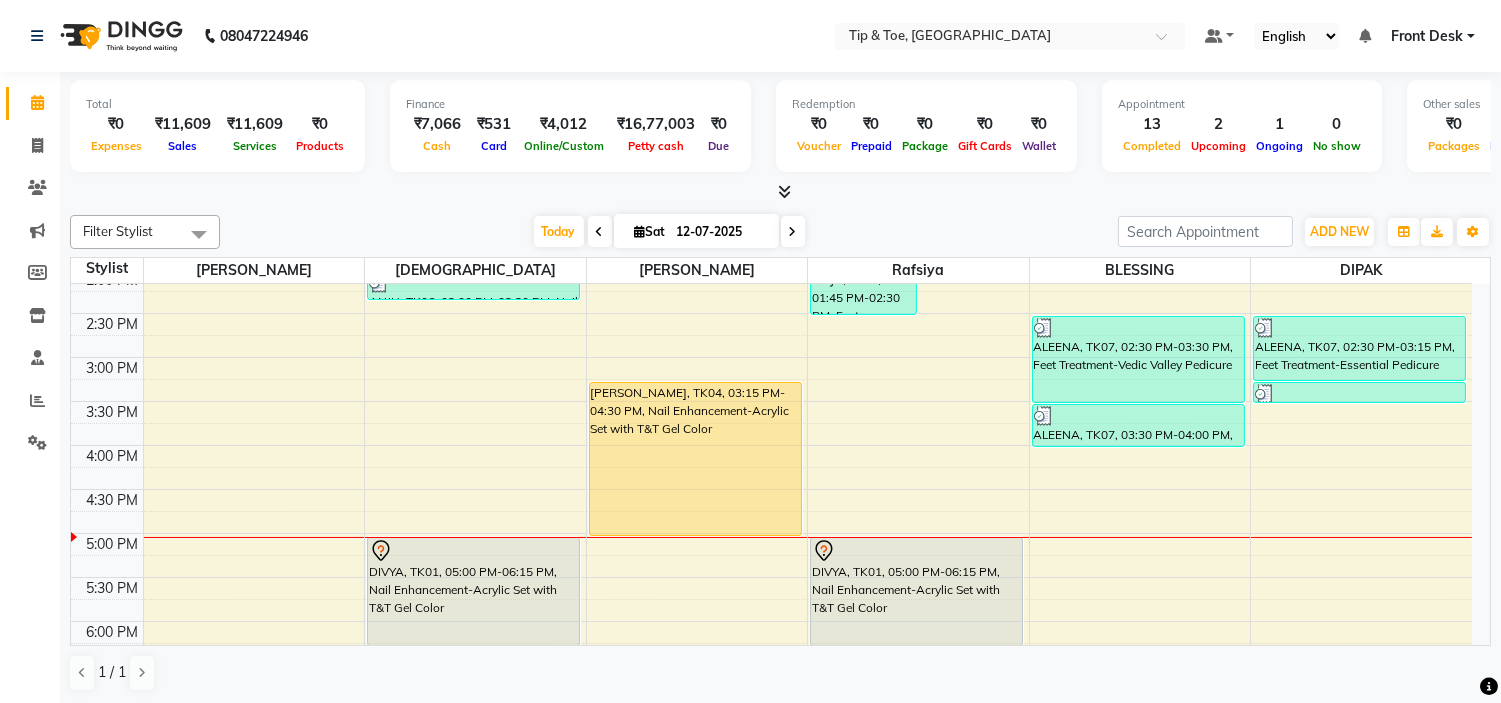 drag, startPoint x: 690, startPoint y: 485, endPoint x: 697, endPoint y: 525, distance: 40.60788 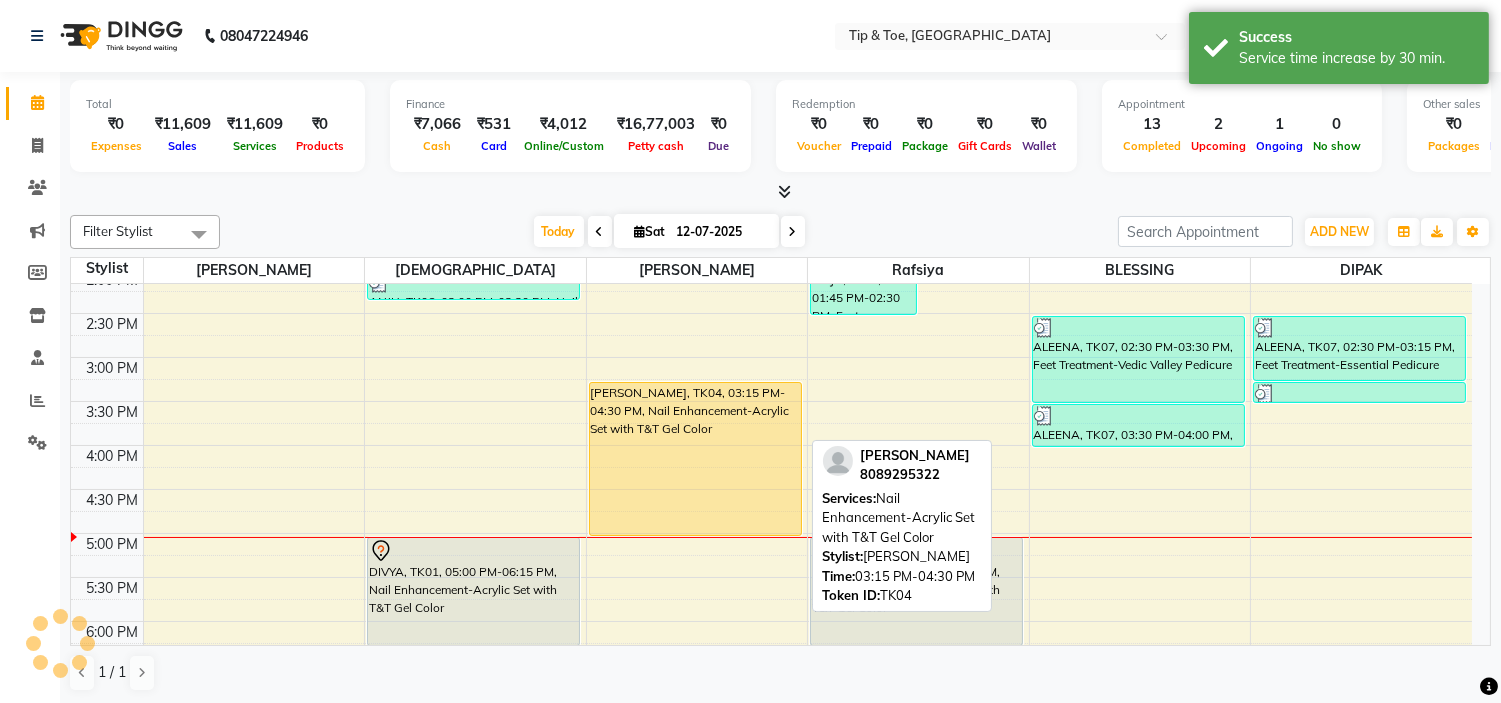 click on "[PERSON_NAME], TK04, 03:15 PM-04:30 PM, Nail Enhancement-Acrylic Set with T&T Gel Color" at bounding box center [695, 459] 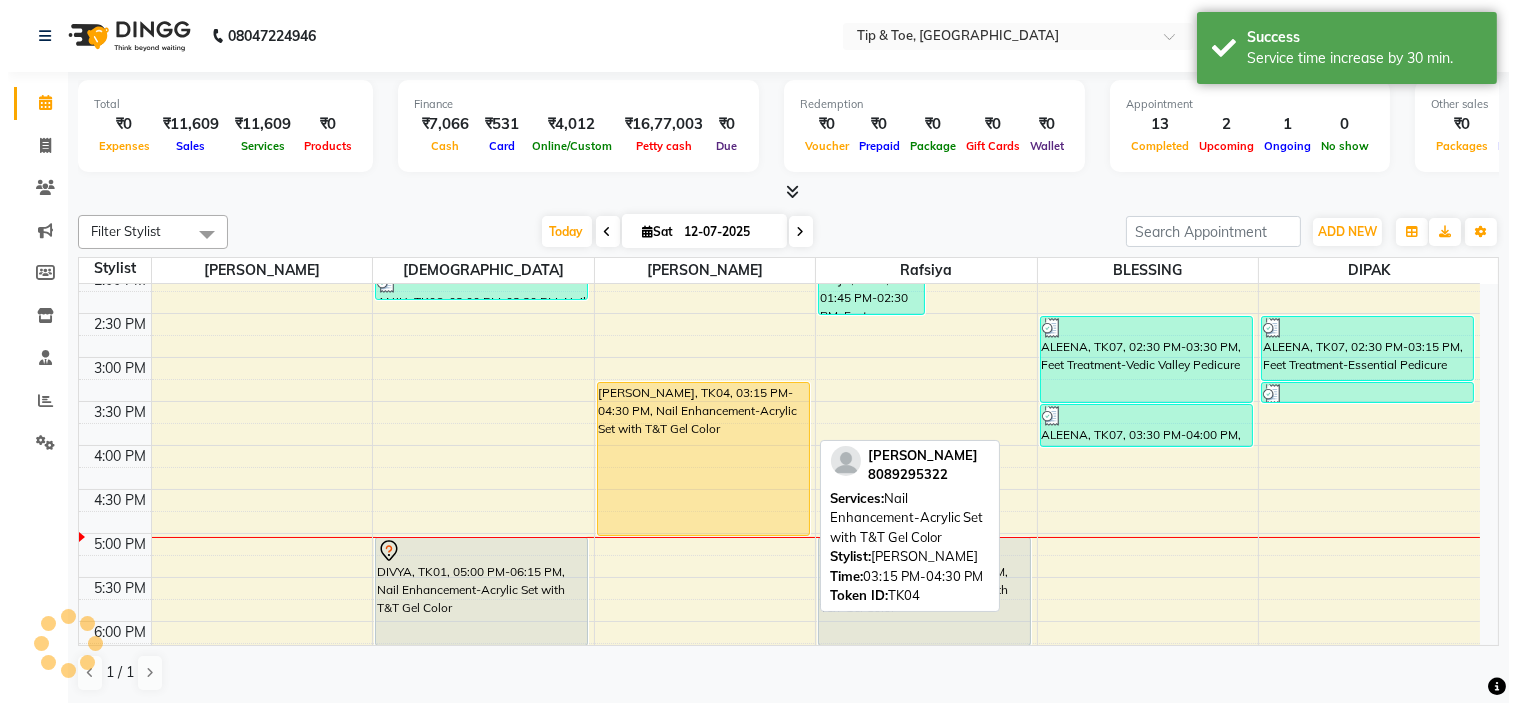 select on "1" 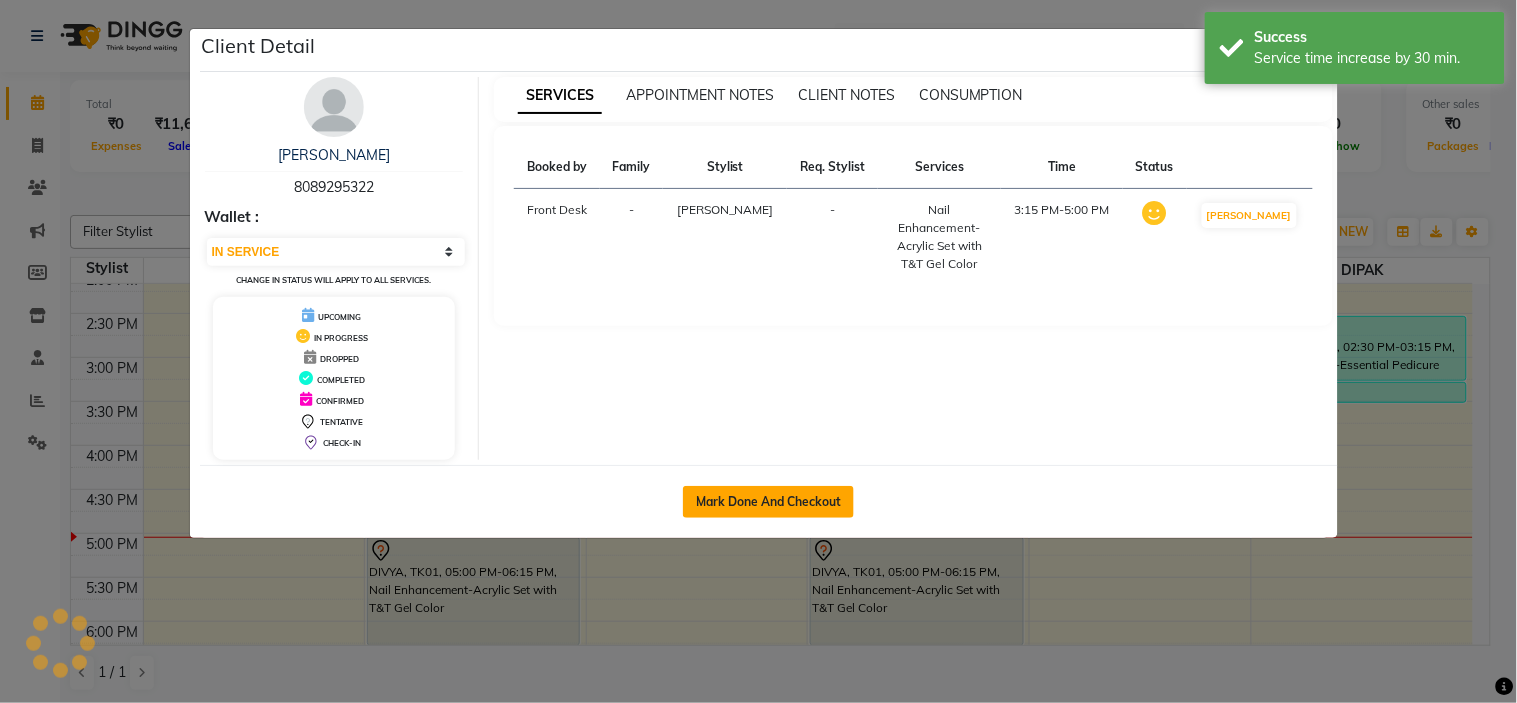 click on "Mark Done And Checkout" 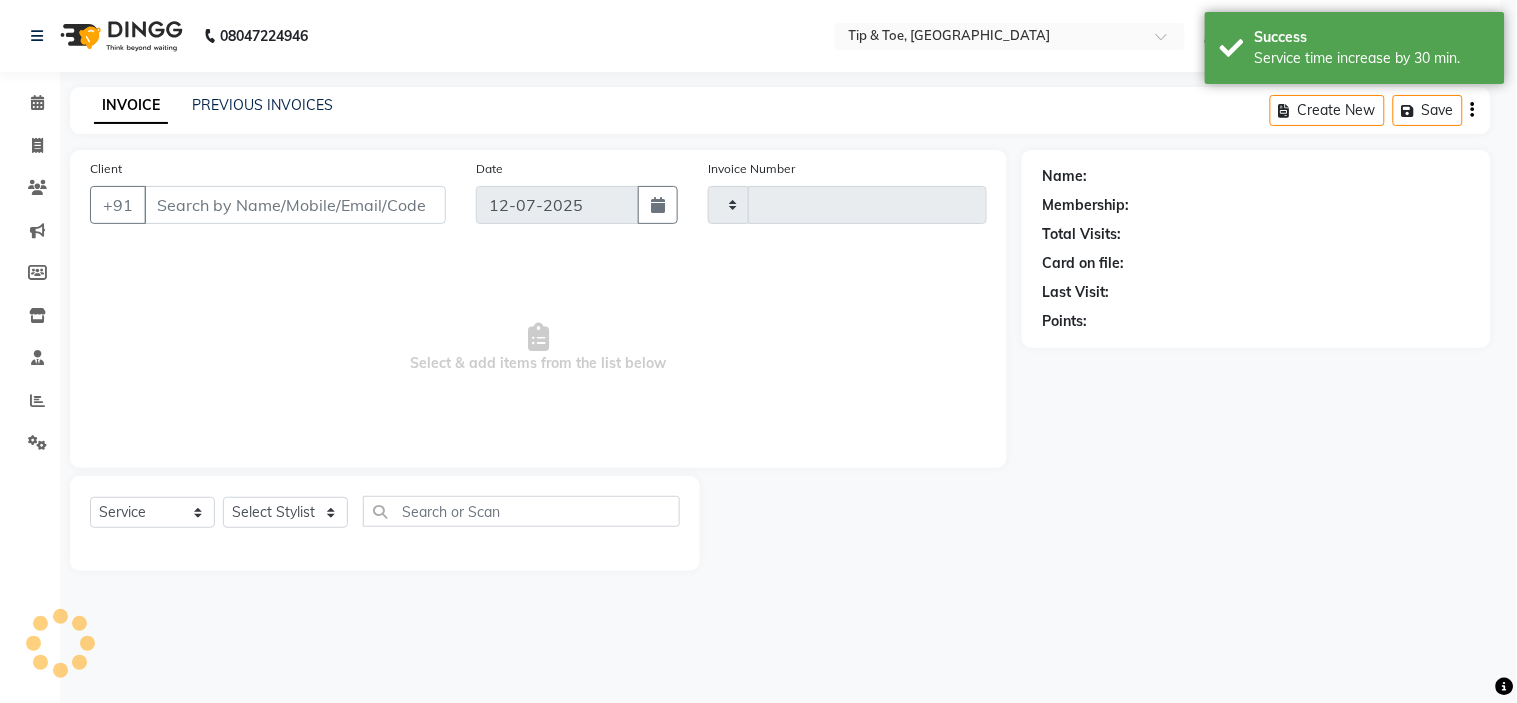 type on "0652" 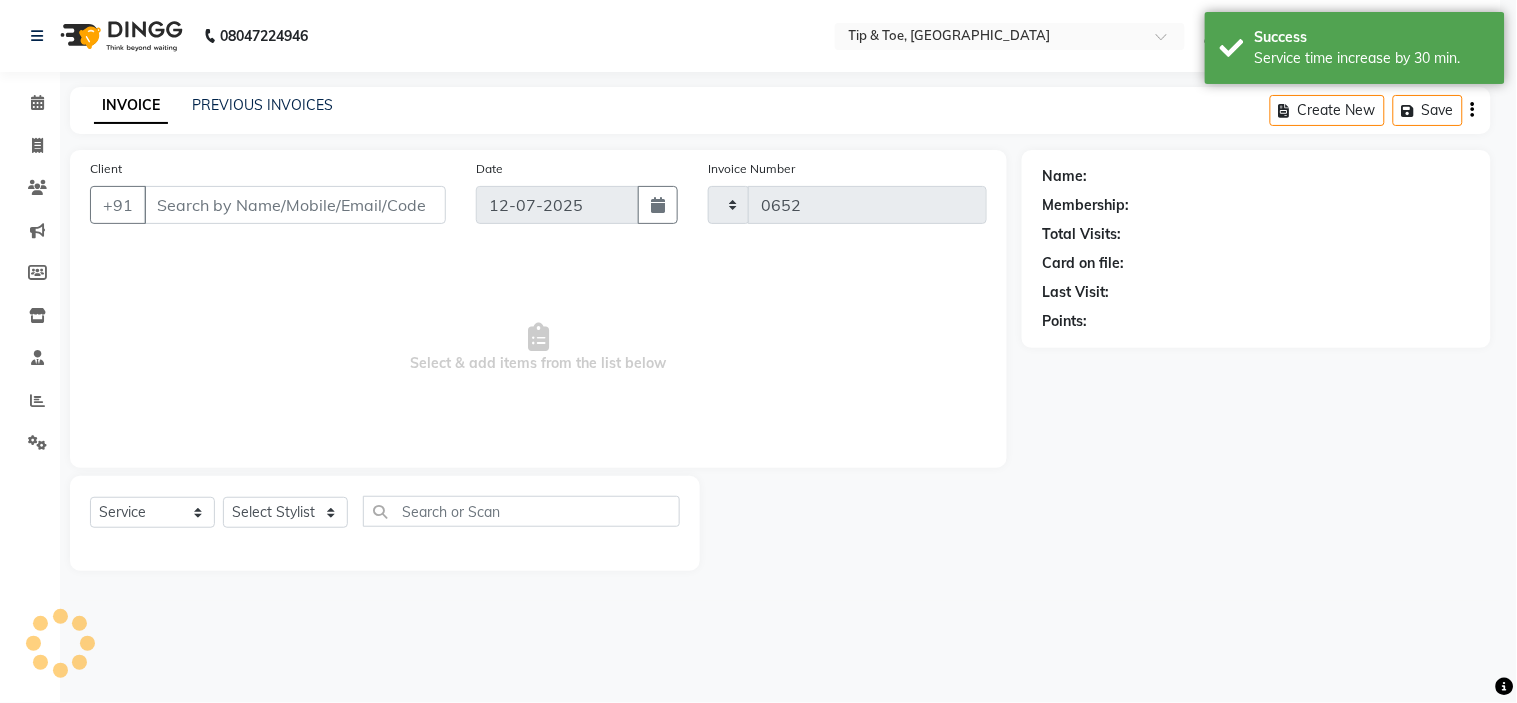 select on "3" 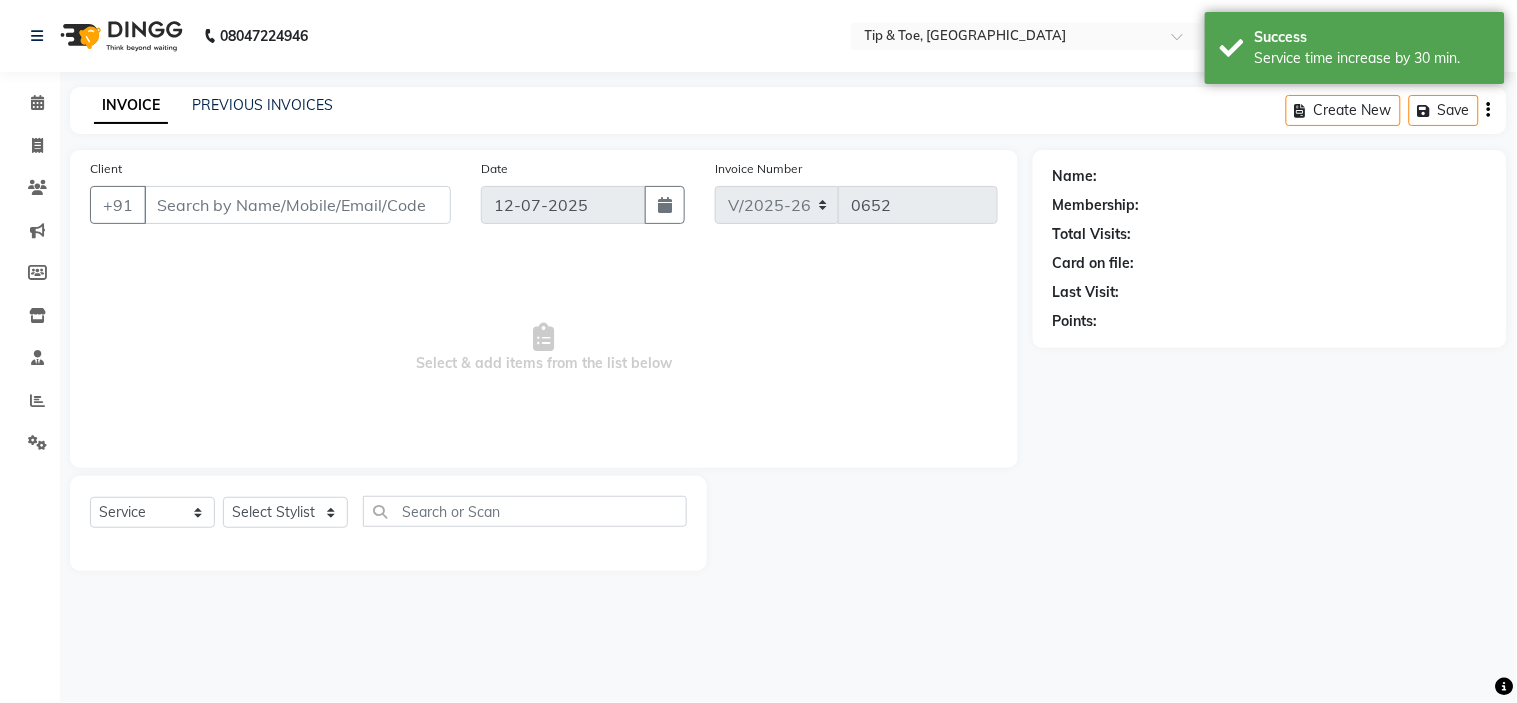 type on "8089295322" 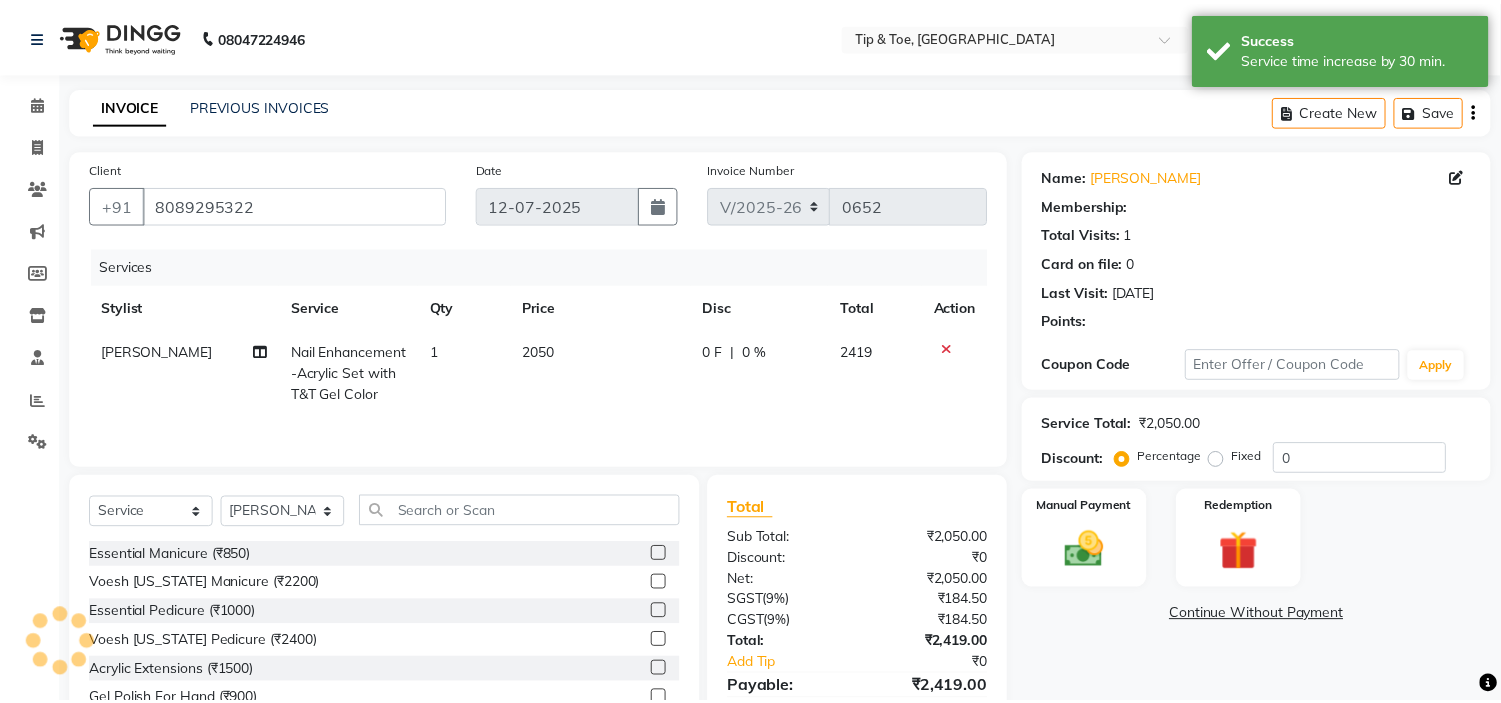 scroll, scrollTop: 100, scrollLeft: 0, axis: vertical 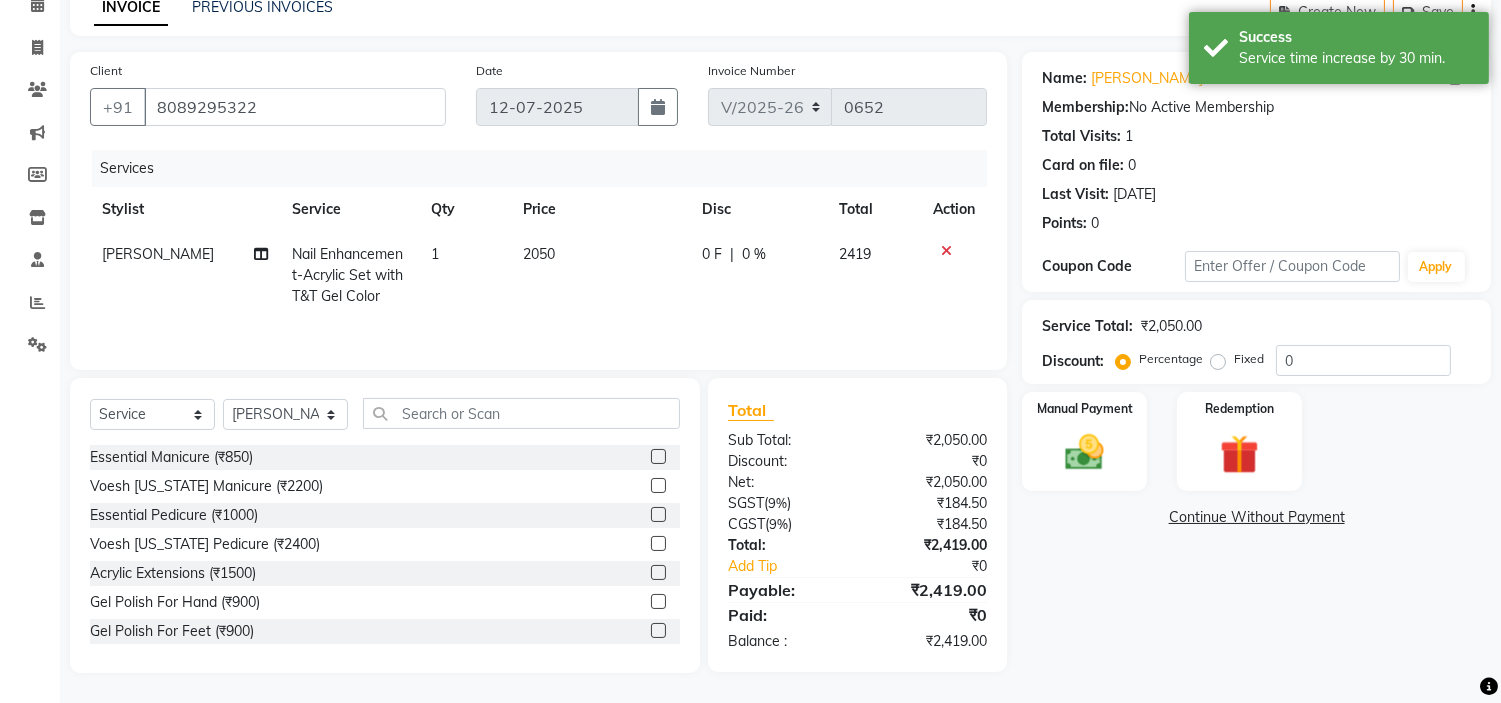 click on "2050" 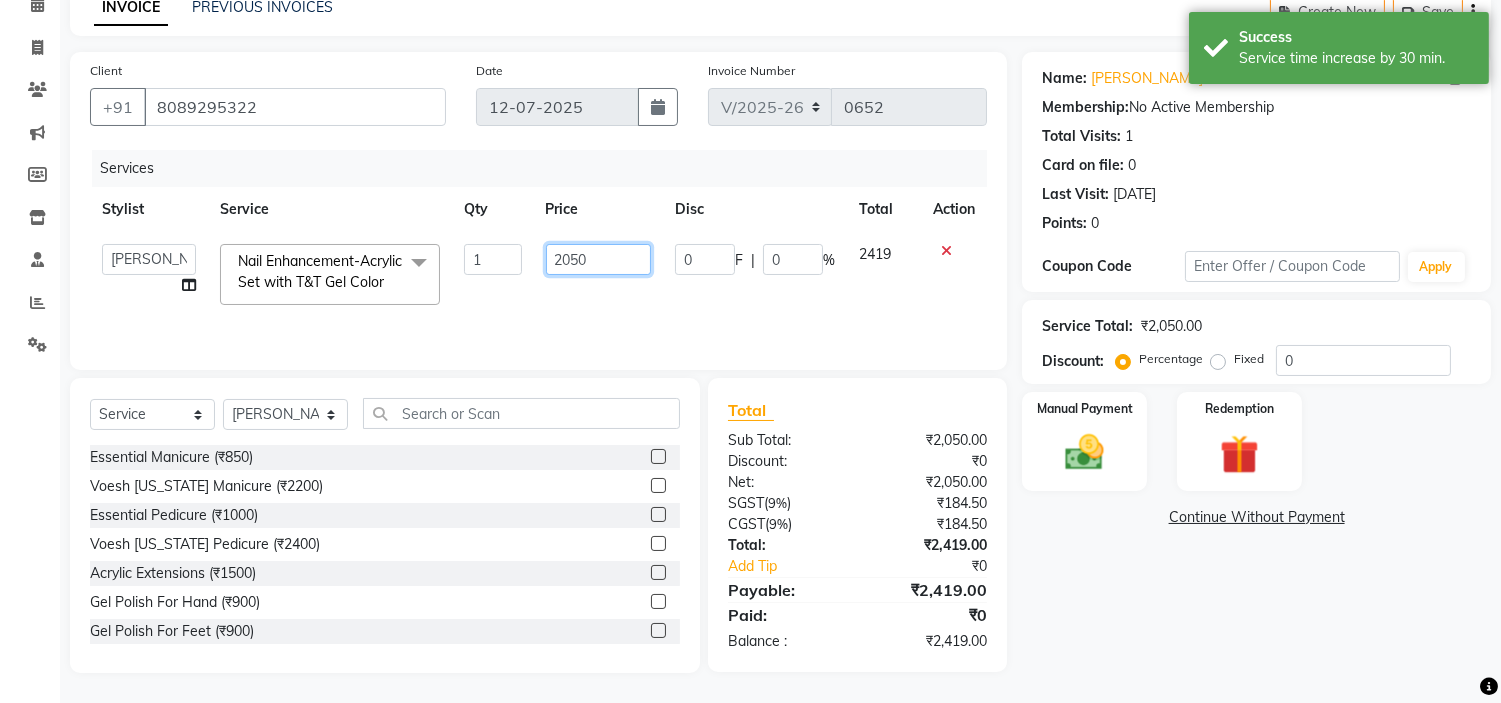 click on "2050" 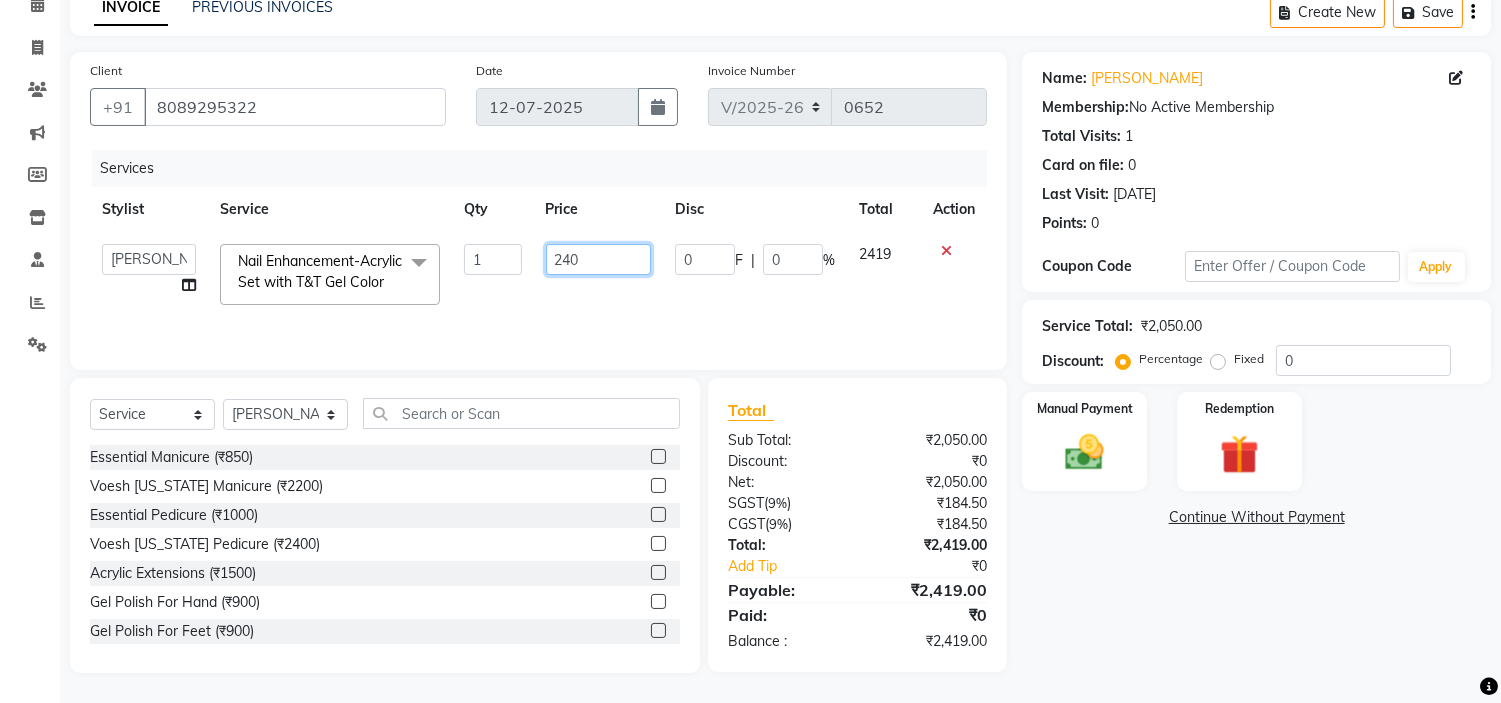 type on "2400" 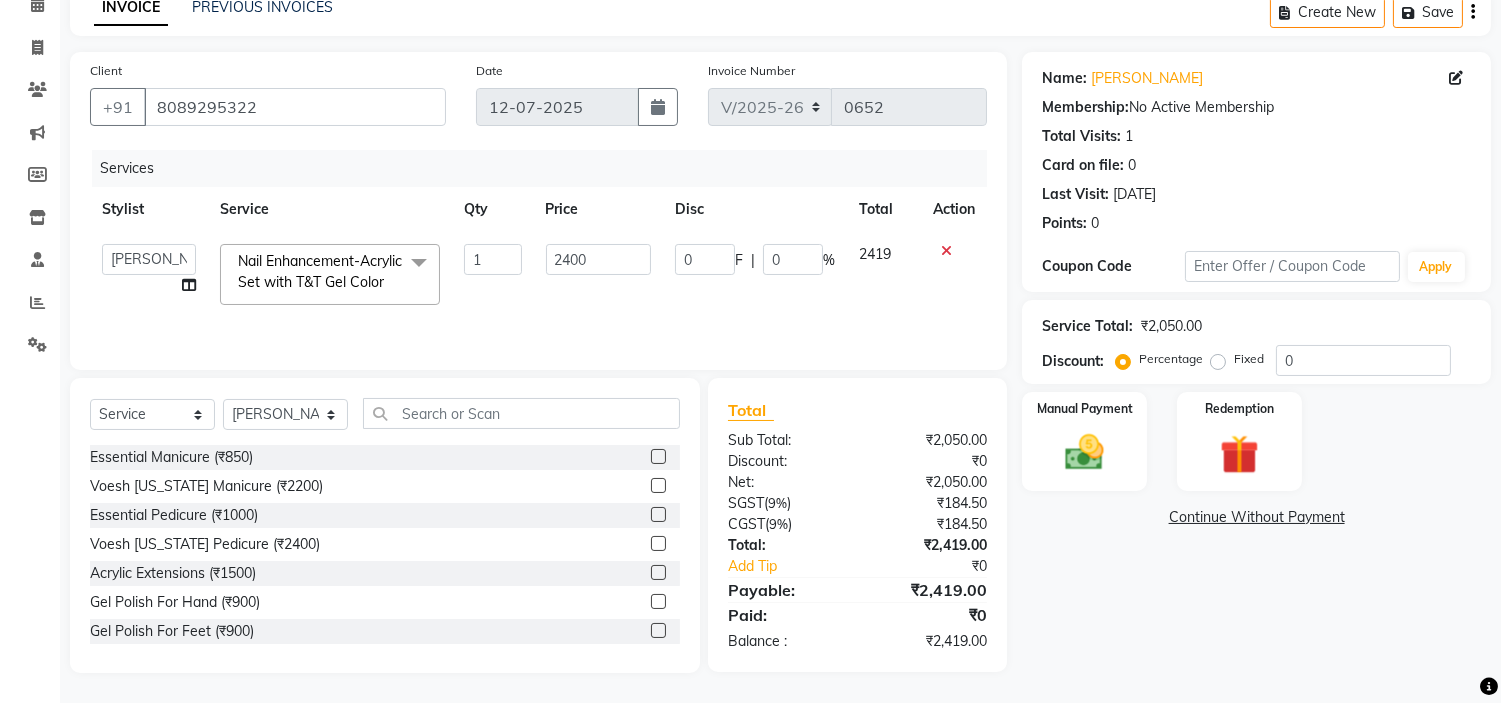 click on "Name: [PERSON_NAME]  Membership:  No Active Membership  Total Visits:  1 Card on file:  0 Last Visit:   [DATE] Points:   0  Coupon Code Apply Service Total:  ₹2,050.00  Discount:  Percentage   Fixed  0 Manual Payment Redemption  Continue Without Payment" 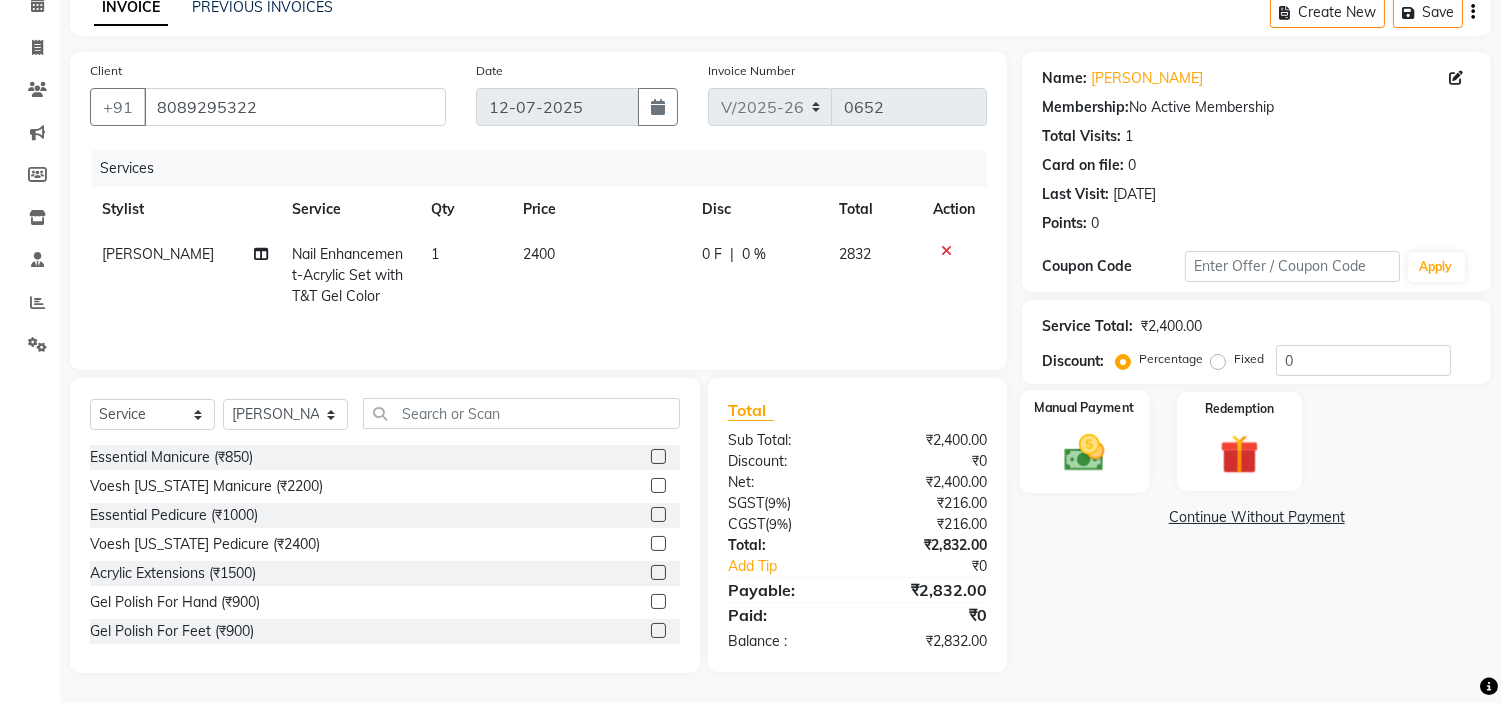 click 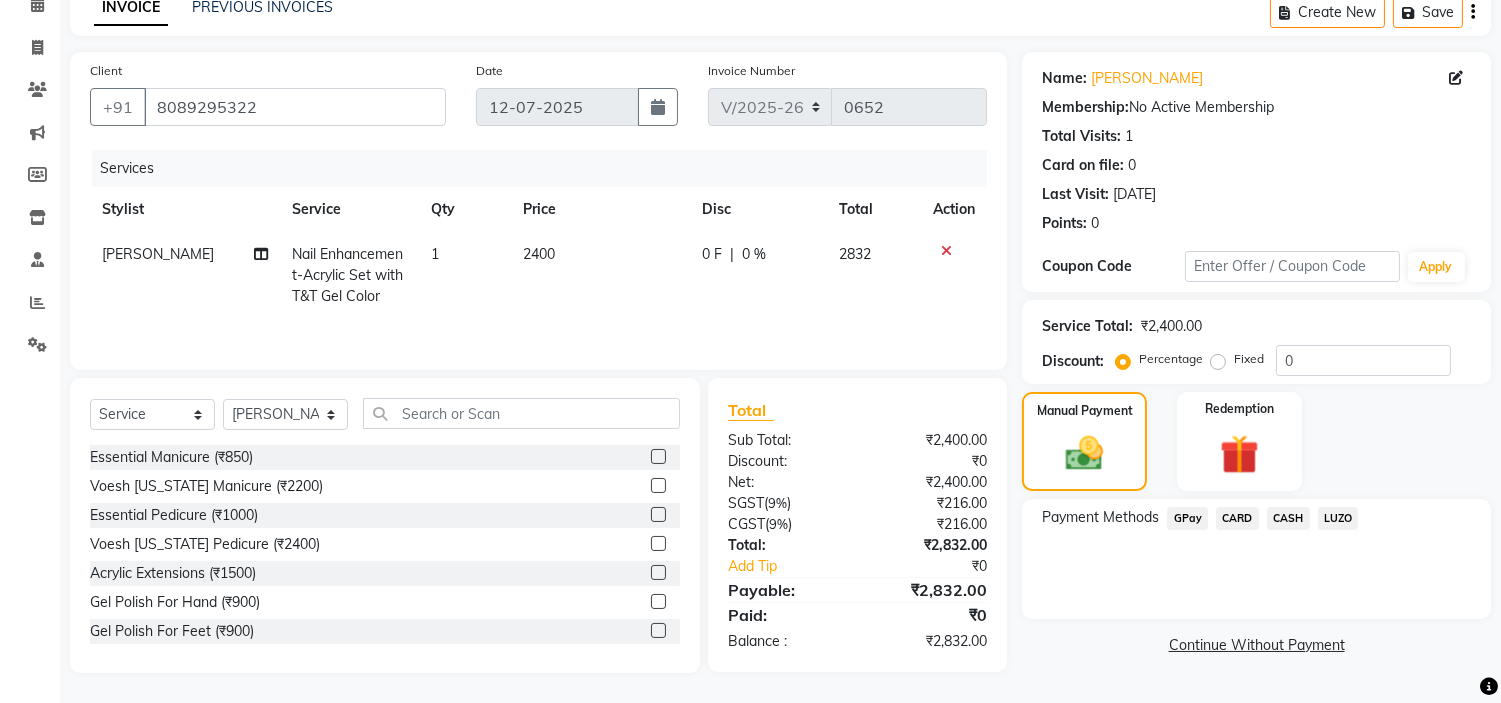 click on "GPay" 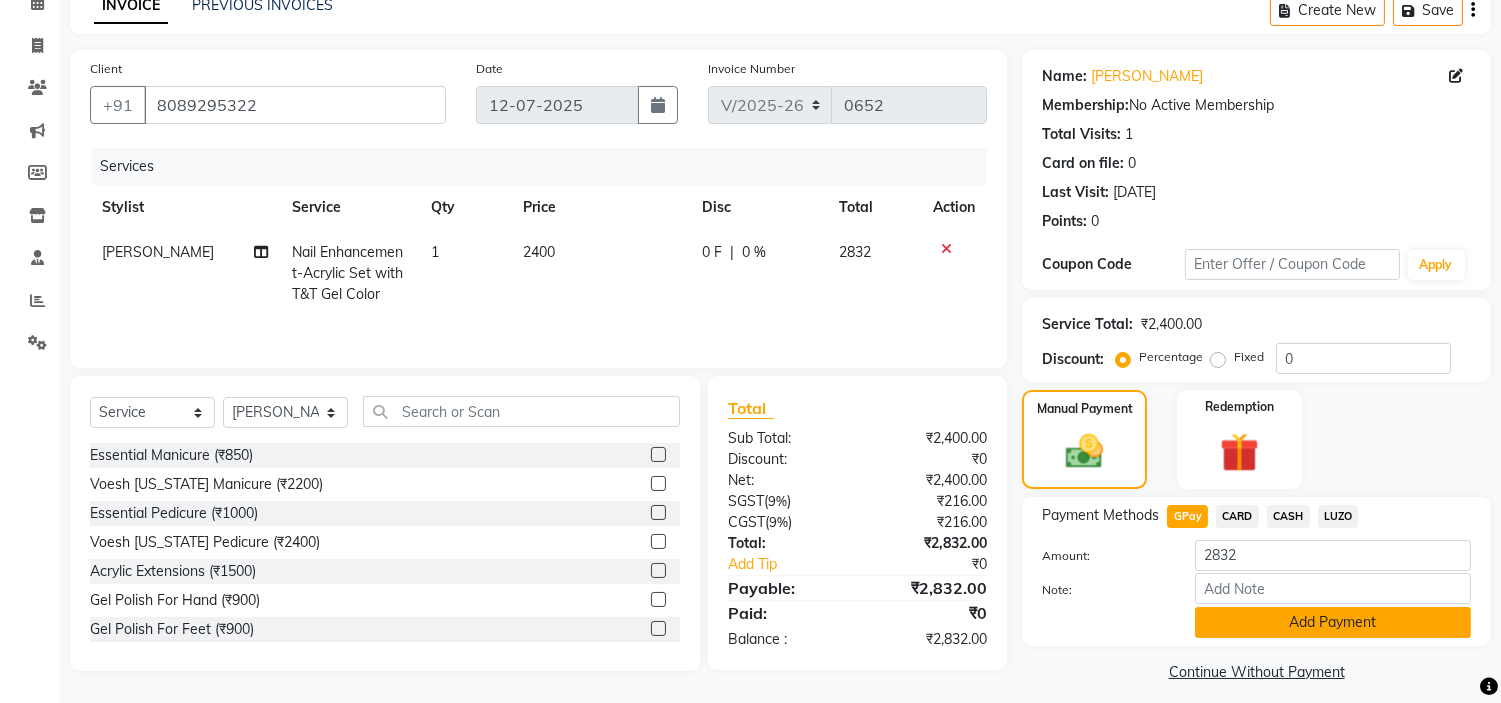 scroll, scrollTop: 113, scrollLeft: 0, axis: vertical 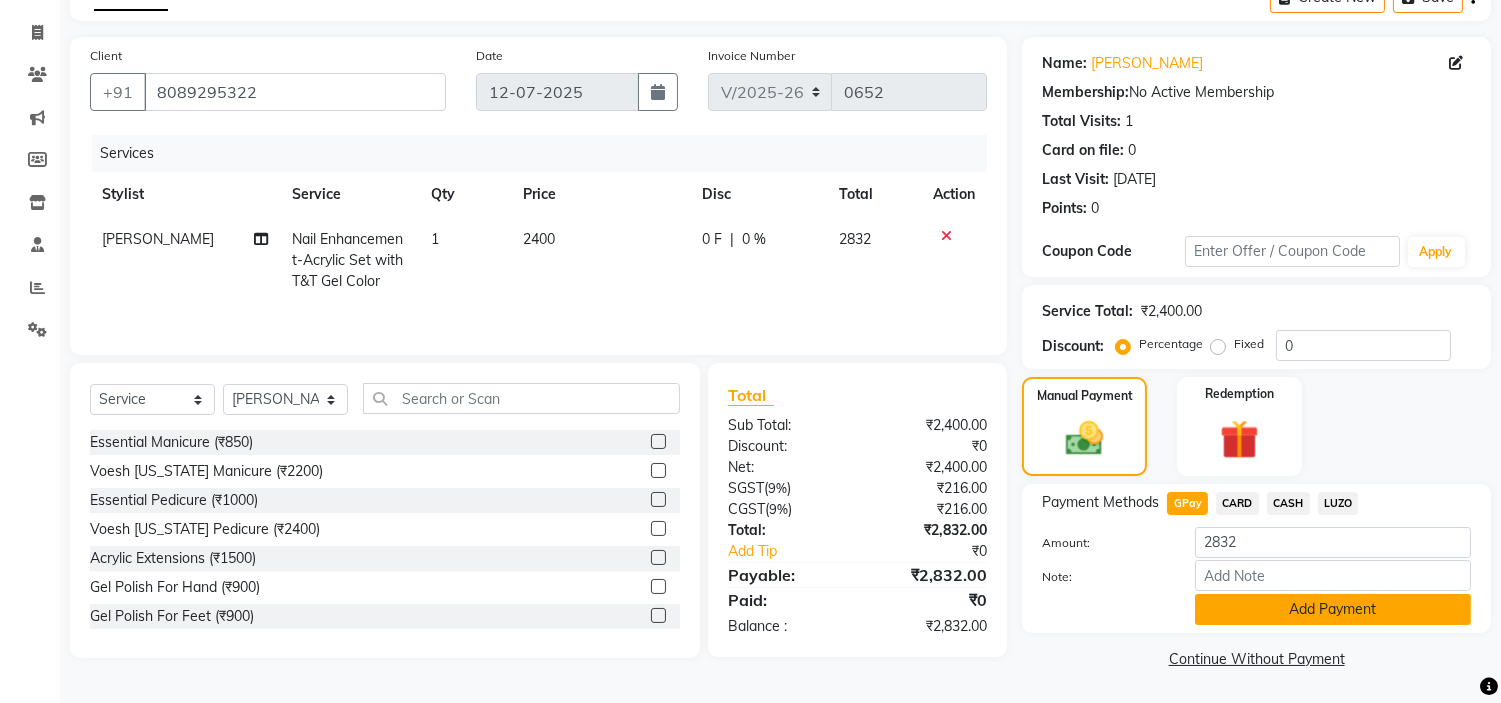 click on "Add Payment" 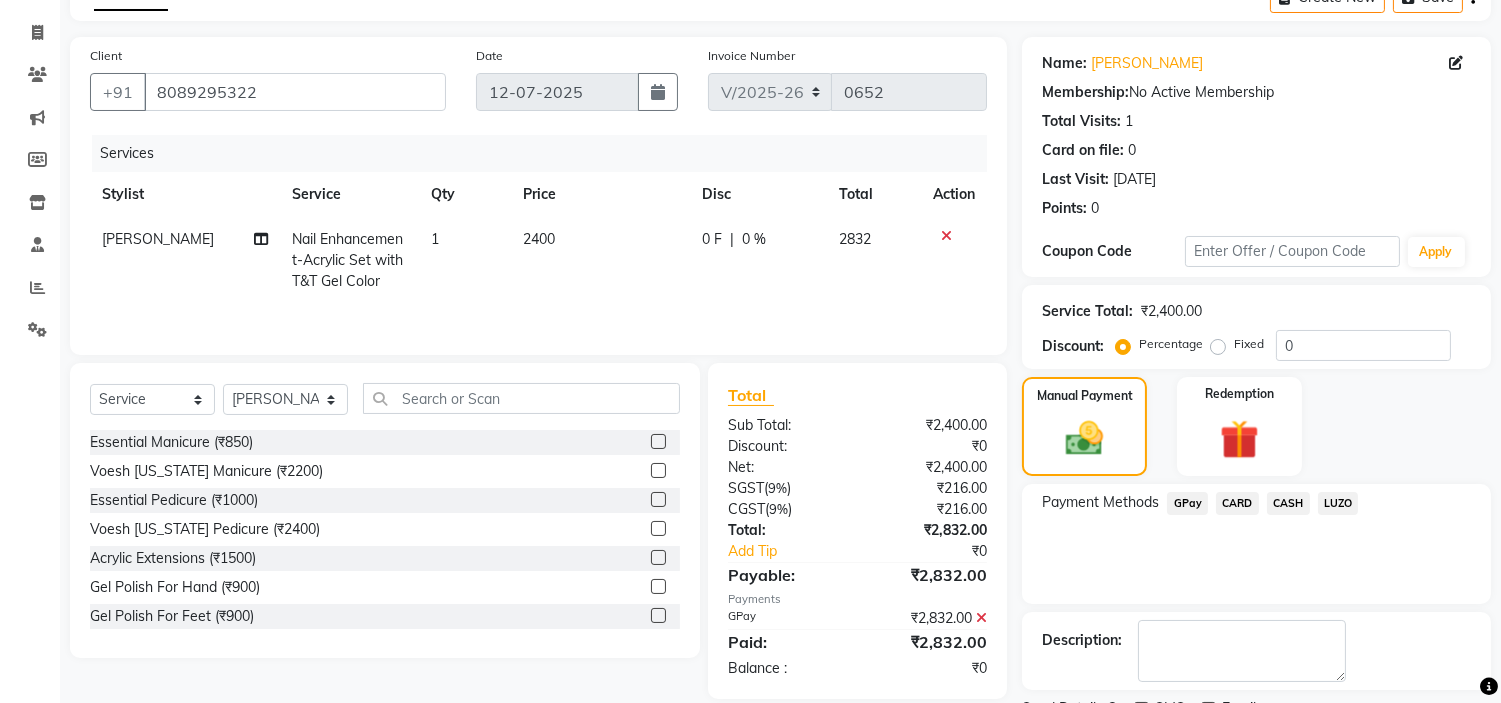 scroll, scrollTop: 196, scrollLeft: 0, axis: vertical 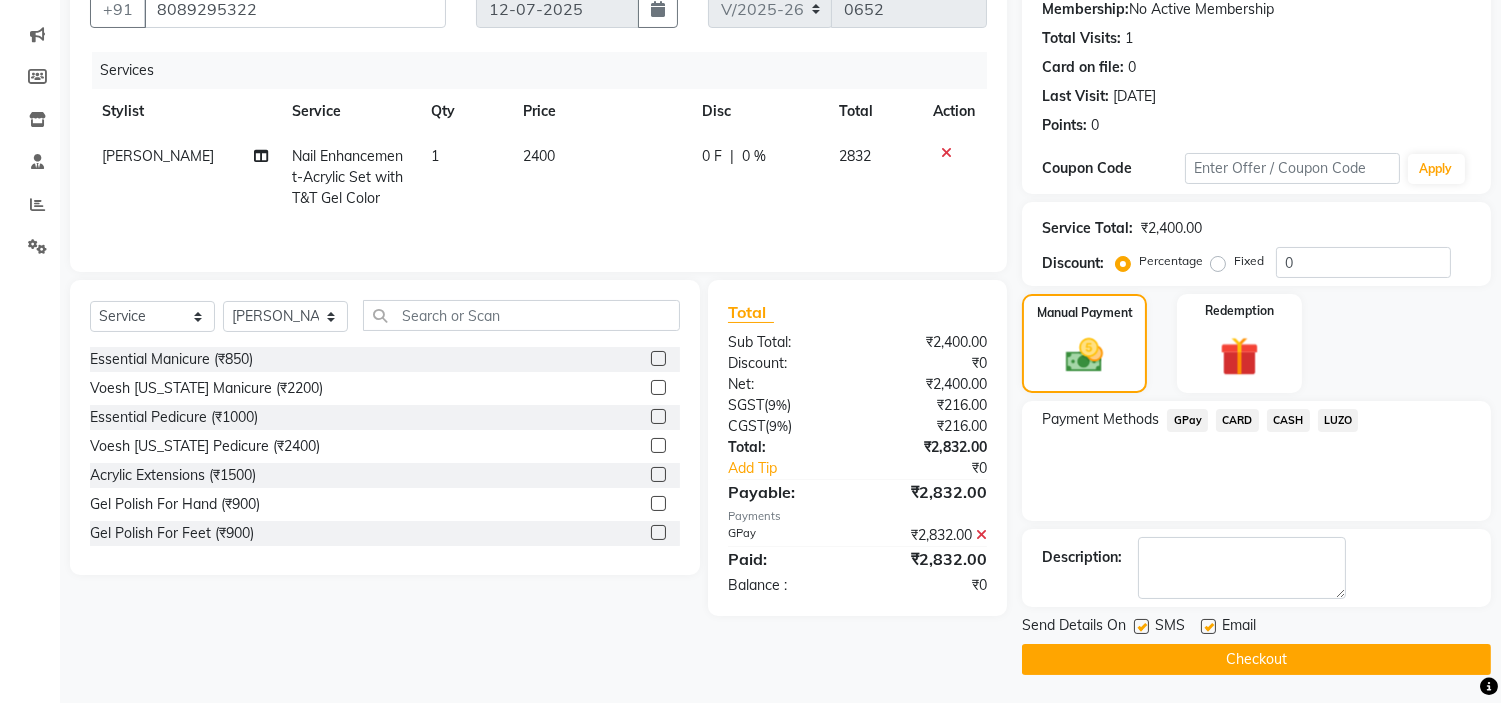 click 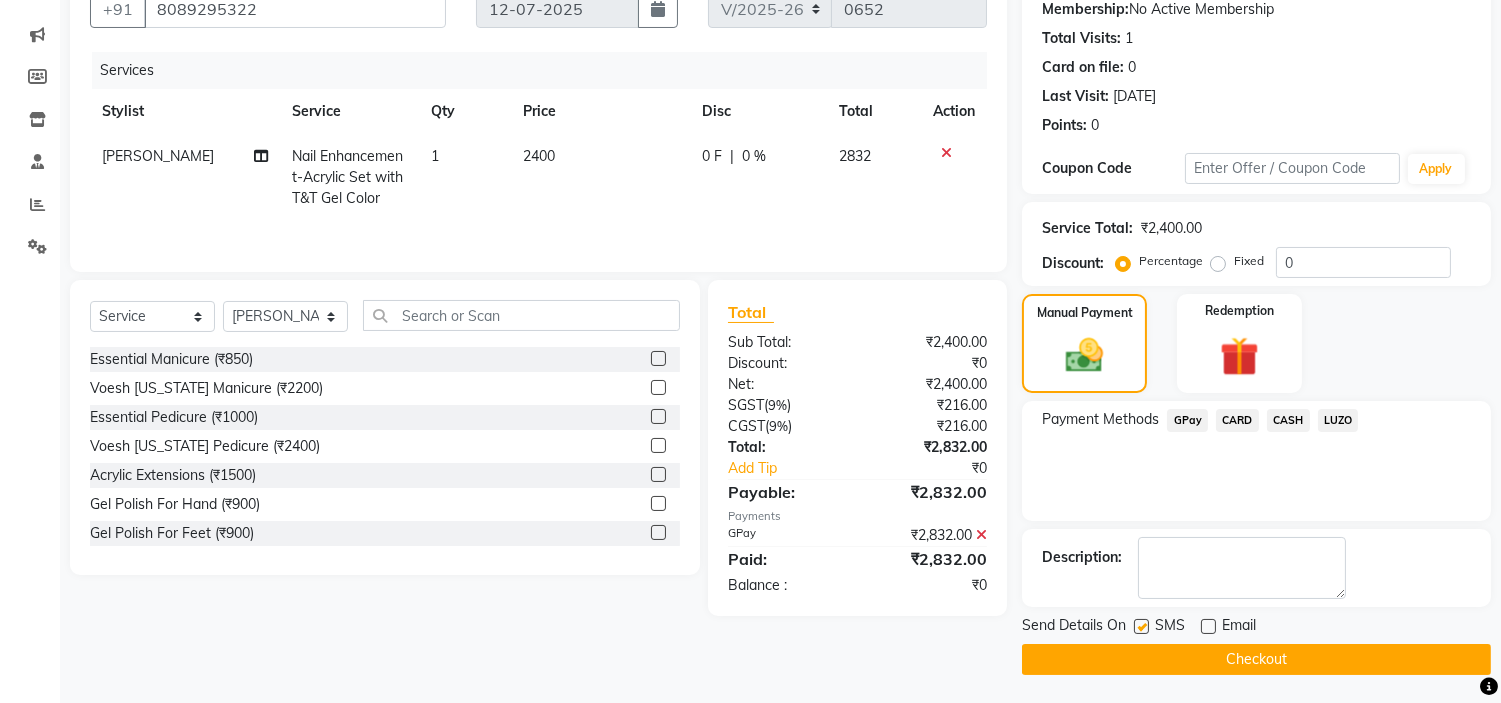 click on "Checkout" 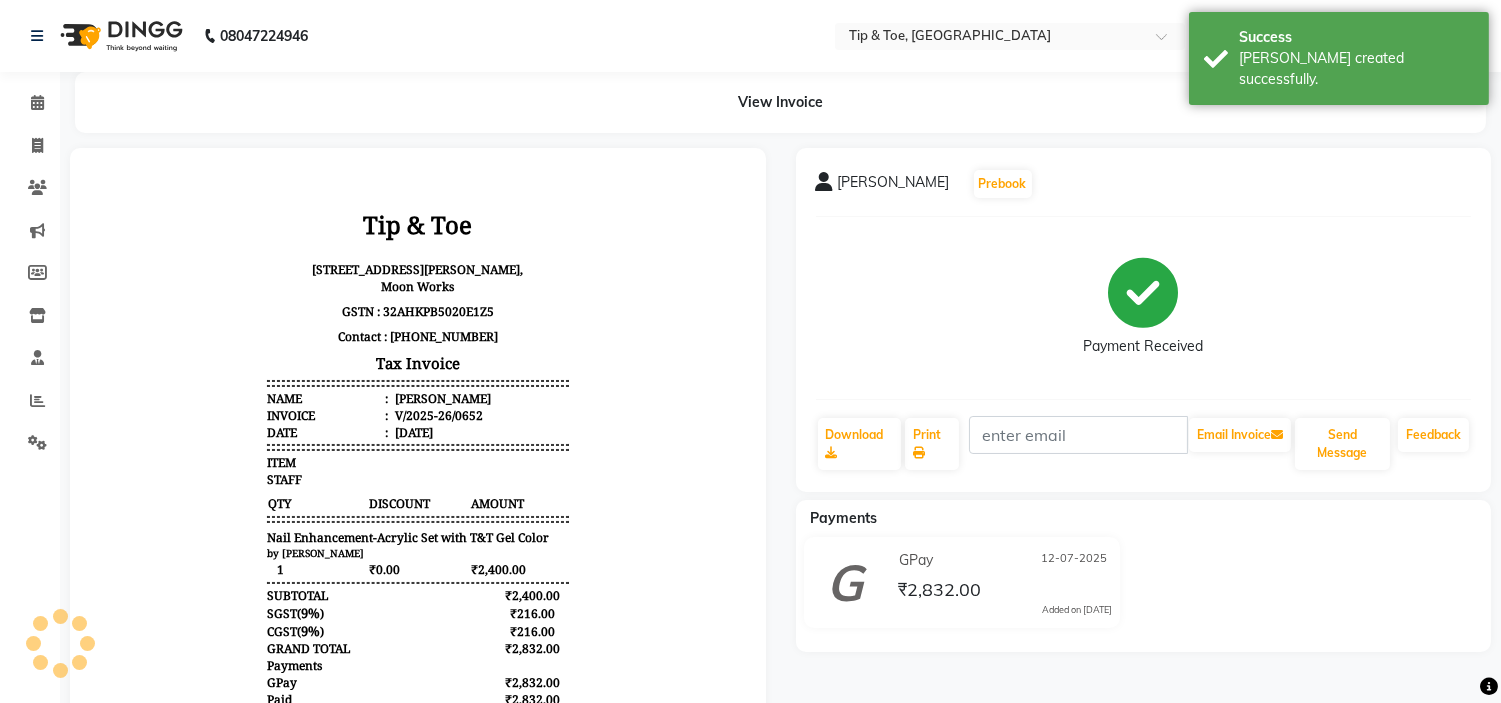 scroll, scrollTop: 0, scrollLeft: 0, axis: both 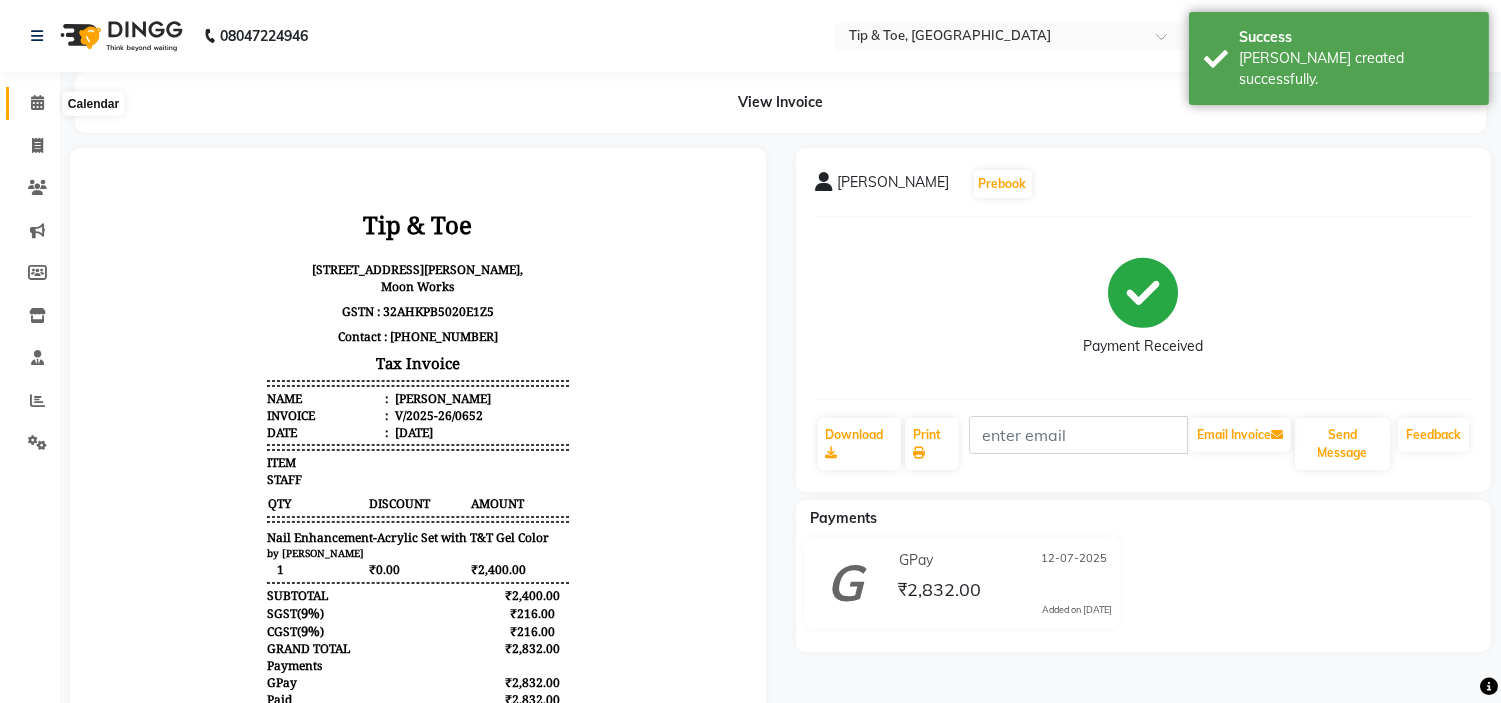click 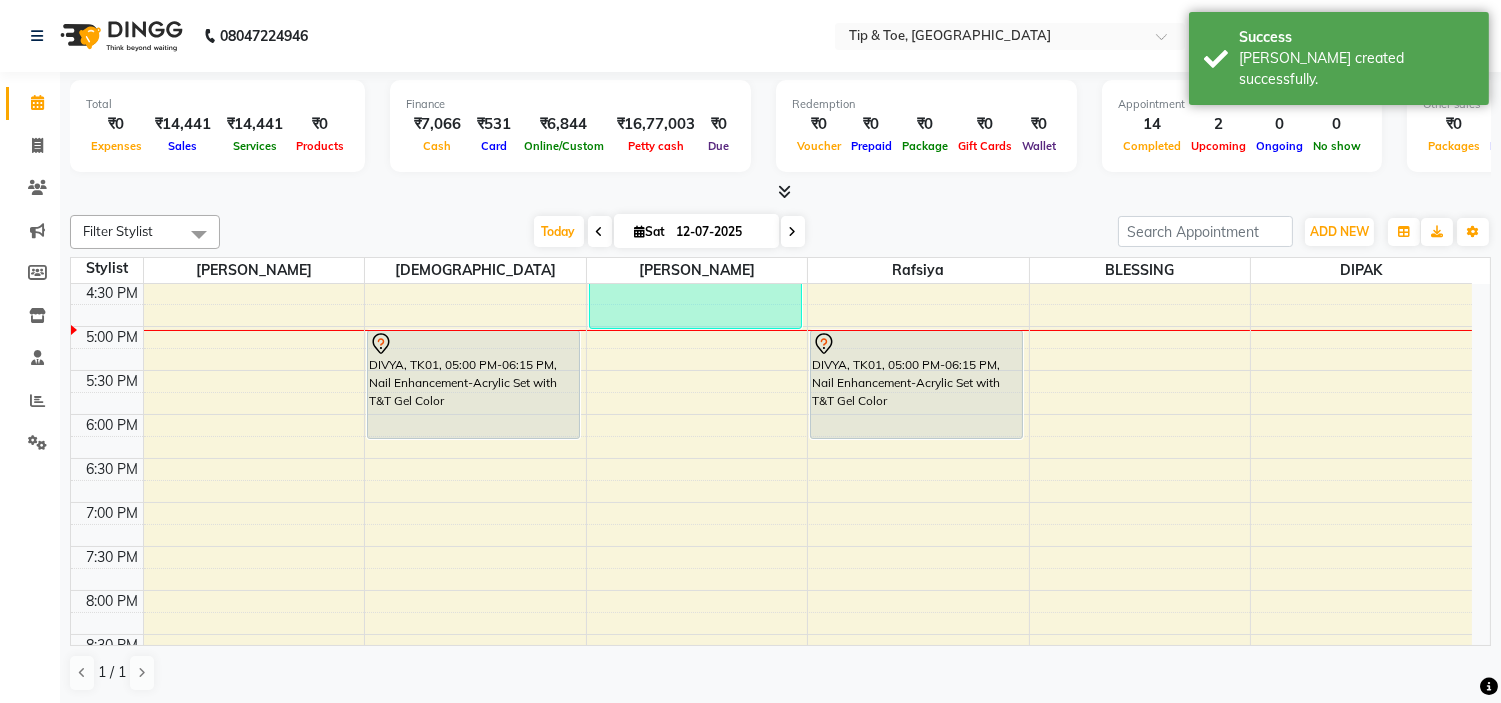 scroll, scrollTop: 666, scrollLeft: 0, axis: vertical 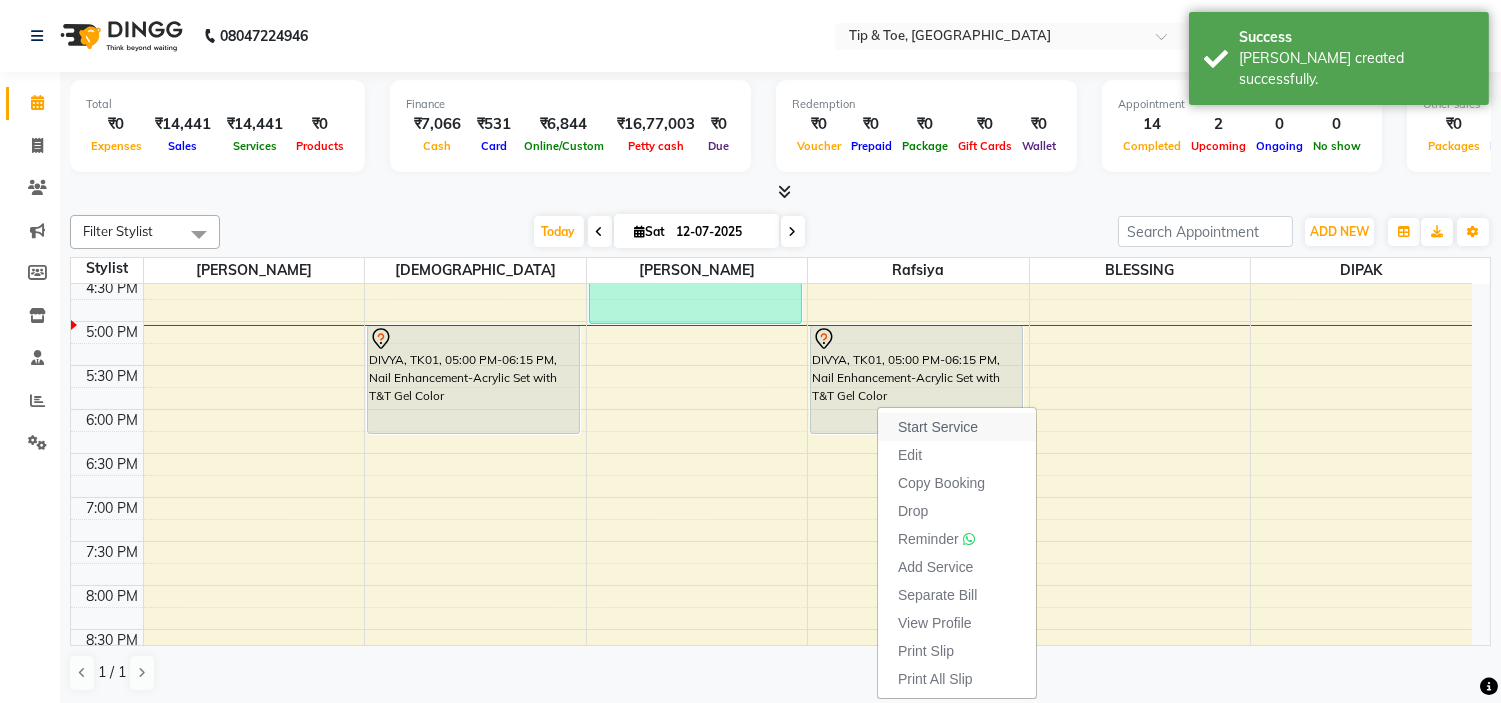 click on "Start Service" at bounding box center [938, 427] 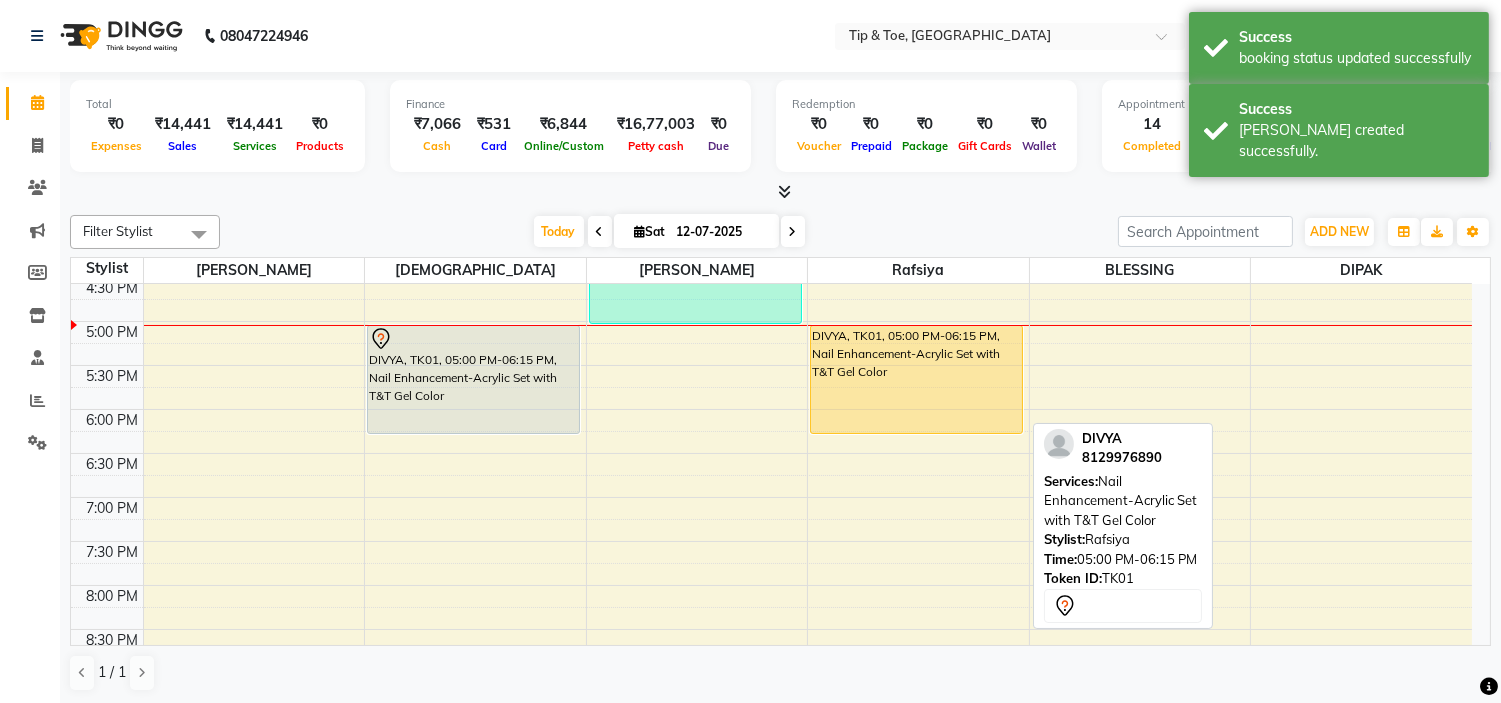 click on "DIVYA, TK01, 05:00 PM-06:15 PM, Nail Enhancement-Acrylic Set with T&T Gel Color" at bounding box center [916, 379] 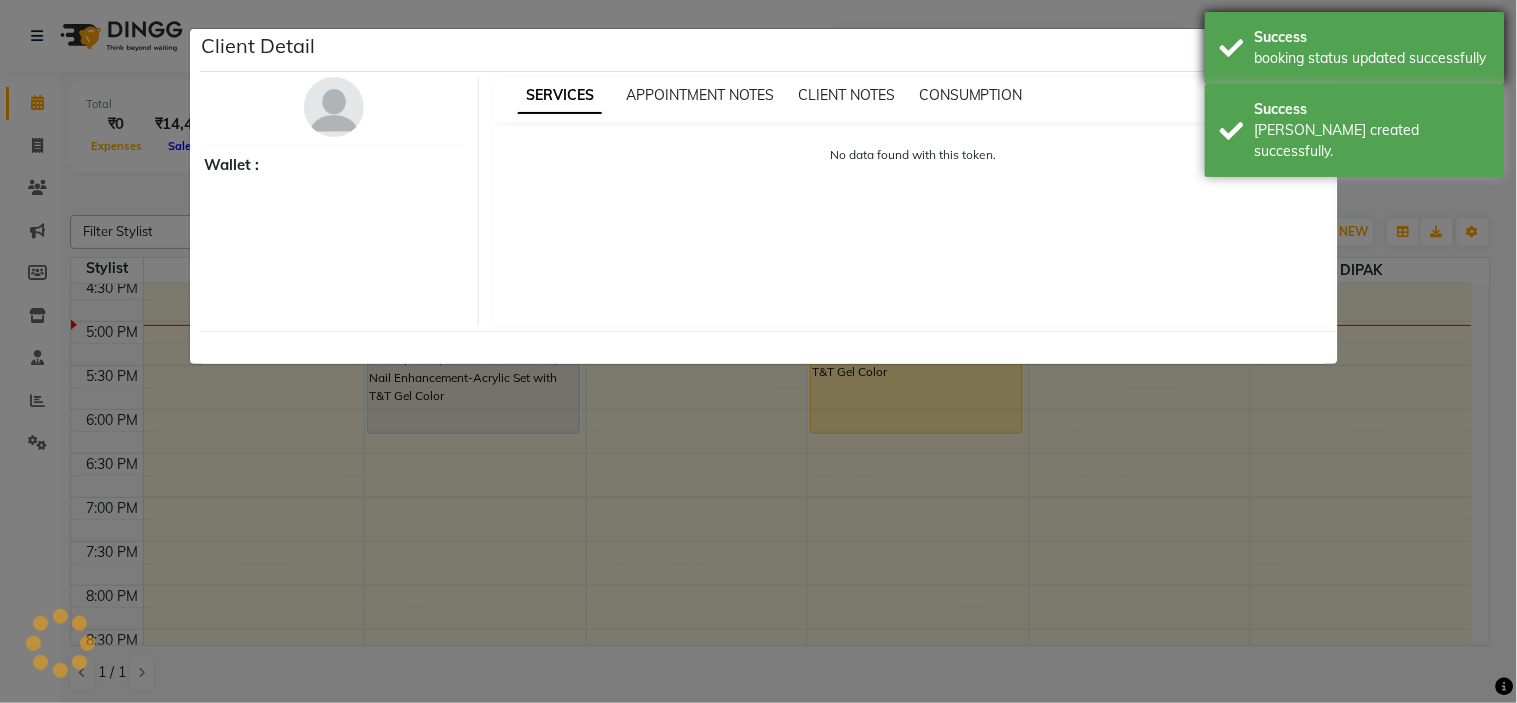 click on "Success   booking status updated successfully" at bounding box center (1355, 48) 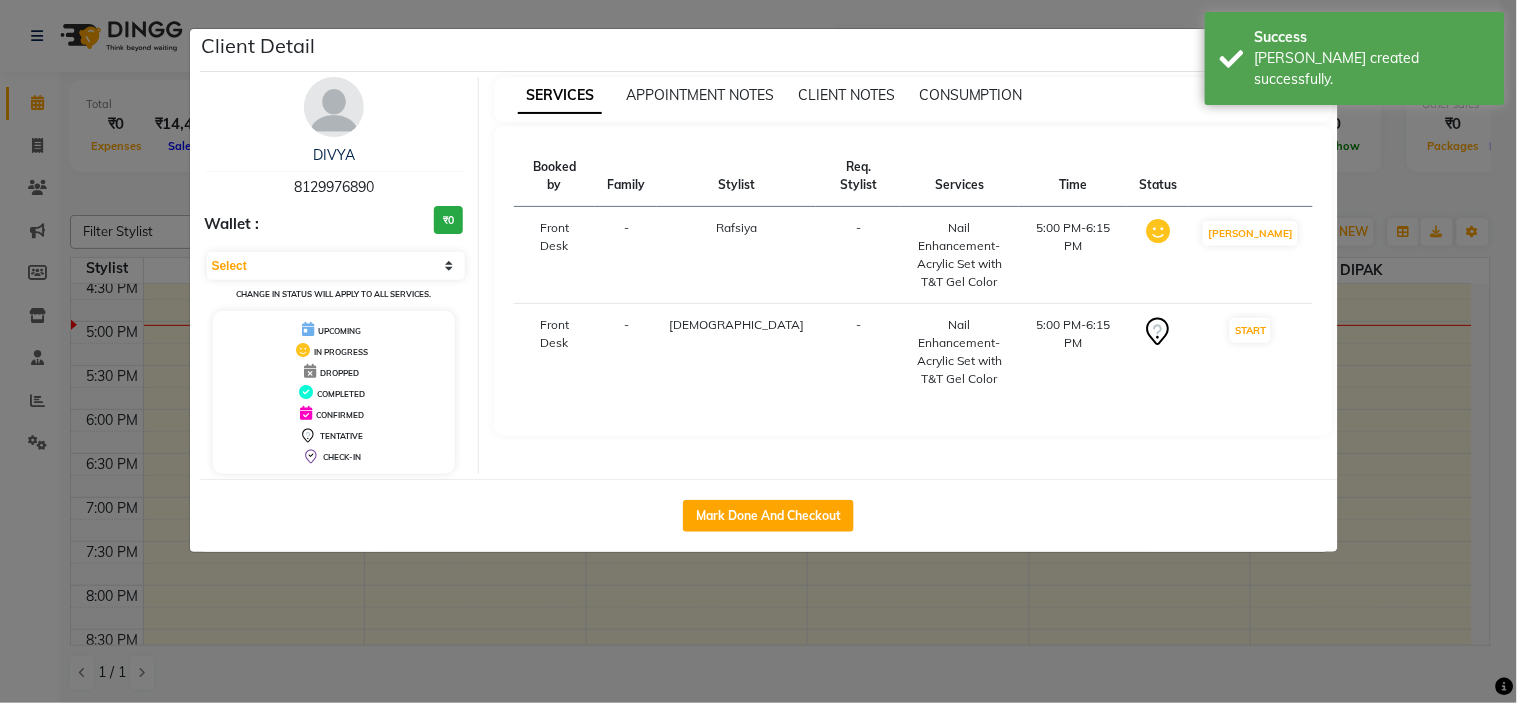 click on "SERVICES APPOINTMENT NOTES CLIENT NOTES CONSUMPTION" at bounding box center (913, 99) 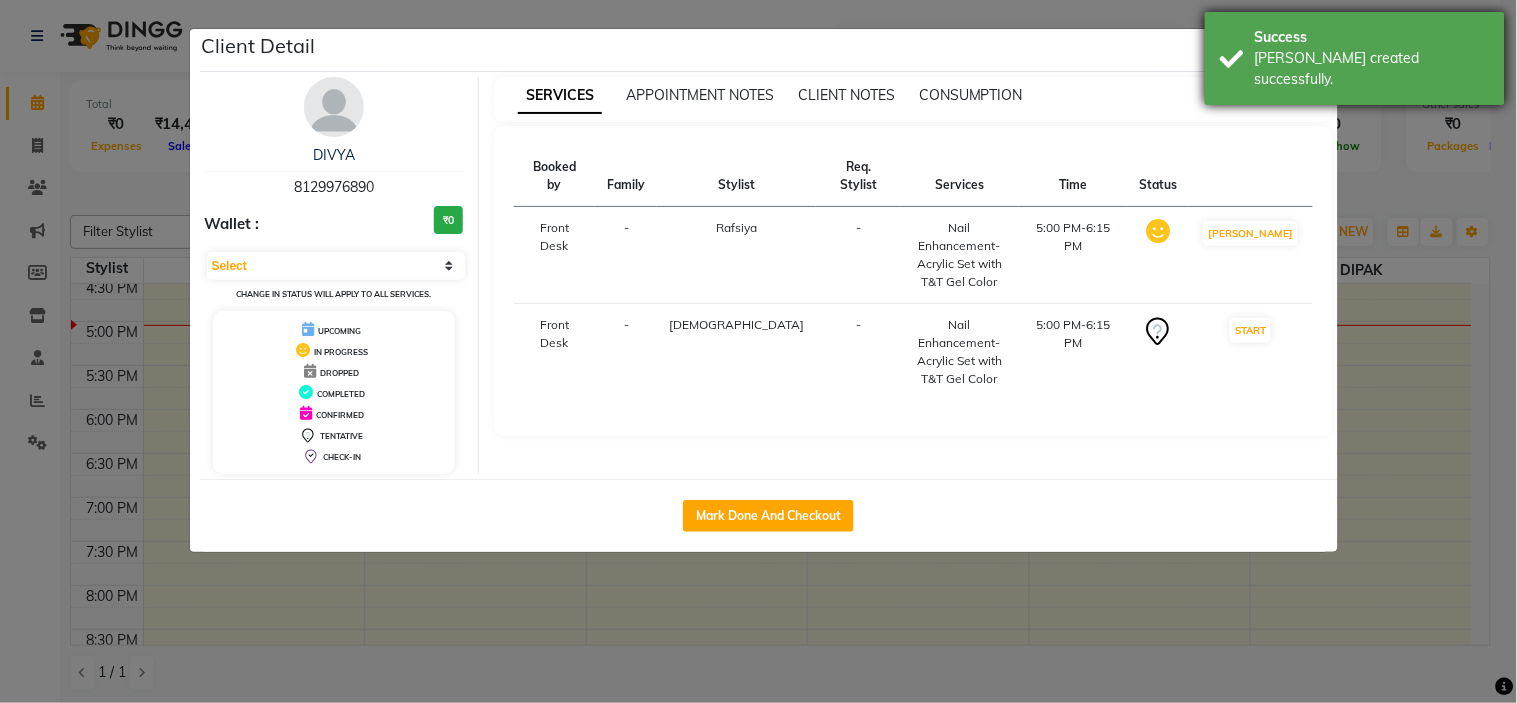 drag, startPoint x: 1291, startPoint y: 15, endPoint x: 1301, endPoint y: 32, distance: 19.723083 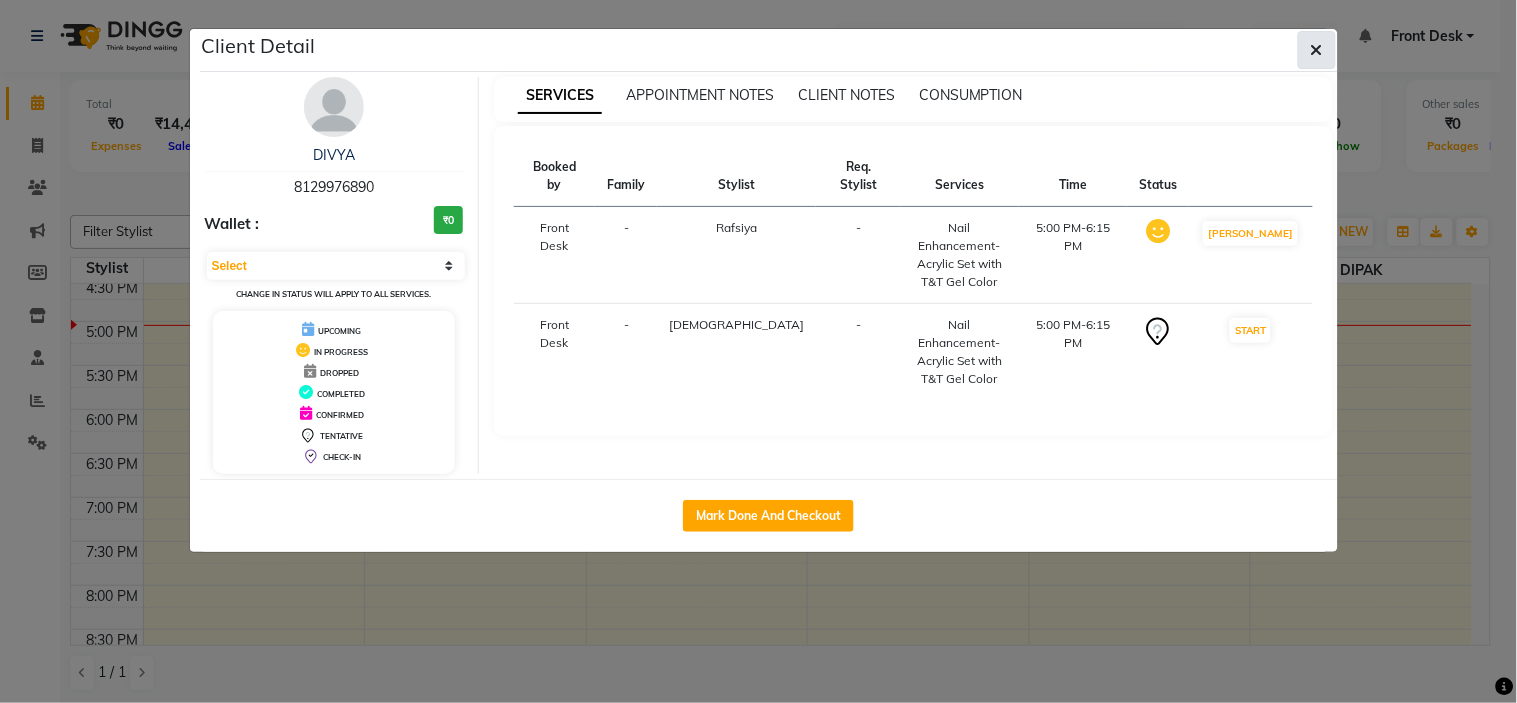 click 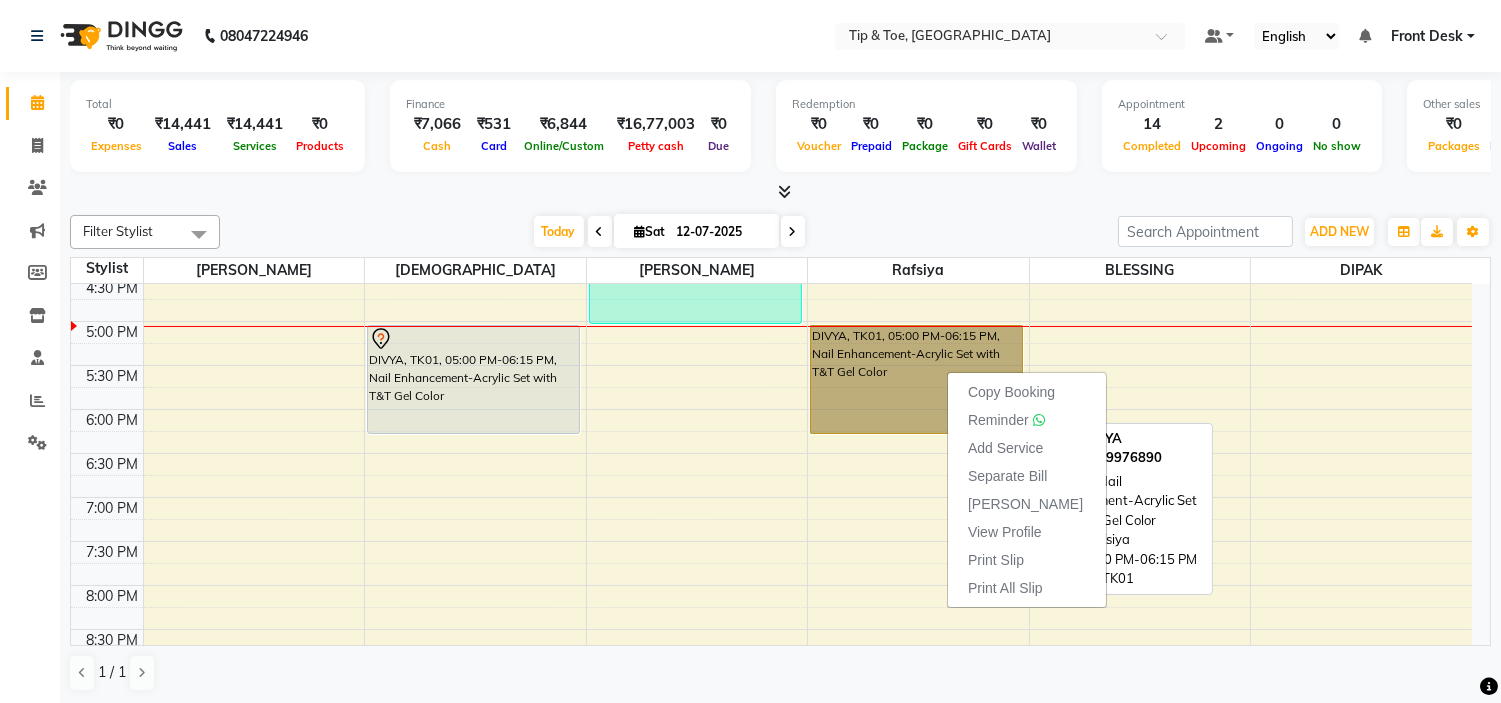 click on "DIVYA, TK01, 05:00 PM-06:15 PM, Nail Enhancement-Acrylic Set with T&T Gel Color" at bounding box center [916, 379] 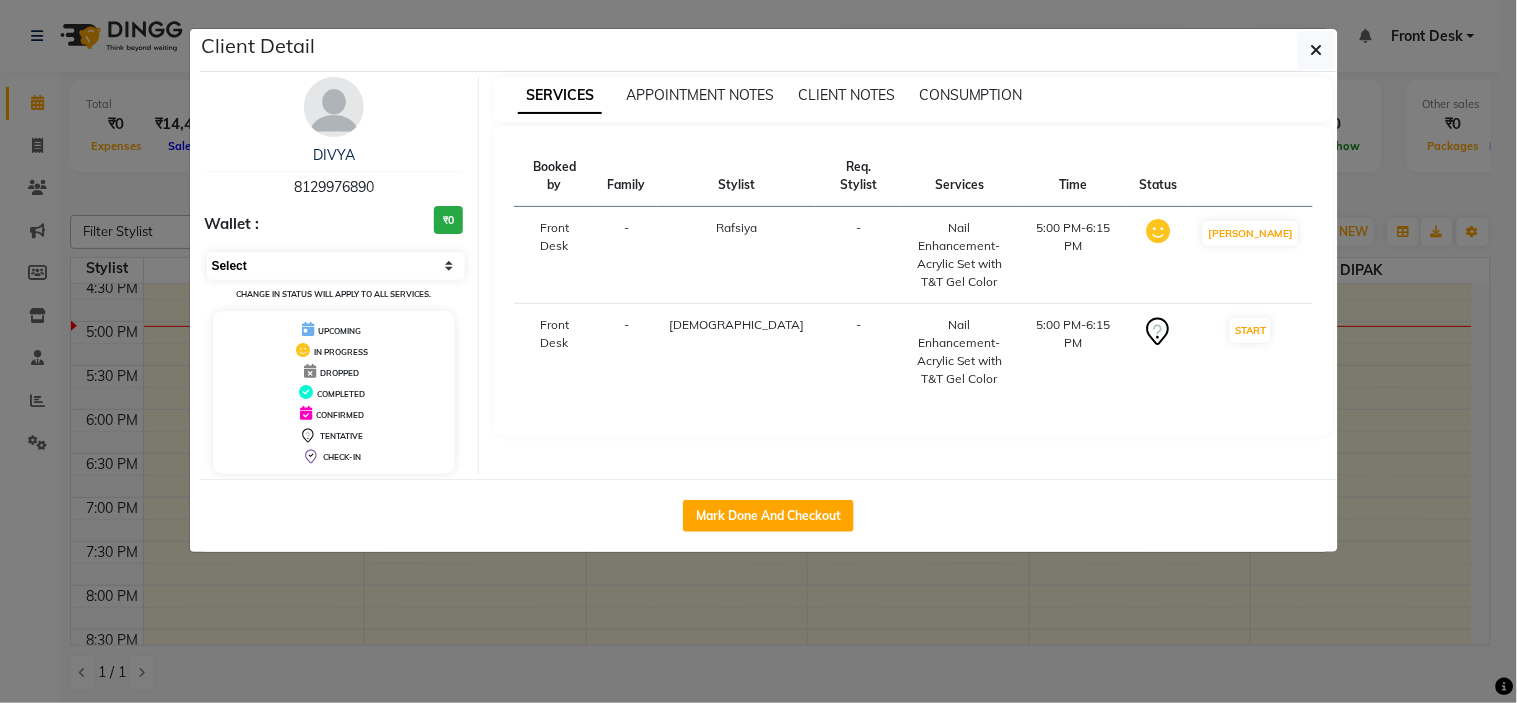 click on "Select IN SERVICE CONFIRMED TENTATIVE CHECK IN MARK DONE DROPPED UPCOMING" at bounding box center (336, 266) 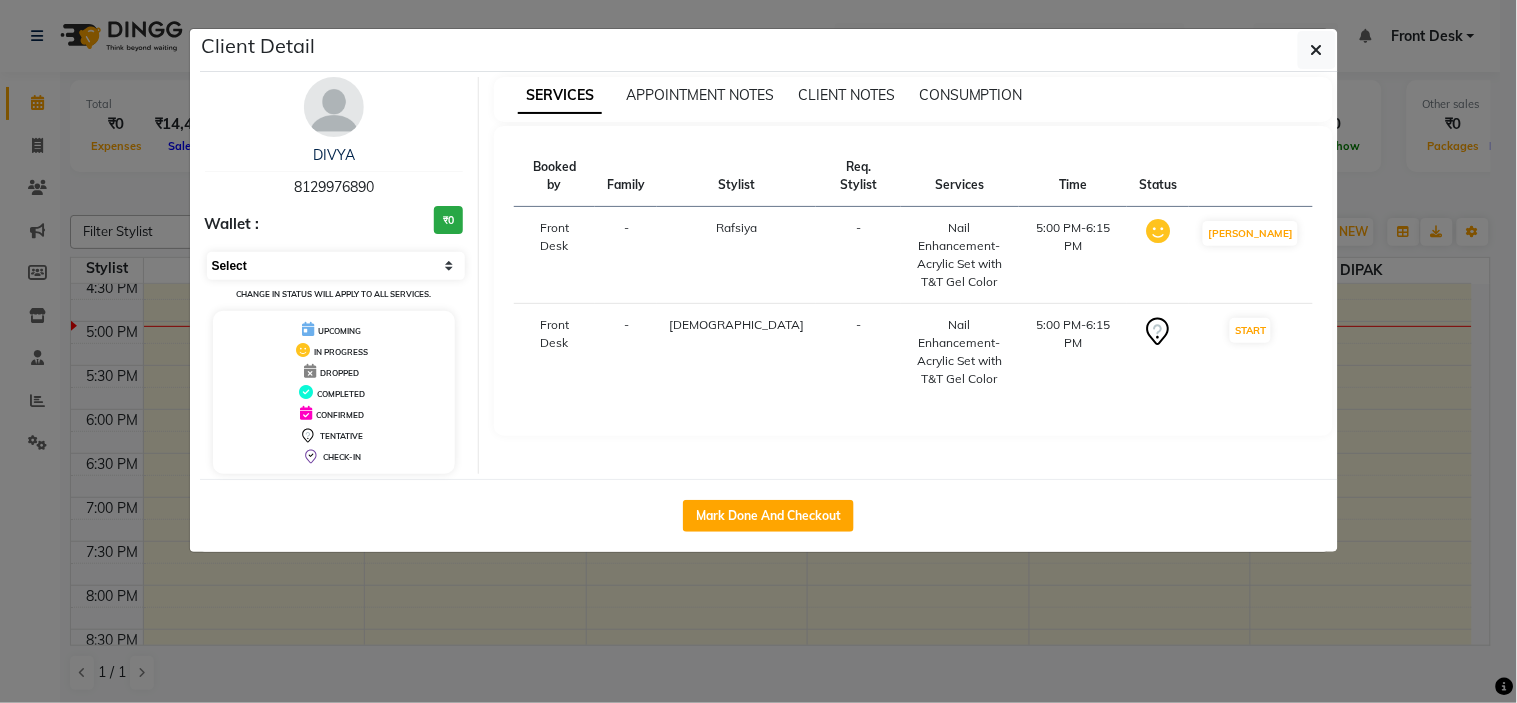 select on "1" 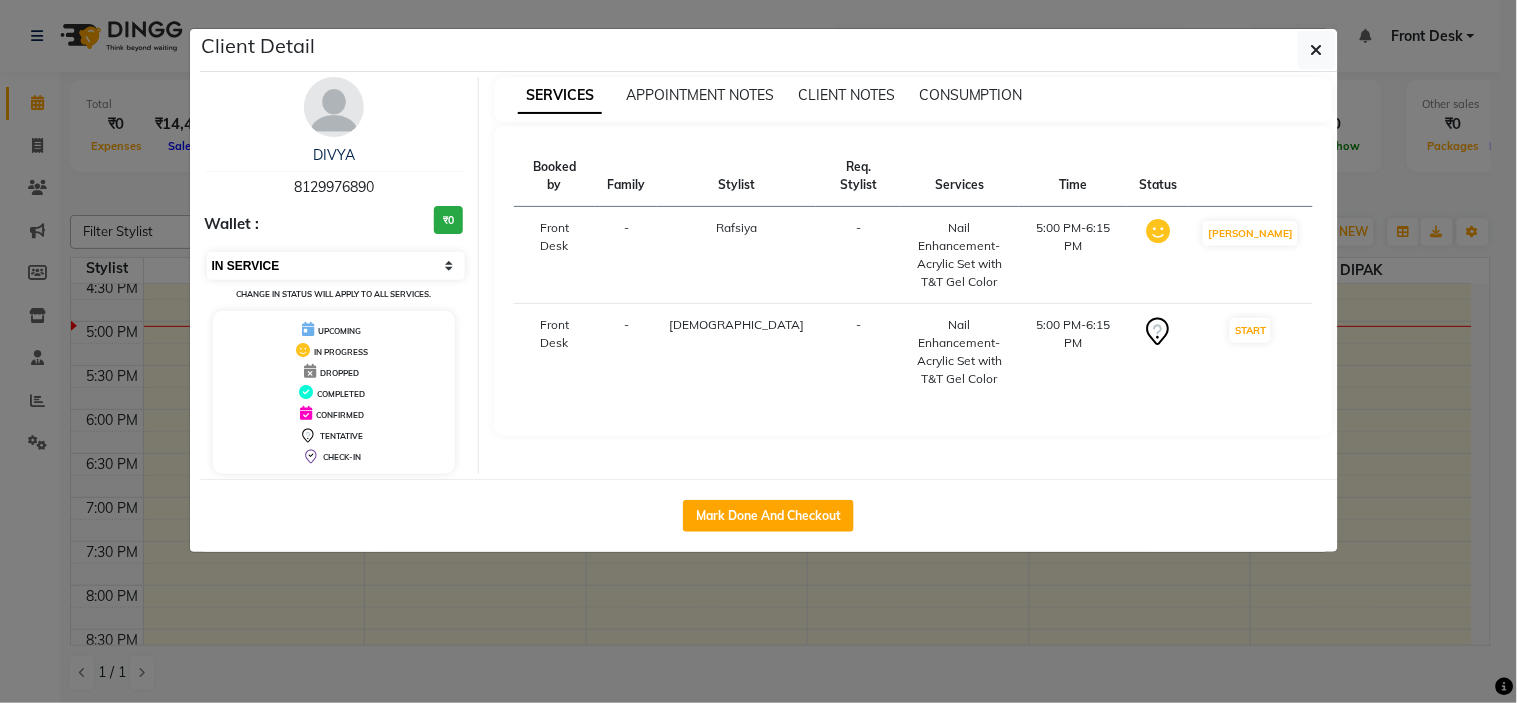 click on "Select IN SERVICE CONFIRMED TENTATIVE CHECK IN MARK DONE DROPPED UPCOMING" at bounding box center [336, 266] 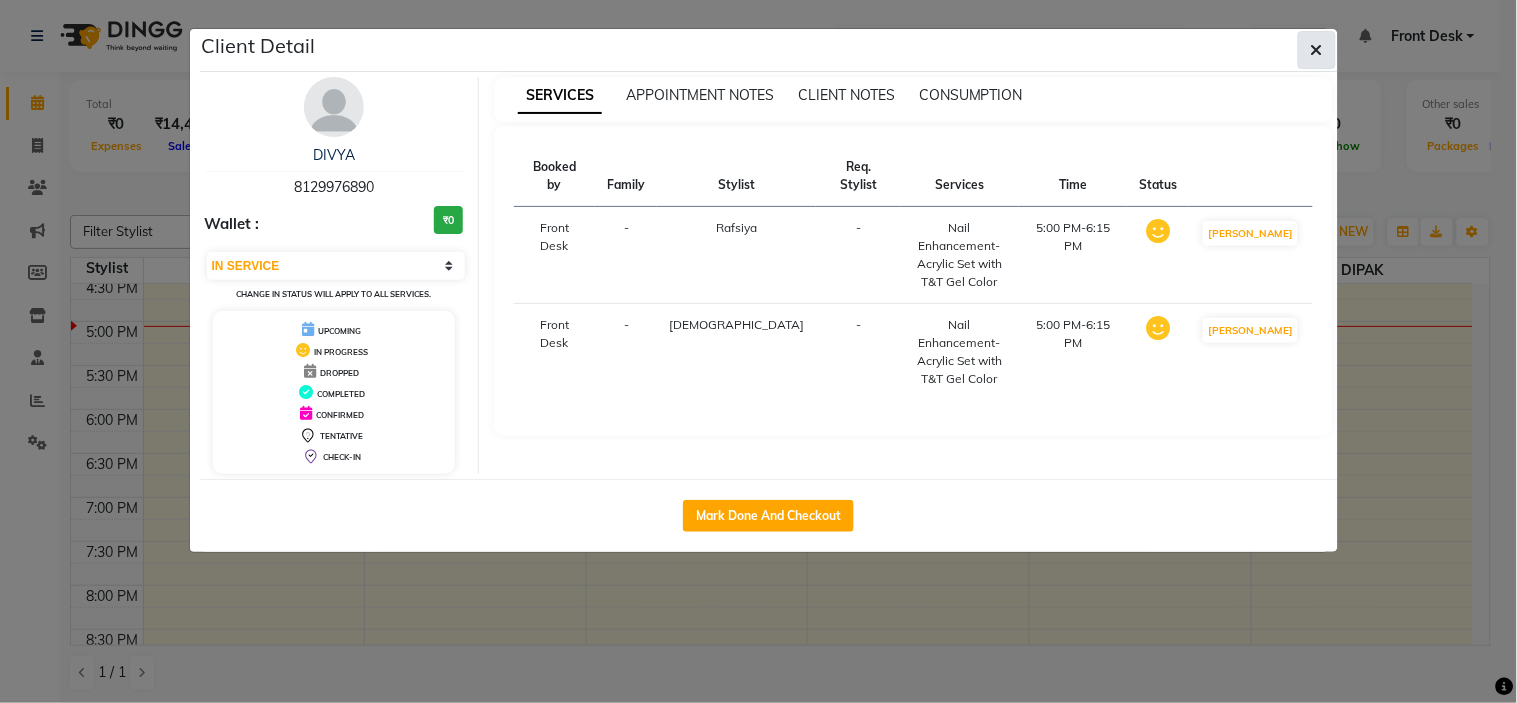 click 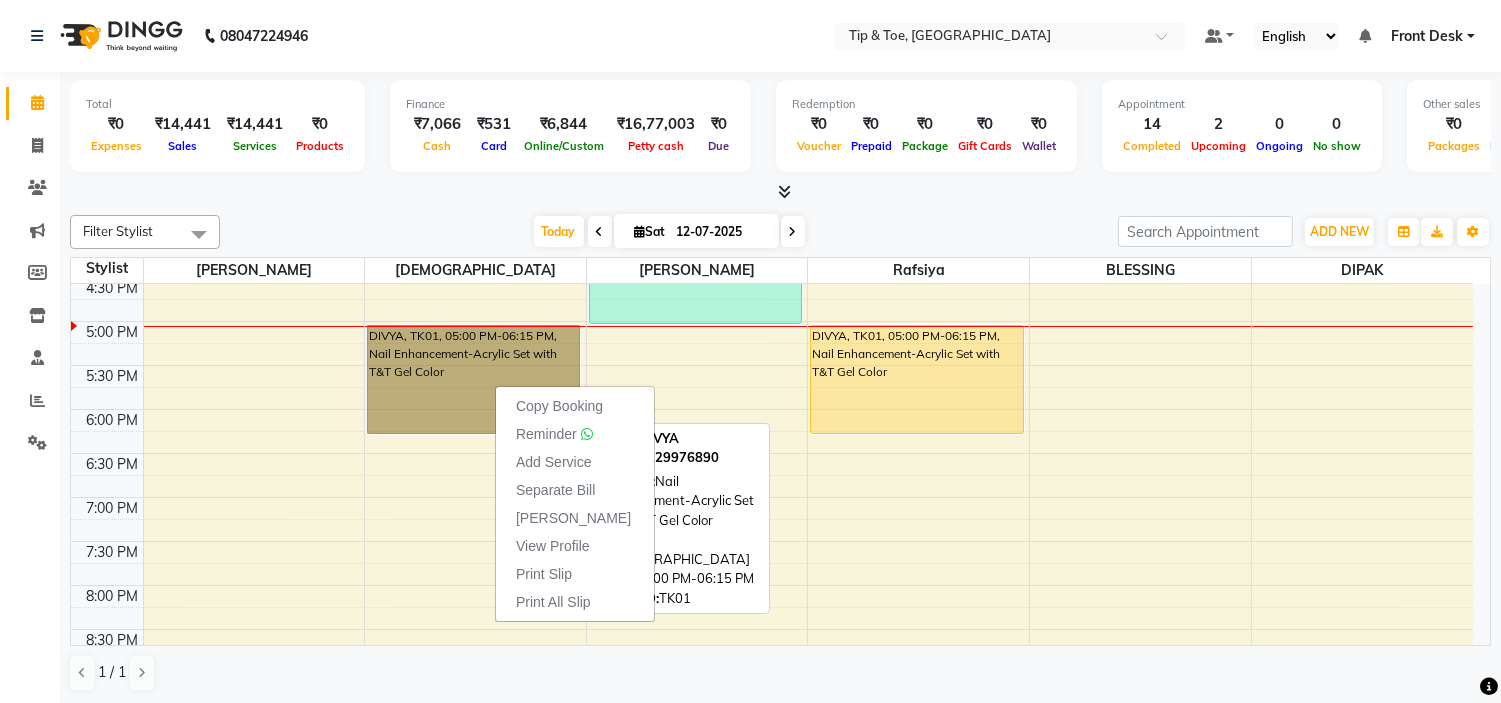 click on "DIVYA, TK01, 05:00 PM-06:15 PM, Nail Enhancement-Acrylic Set with T&T Gel Color" at bounding box center [473, 379] 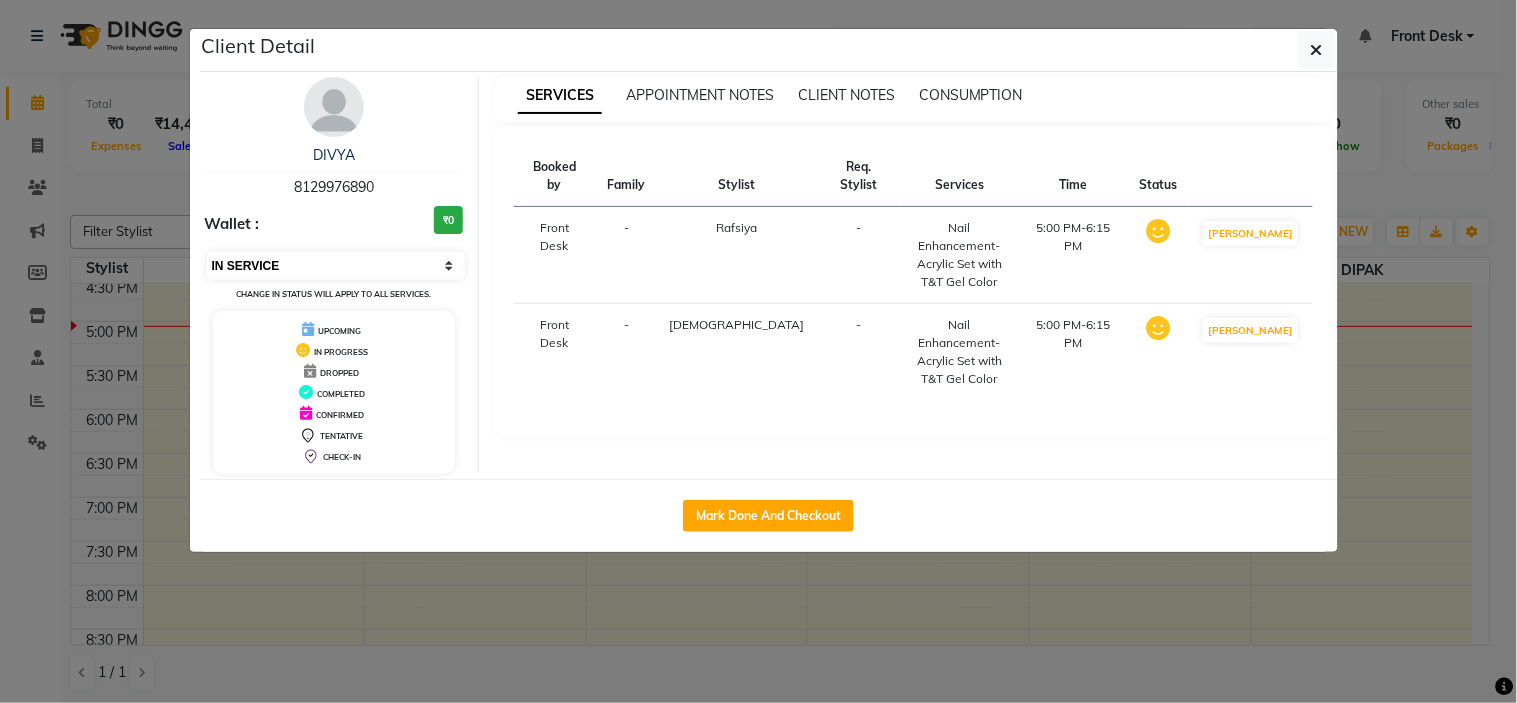 click on "Select IN SERVICE CONFIRMED TENTATIVE CHECK IN MARK DONE DROPPED UPCOMING" at bounding box center (336, 266) 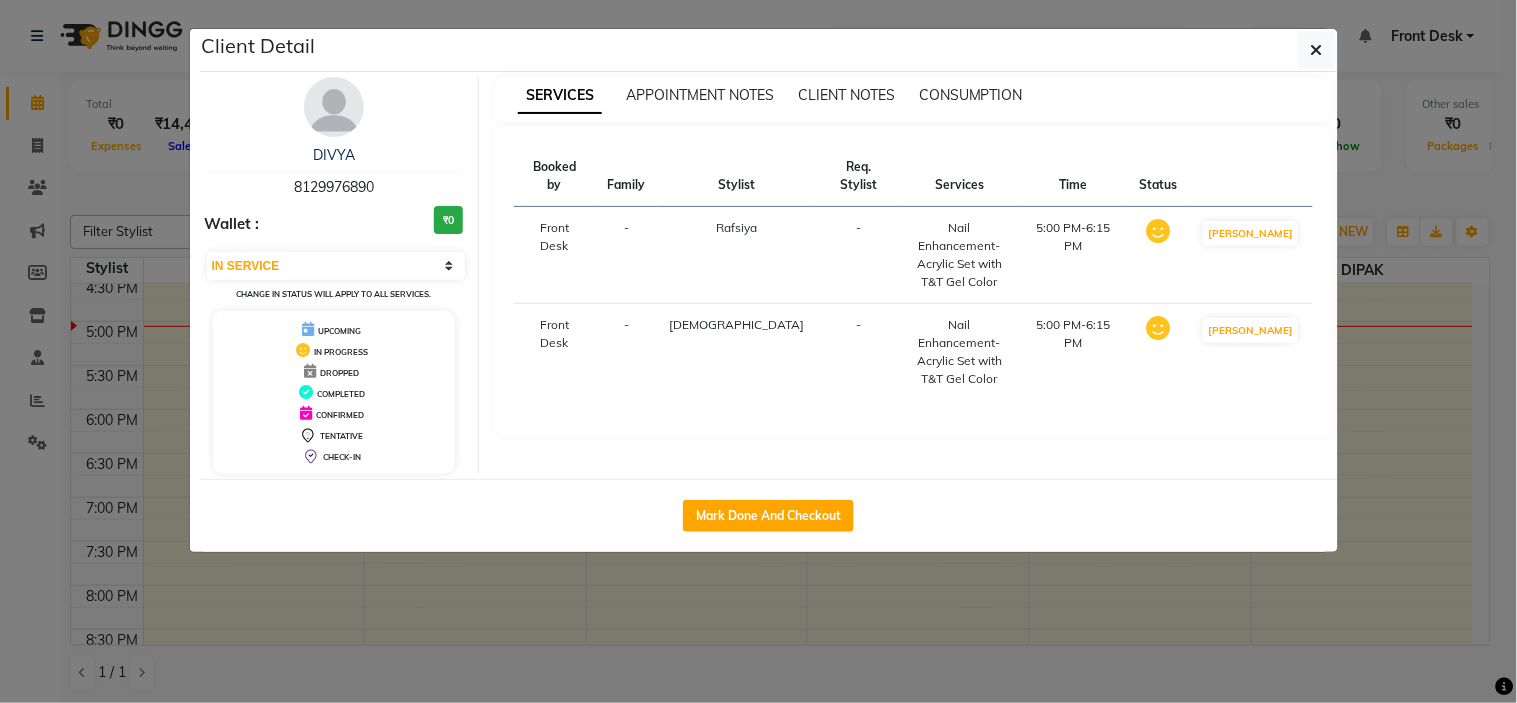 select on "5" 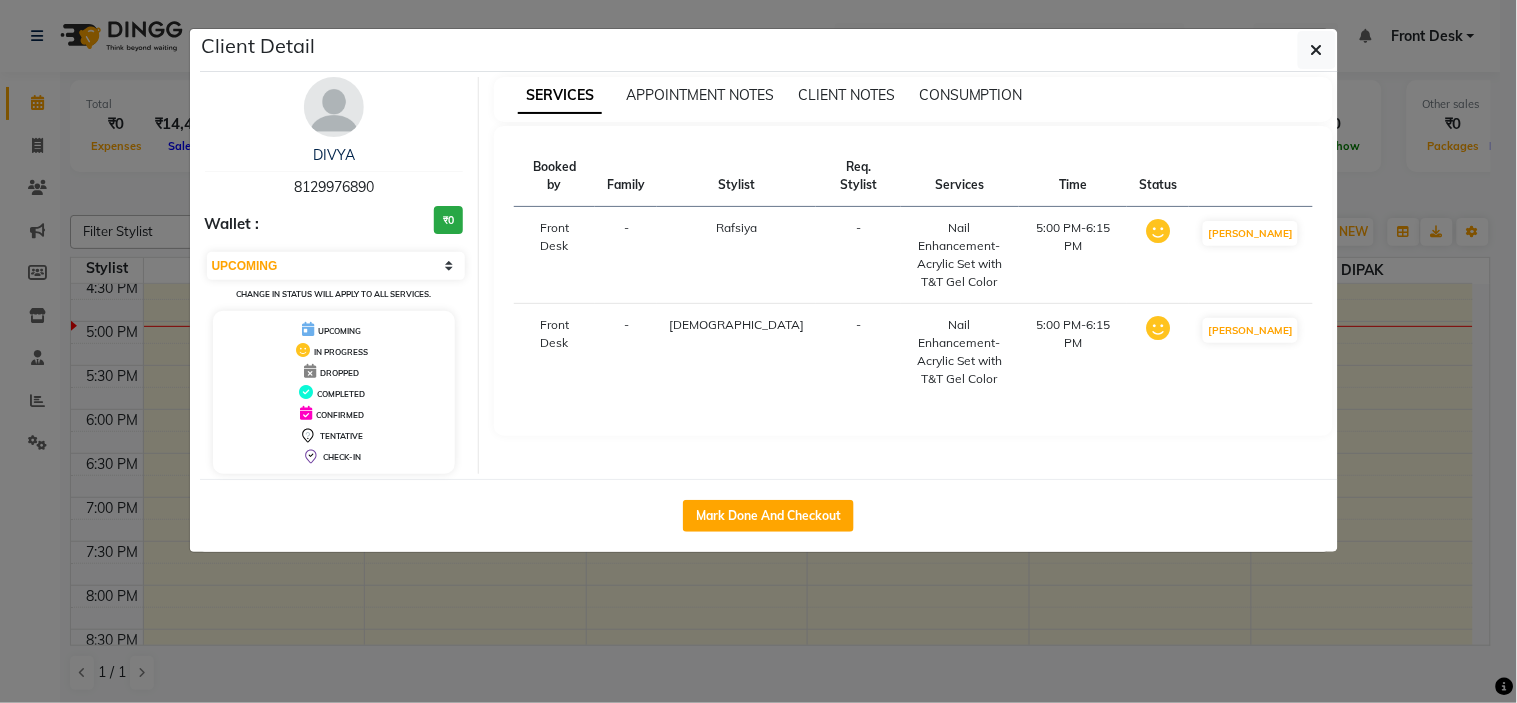 click on "Select IN SERVICE CONFIRMED TENTATIVE CHECK IN MARK DONE DROPPED UPCOMING" at bounding box center (336, 266) 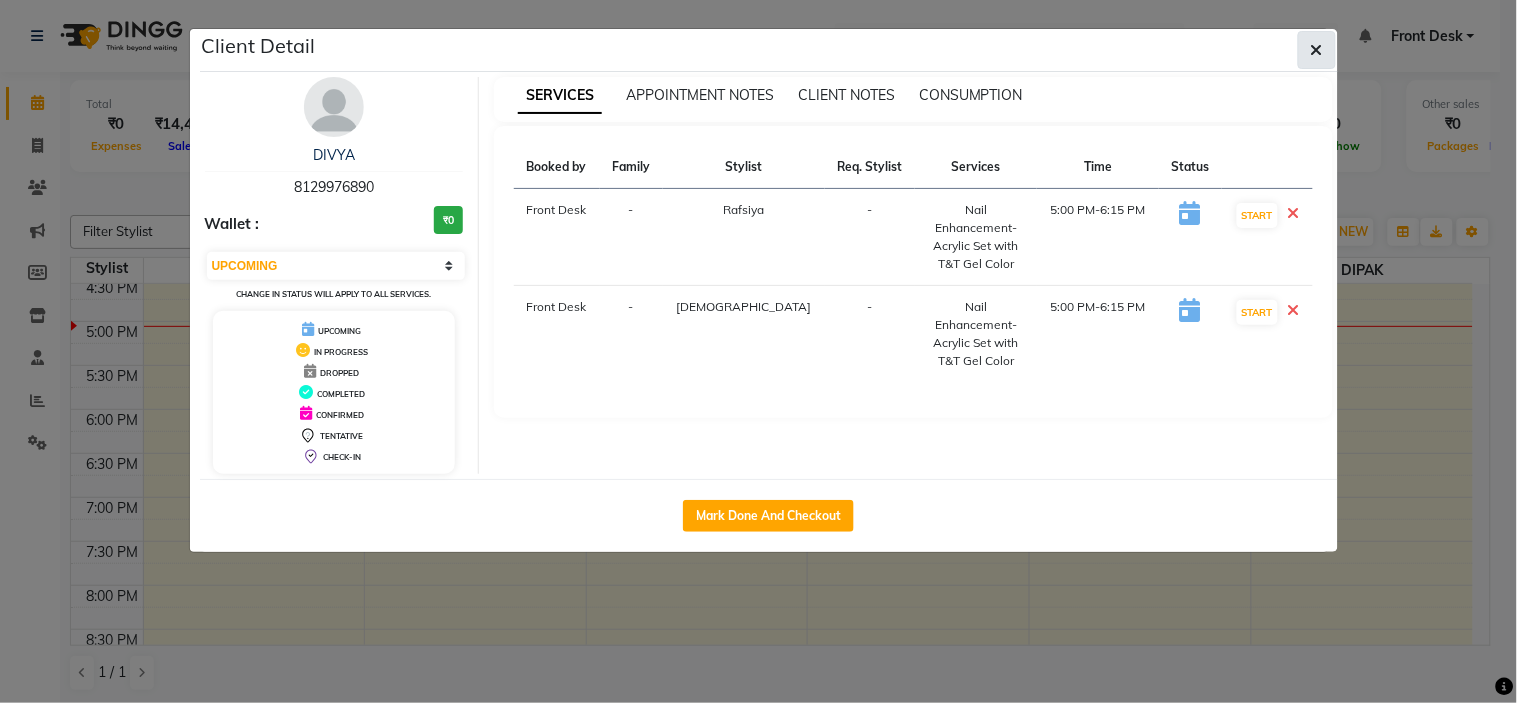 click 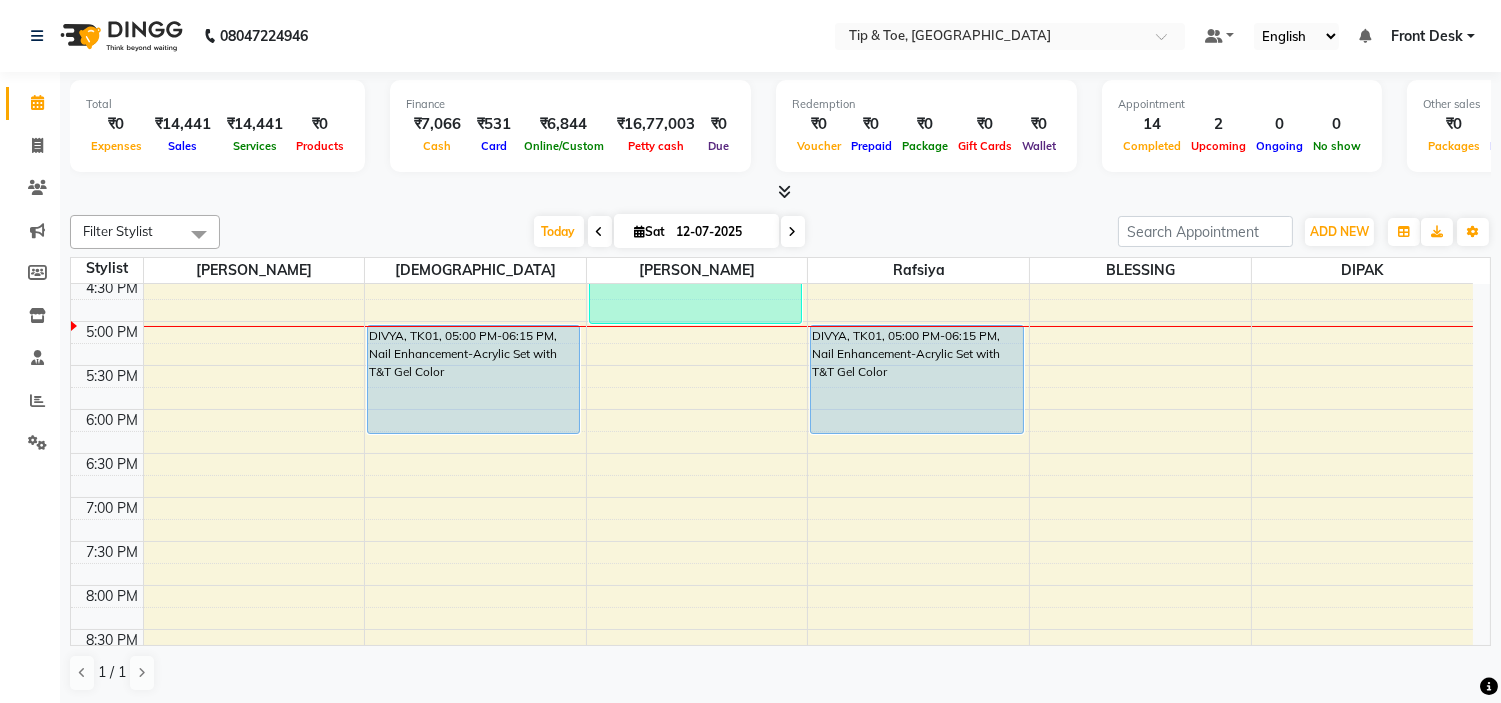 click on "Total  ₹0  Expenses ₹14,441  Sales ₹14,441  Services ₹0  Products Finance  ₹7,066  Cash ₹531  Card ₹6,844  Online/Custom ₹16,77,003 [PERSON_NAME] cash ₹0 Due  Redemption  ₹0 Voucher ₹0 Prepaid ₹0 Package ₹0  Gift Cards ₹0  Wallet  Appointment  14 Completed 2 Upcoming 0 Ongoing 0 No show  Other sales  ₹0  Packages ₹0  Memberships ₹0  Vouchers ₹0  Prepaids ₹0  Gift Cards Filter Stylist Select All [PERSON_NAME] [PERSON_NAME] [PERSON_NAME] [DATE]  [DATE] Toggle Dropdown Add Appointment Add Invoice Add Attendance Add Client Toggle Dropdown Add Appointment Add Invoice Add Attendance Add Client ADD NEW Toggle Dropdown Add Appointment Add Invoice Add Attendance Add Client Filter Stylist Select All [PERSON_NAME] [PERSON_NAME] [PERSON_NAME] Group By  Staff View   Room View  View as Vertical  Vertical - Week View  Horizontal  Horizontal - Week View  List  Toggle Dropdown Calendar Settings Manage Tags   Arrange Stylists   Reset Stylists  Full Screen Appointment Form Zoom 6" 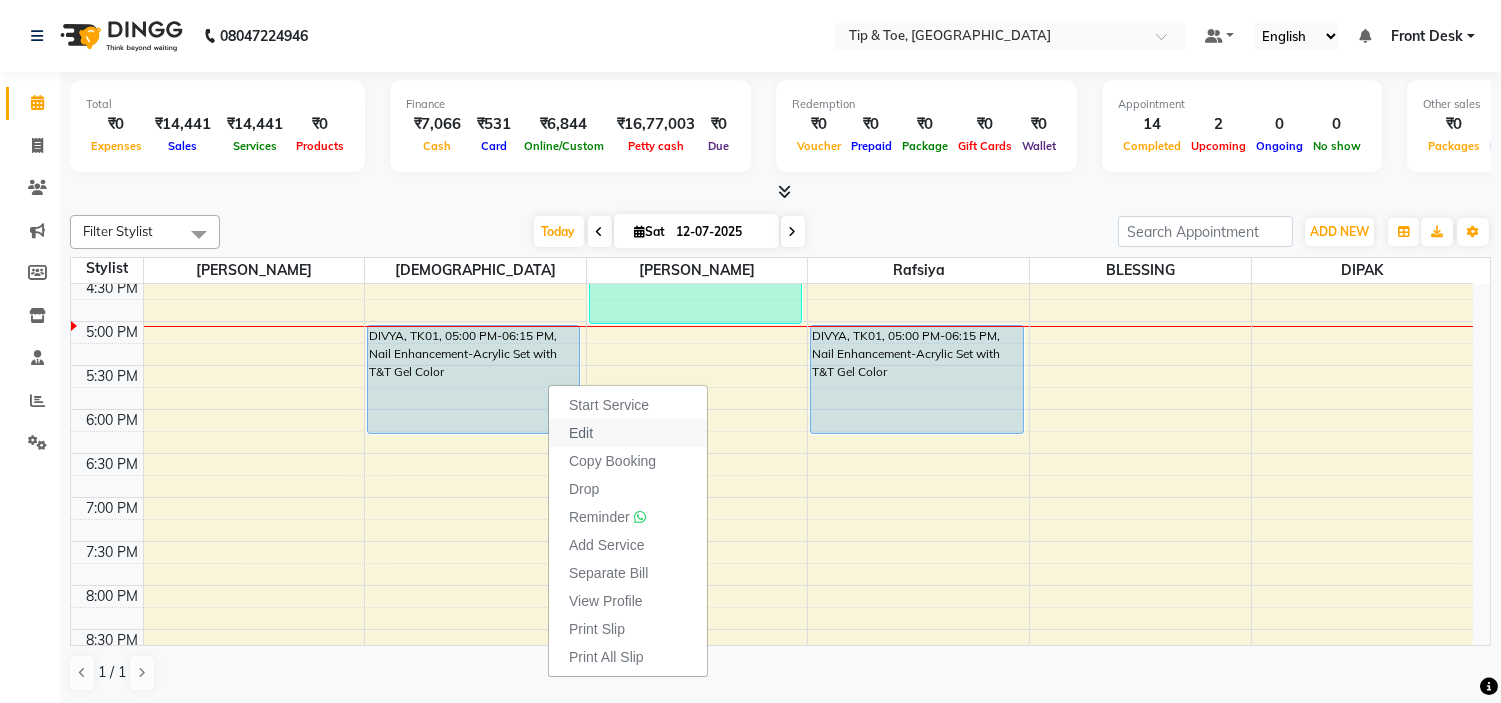 click on "Edit" at bounding box center [628, 433] 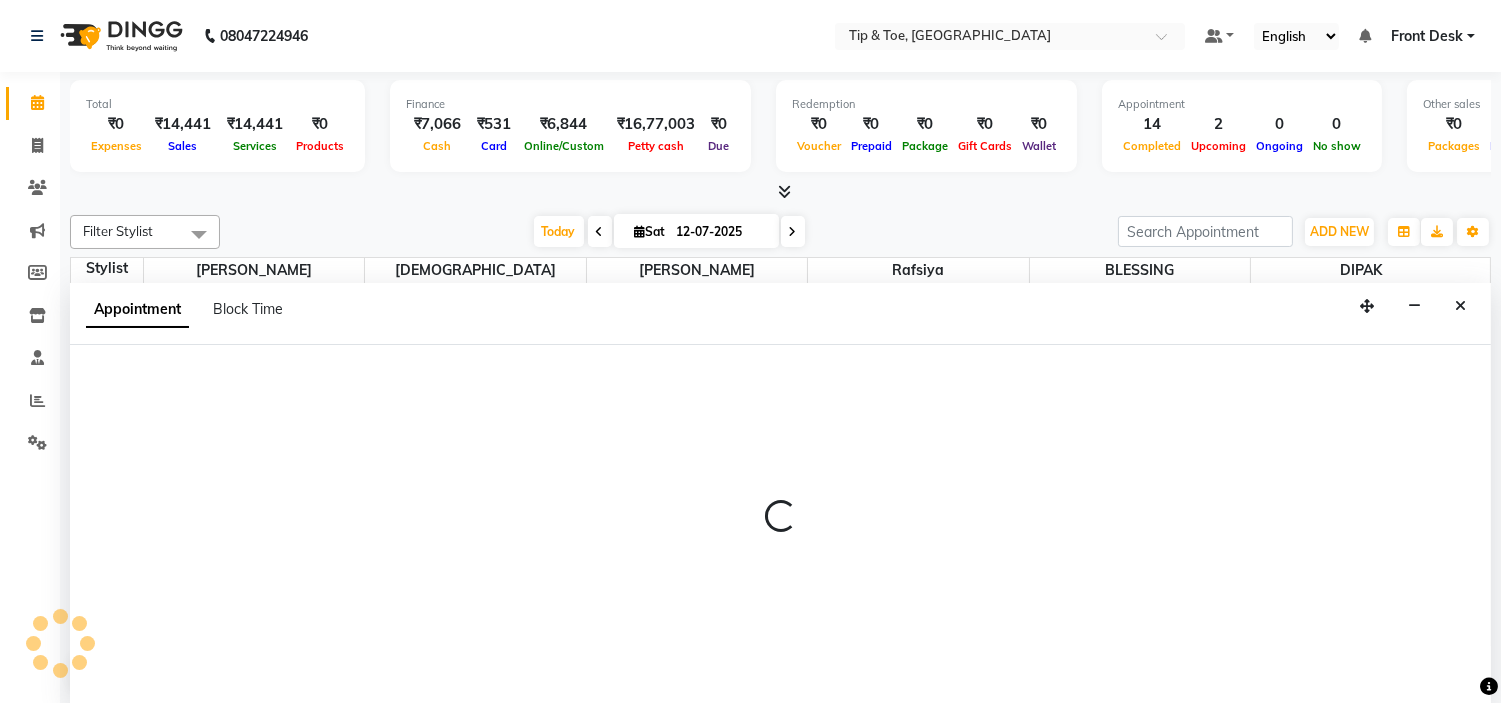 scroll, scrollTop: 1, scrollLeft: 0, axis: vertical 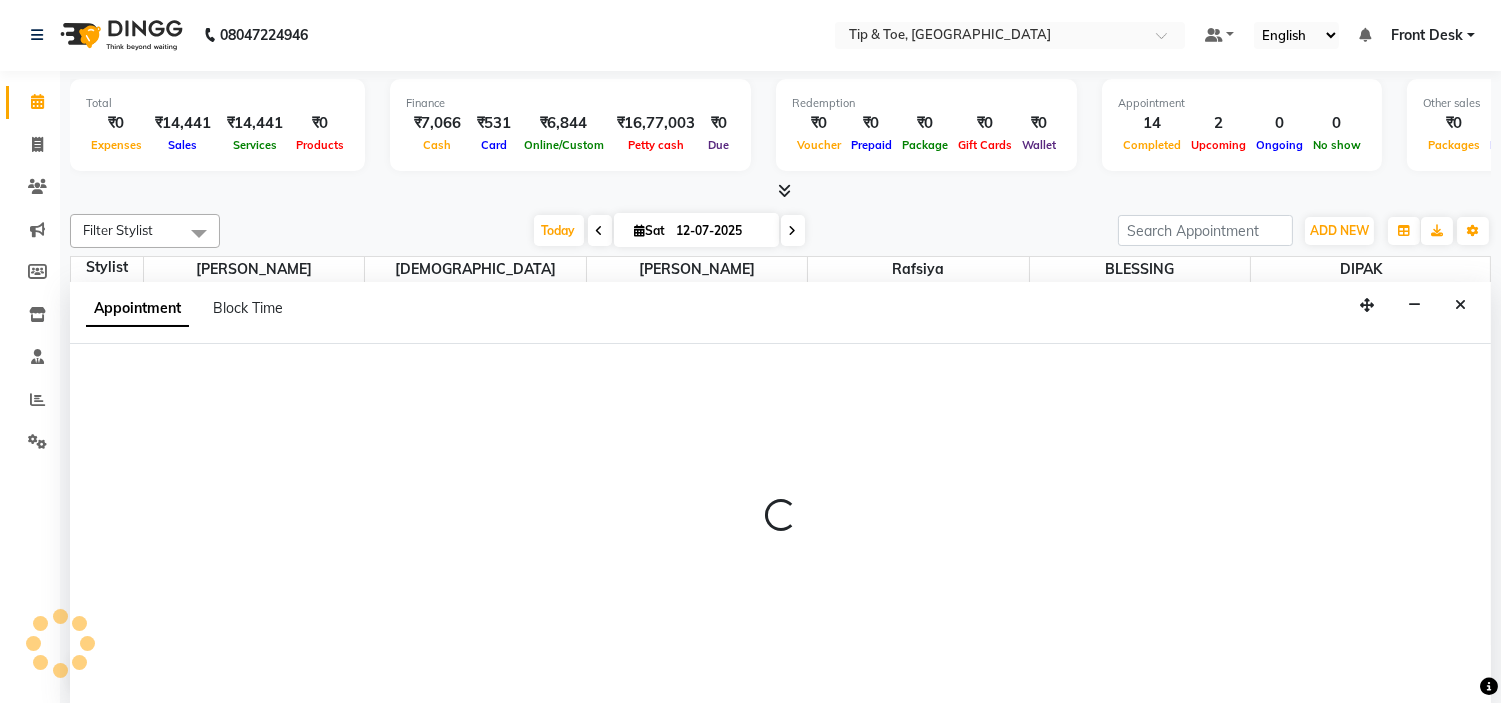 select on "1020" 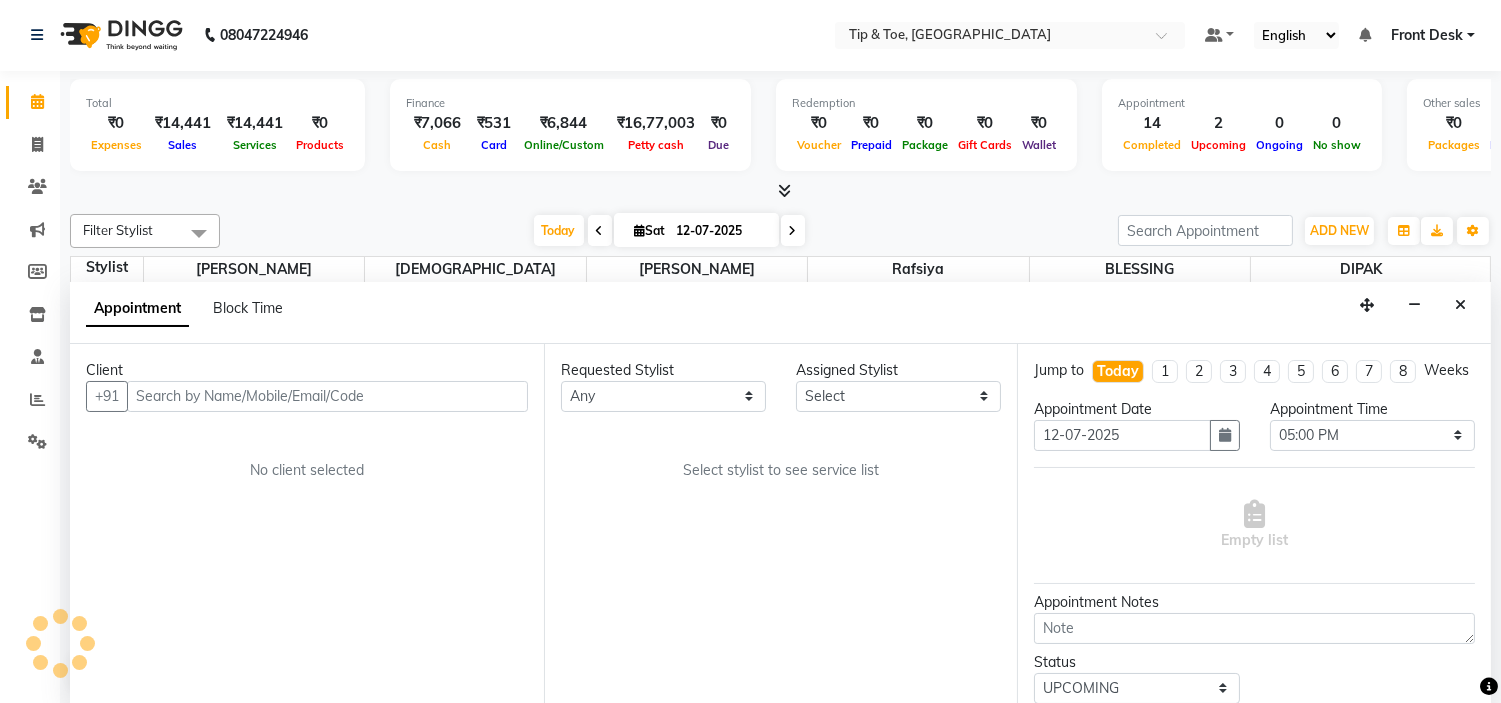 scroll, scrollTop: 707, scrollLeft: 0, axis: vertical 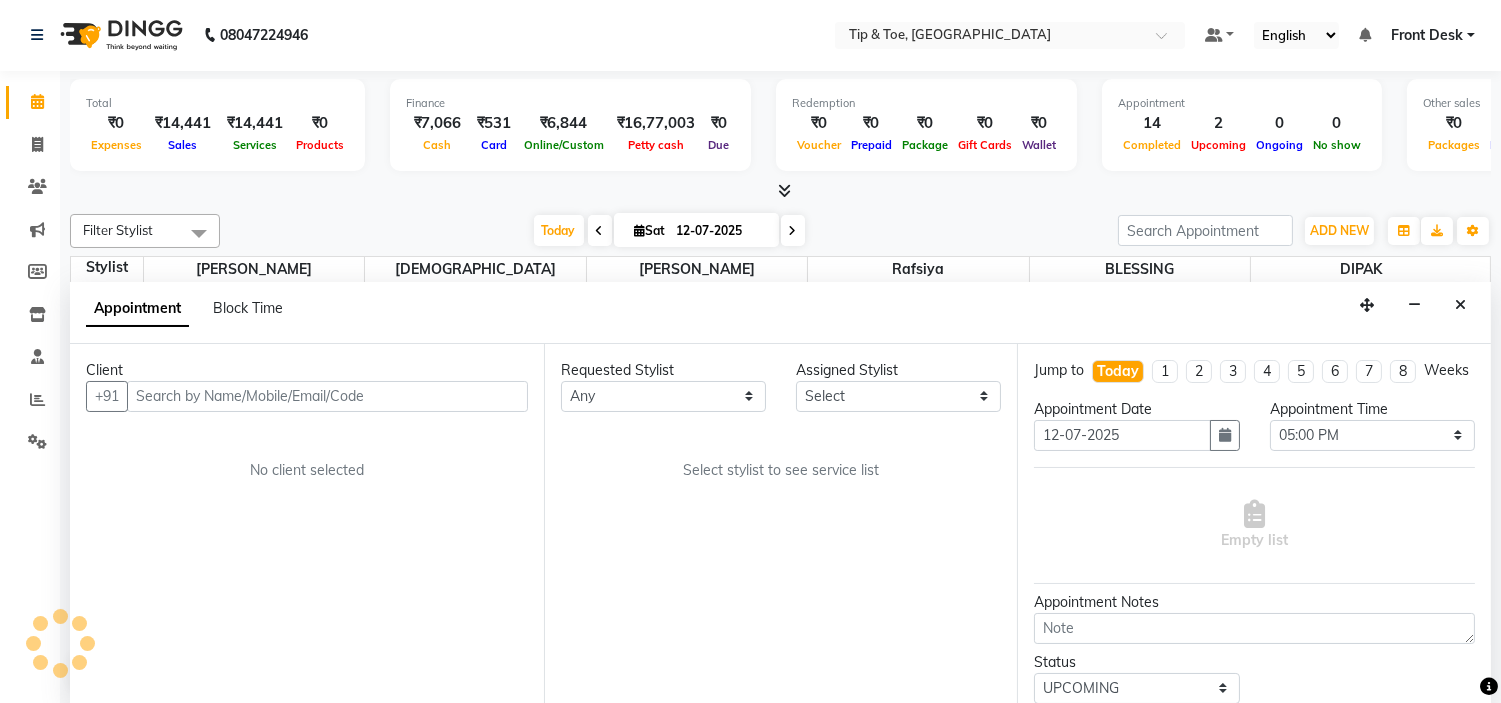 select on "37611" 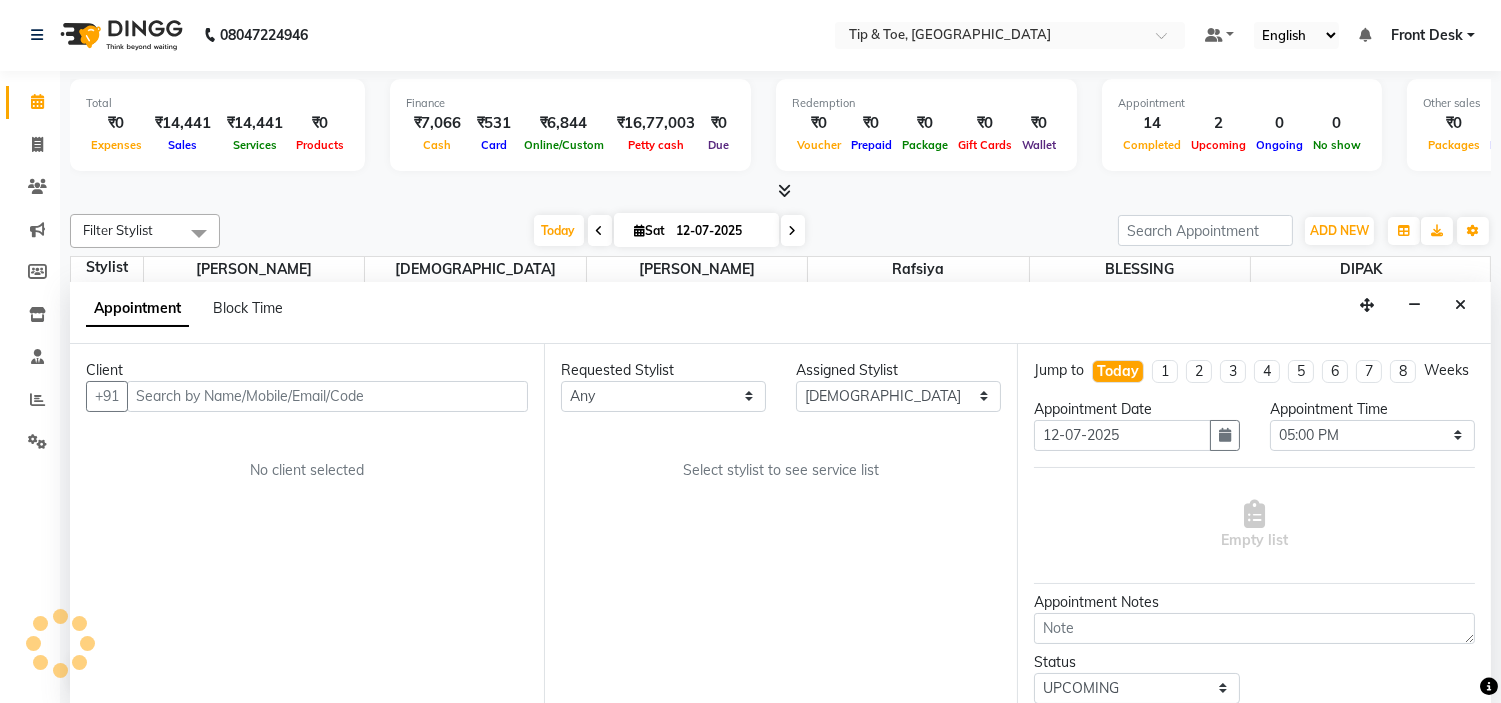 select on "2436" 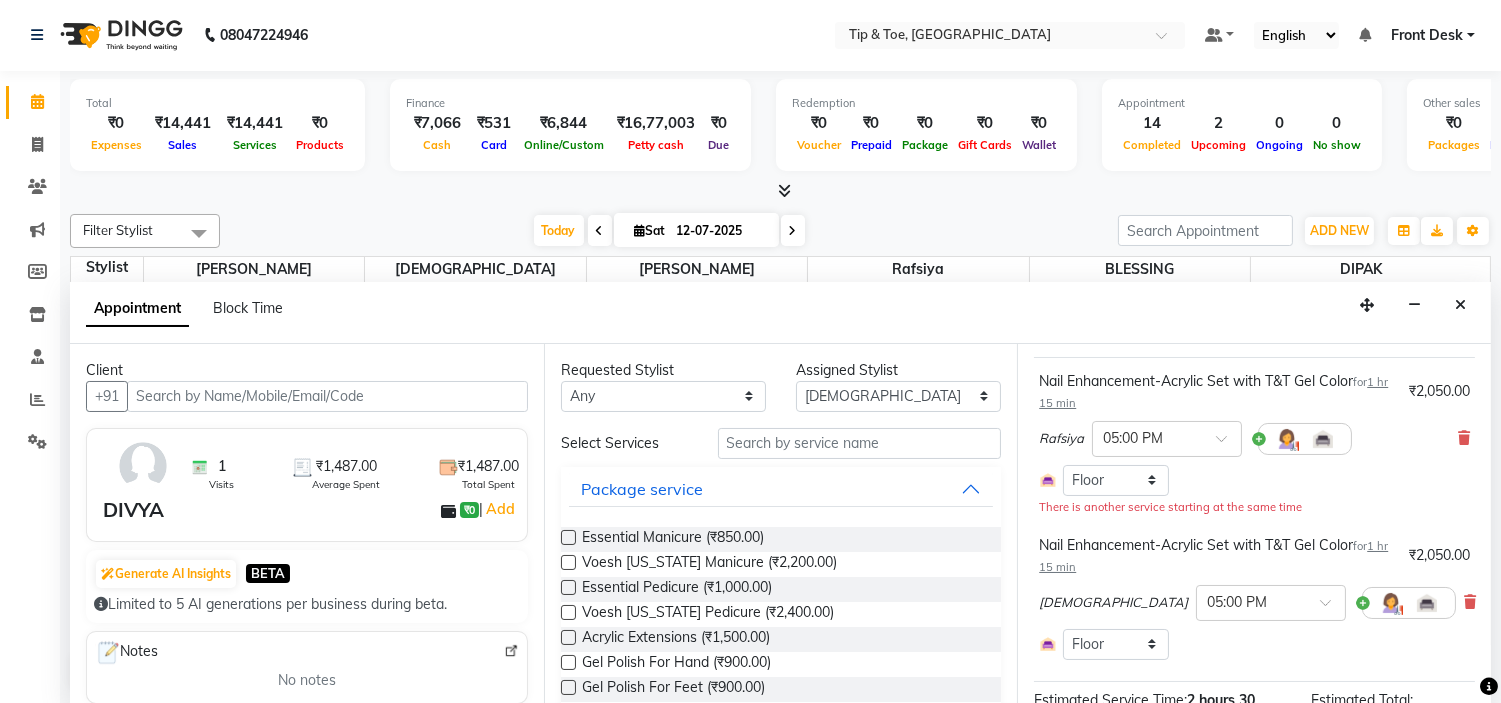 scroll, scrollTop: 111, scrollLeft: 0, axis: vertical 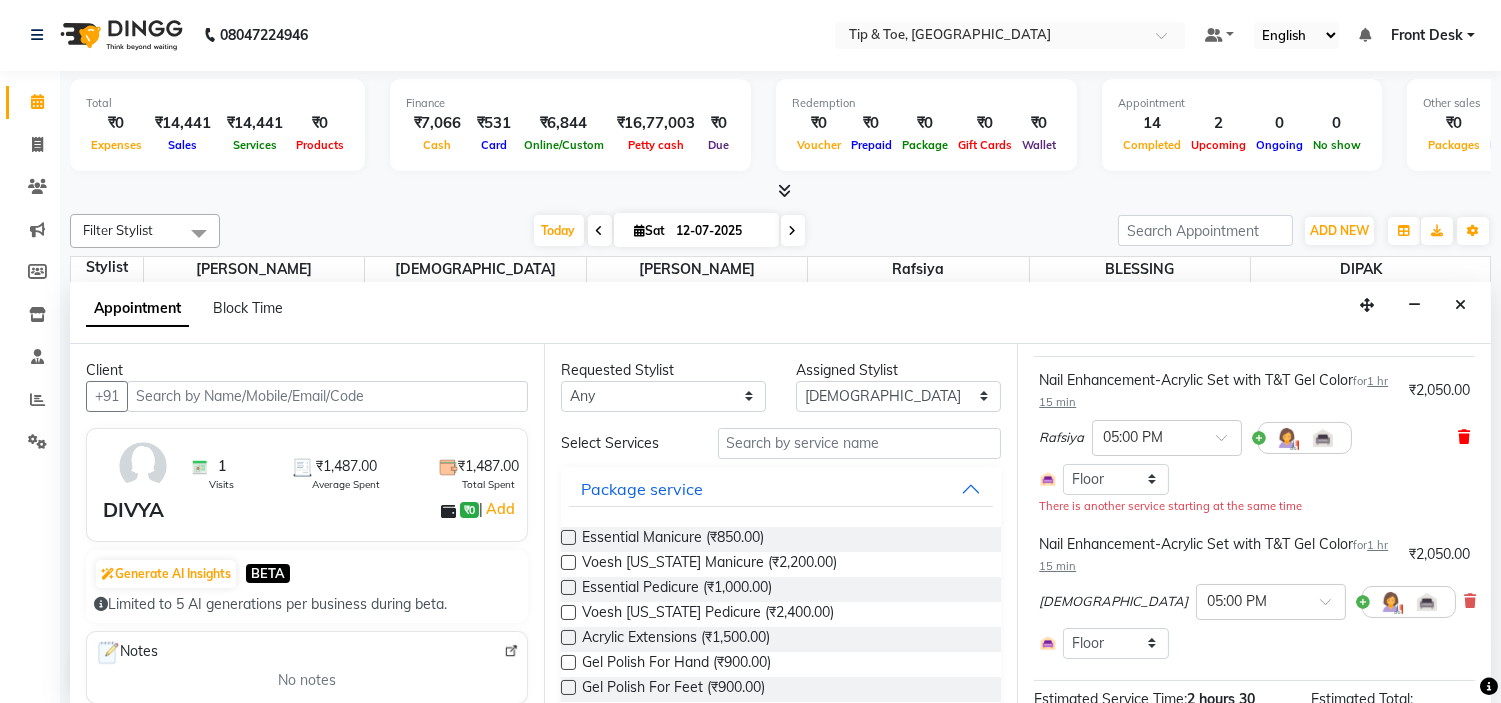 click at bounding box center [1464, 437] 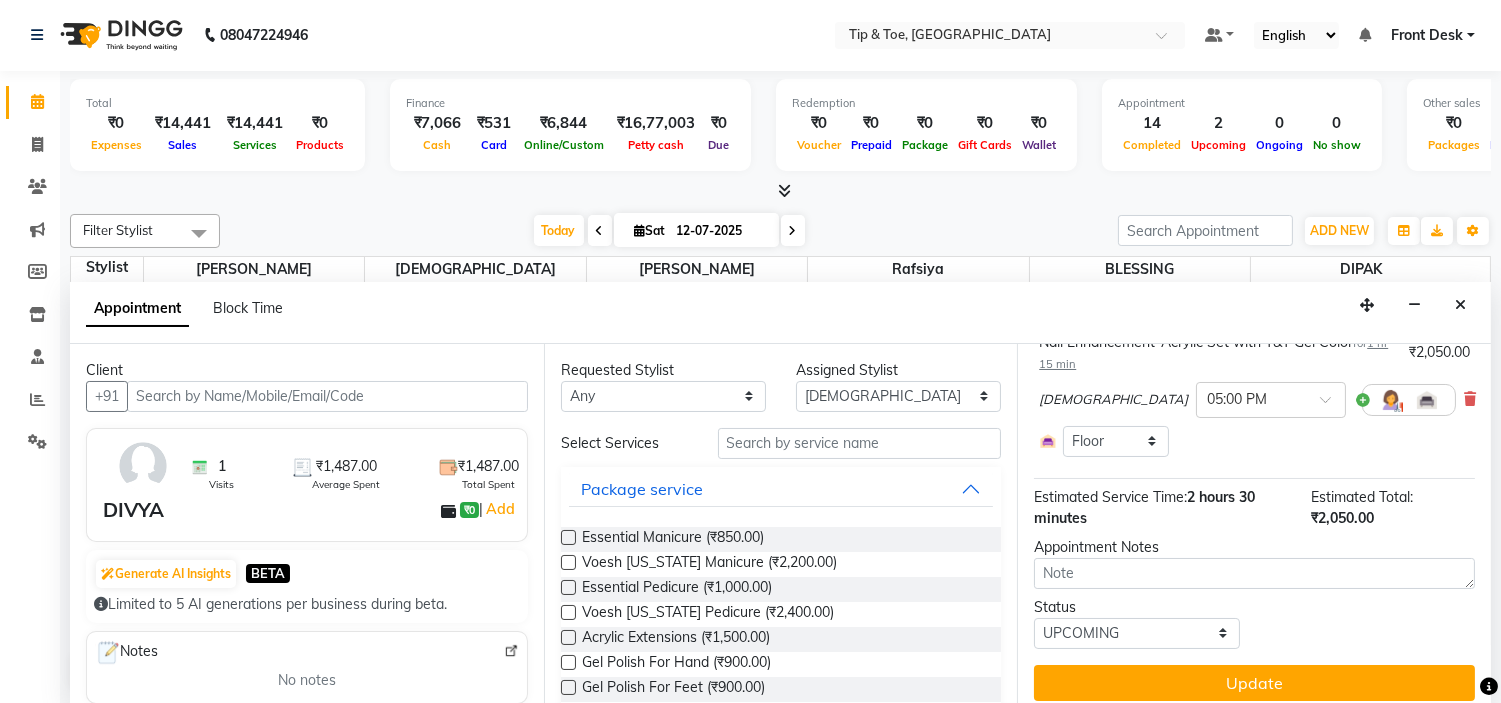 scroll, scrollTop: 198, scrollLeft: 0, axis: vertical 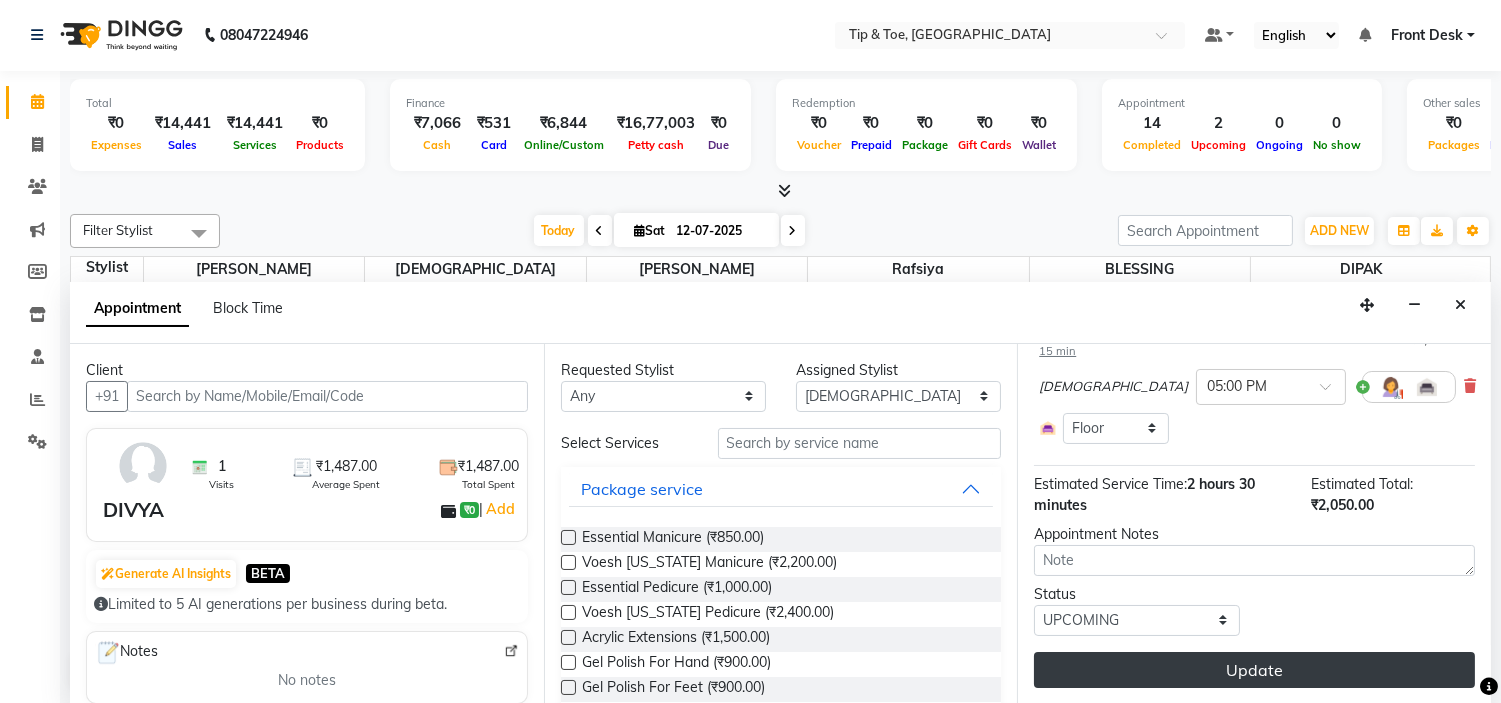 click on "Update" at bounding box center (1254, 670) 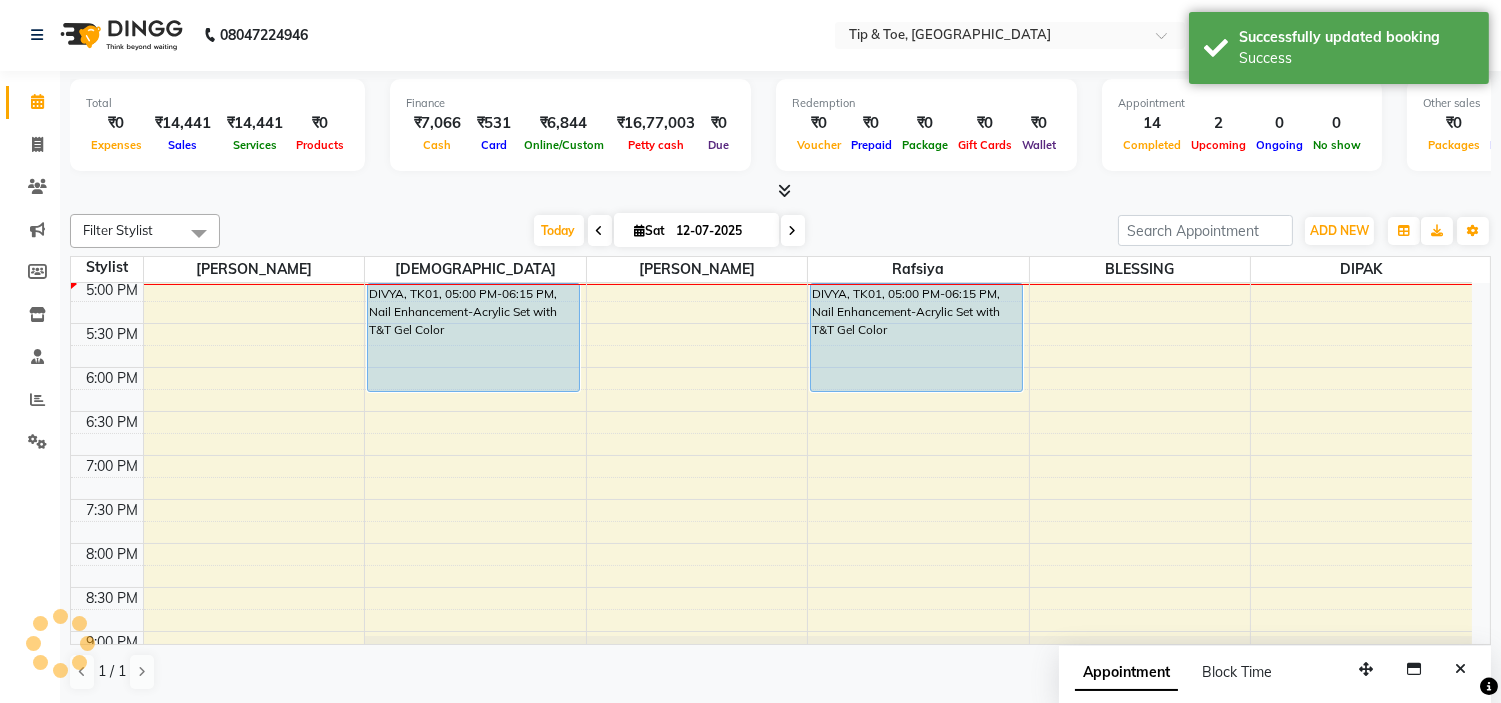 scroll, scrollTop: 0, scrollLeft: 0, axis: both 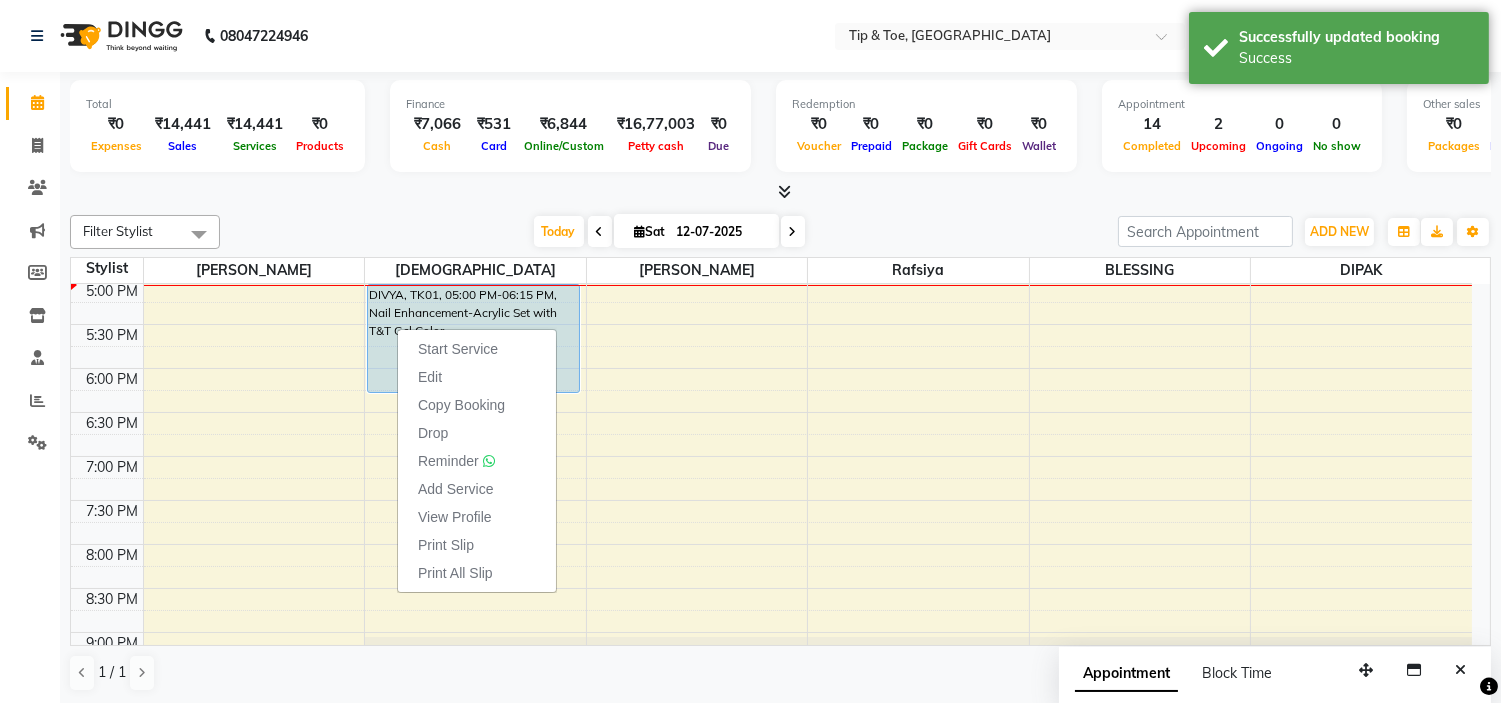 click on "Start Service" at bounding box center (458, 349) 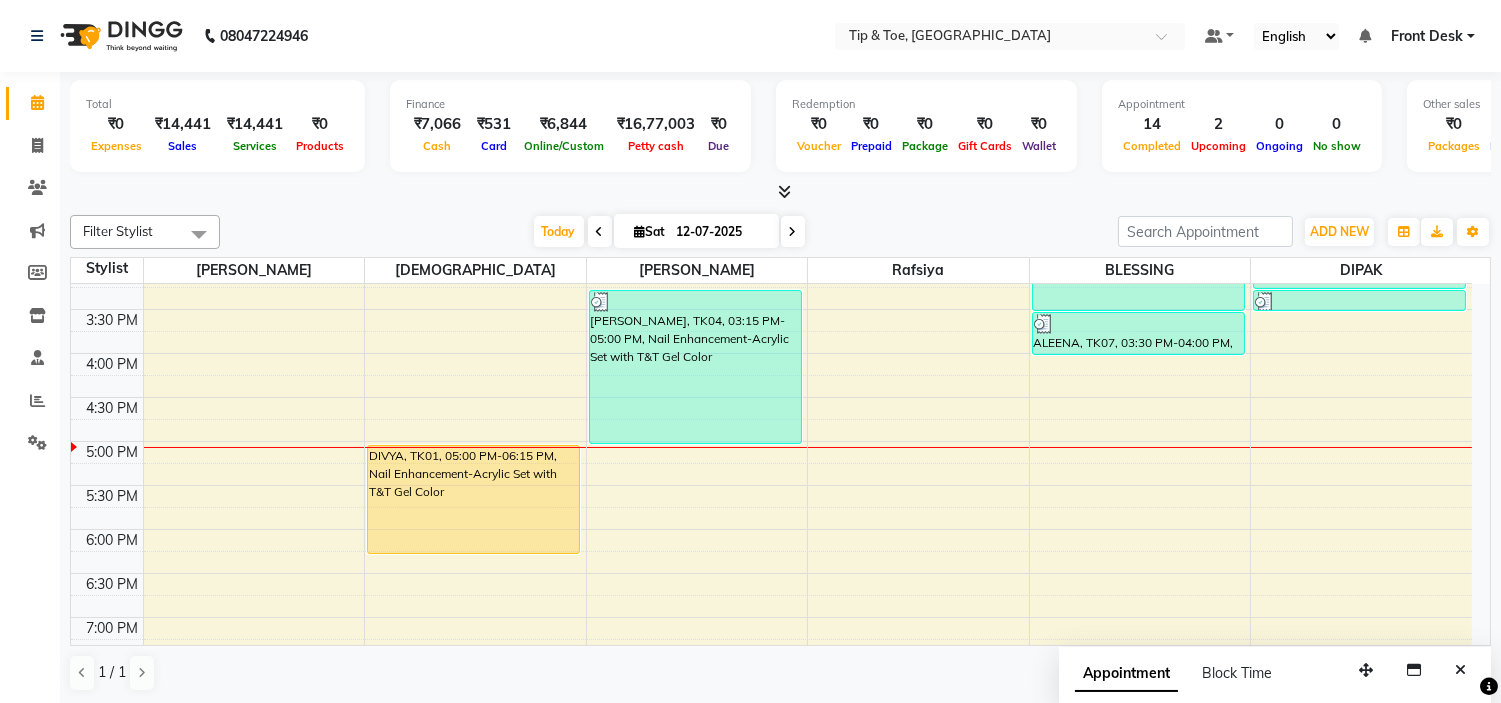 scroll, scrollTop: 596, scrollLeft: 0, axis: vertical 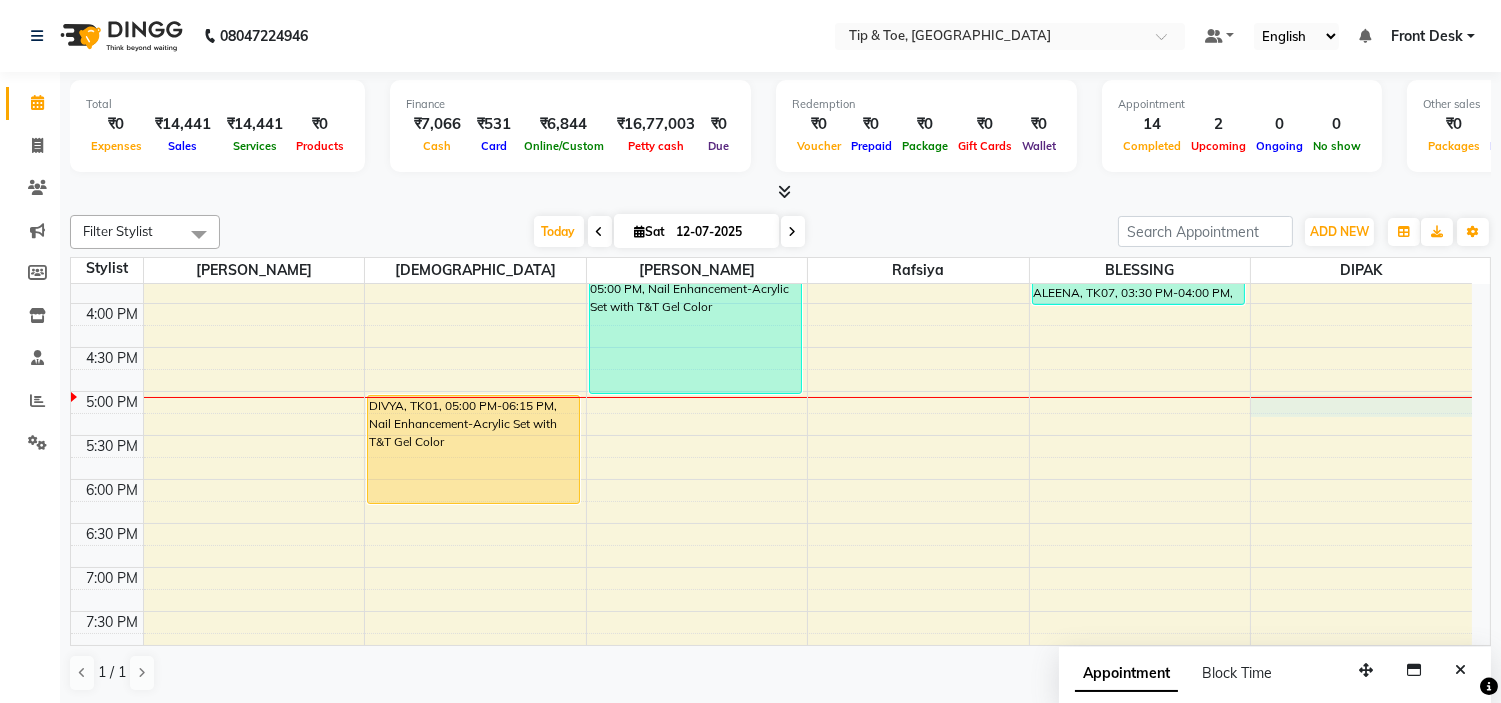 click on "9:00 AM 9:30 AM 10:00 AM 10:30 AM 11:00 AM 11:30 AM 12:00 PM 12:30 PM 1:00 PM 1:30 PM 2:00 PM 2:30 PM 3:00 PM 3:30 PM 4:00 PM 4:30 PM 5:00 PM 5:30 PM 6:00 PM 6:30 PM 7:00 PM 7:30 PM 8:00 PM 8:30 PM 9:00 PM 9:30 PM     [PERSON_NAME], TK02, 10:30 AM-11:30 AM, Nail Enhancement-OPI Permanent Gel Polish (₹1300)     ANJU, TK06, 01:30 PM-02:00 PM, Nail Art-Nail Cut File & Polish     ANJU, TK06, 02:00 PM-02:20 PM, Nail Art-Single Nail Design    DIVYA, TK01, 05:00 PM-06:15 PM, Nail Enhancement-Acrylic Set with T&T Gel Color     [PERSON_NAME], TK03, 12:00 PM-12:30 PM, Nail Maintenance-Permanent Gel Polish Removal     [PERSON_NAME], TK04, 03:15 PM-05:00 PM, Nail Enhancement-Acrylic Set with T&T Gel Color     ANJU, TK06, 01:45 PM-02:30 PM, Feet Treatment-Essential Pedicure     ANJU, TK06, 01:45 PM-02:00 PM, Nail Maintenance-Acrylic Tip Repair     ANJU, TK06, 12:45 PM-01:15 PM, Nail Enhancement-Glitter Gel Polish     ANJU, TK06, 01:15 PM-01:45 PM, Nail Art-Nail Cut File & Polish" at bounding box center [771, 259] 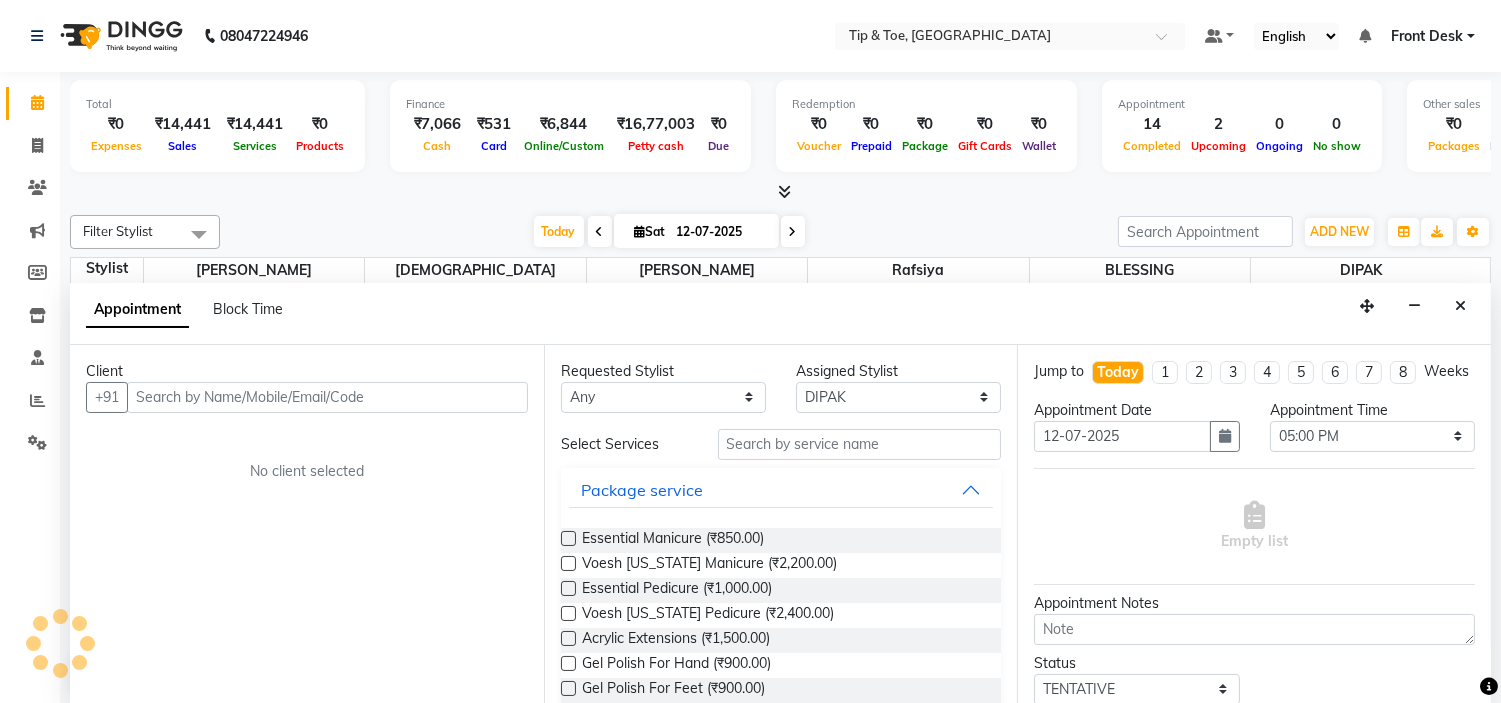 scroll, scrollTop: 1, scrollLeft: 0, axis: vertical 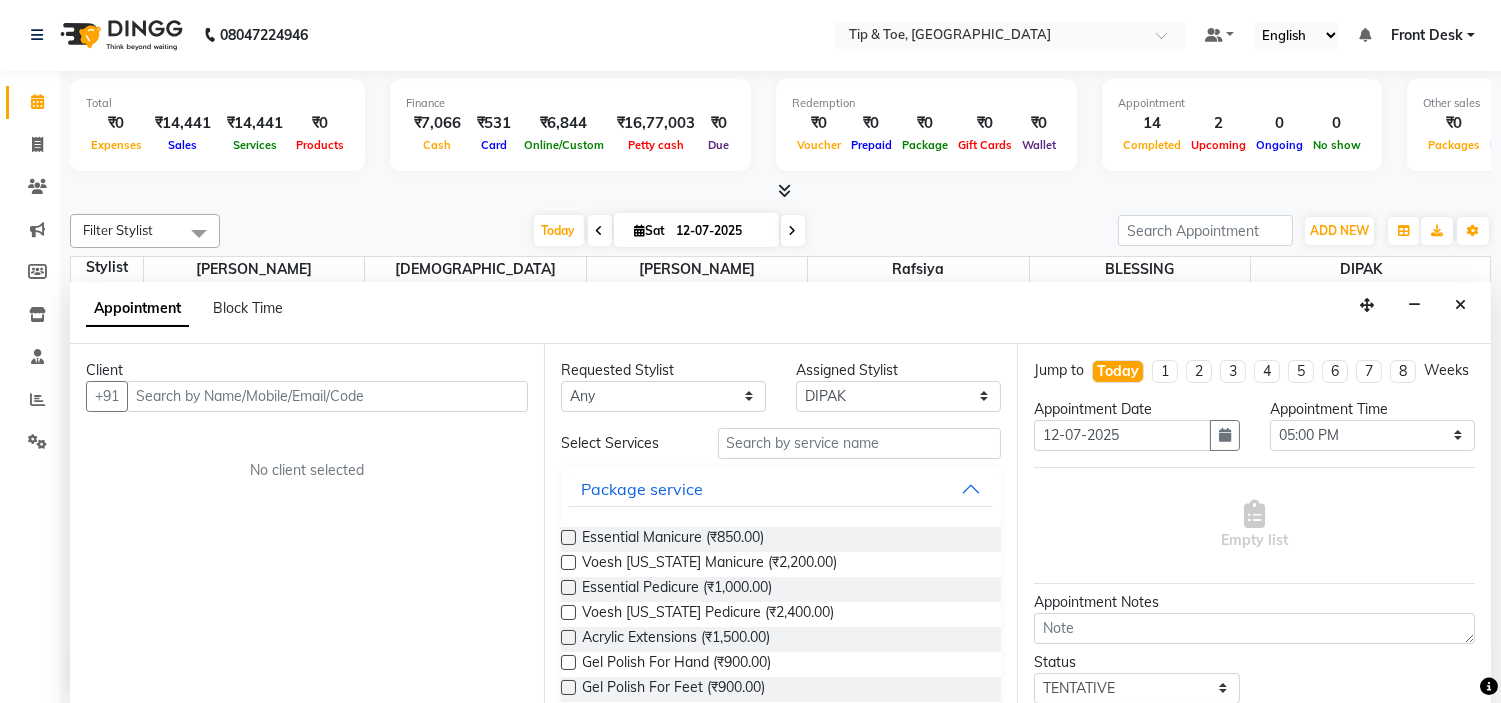 click at bounding box center (327, 396) 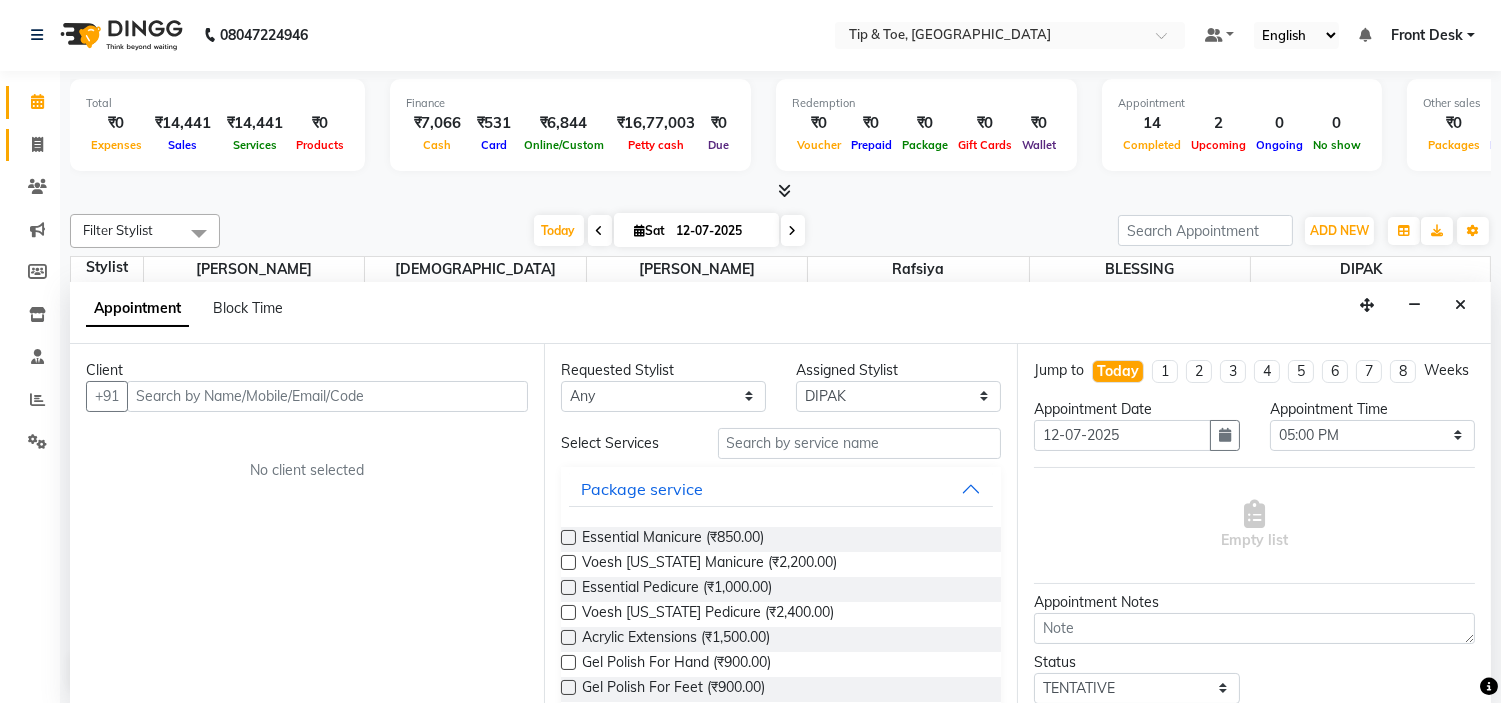 drag, startPoint x: 41, startPoint y: 130, endPoint x: 58, endPoint y: 111, distance: 25.495098 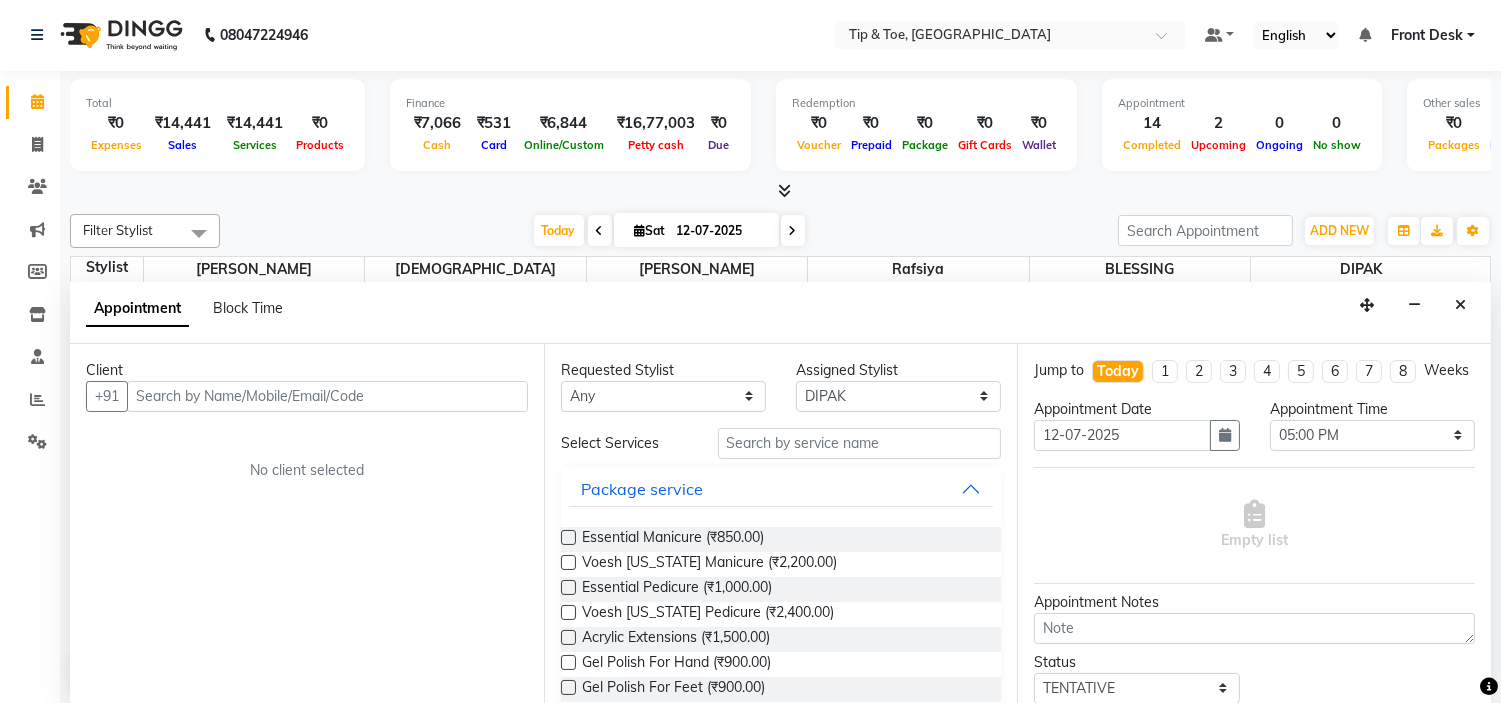 select on "service" 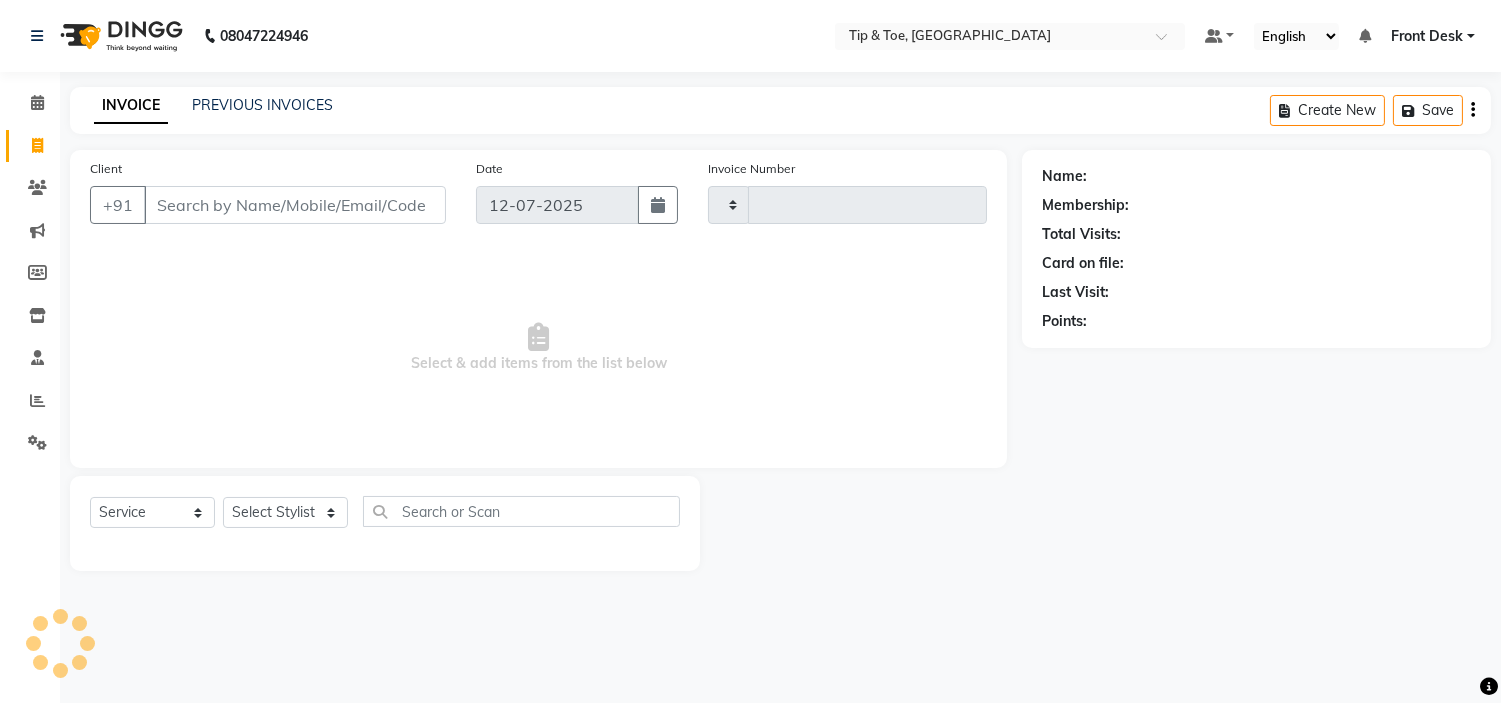 type on "0653" 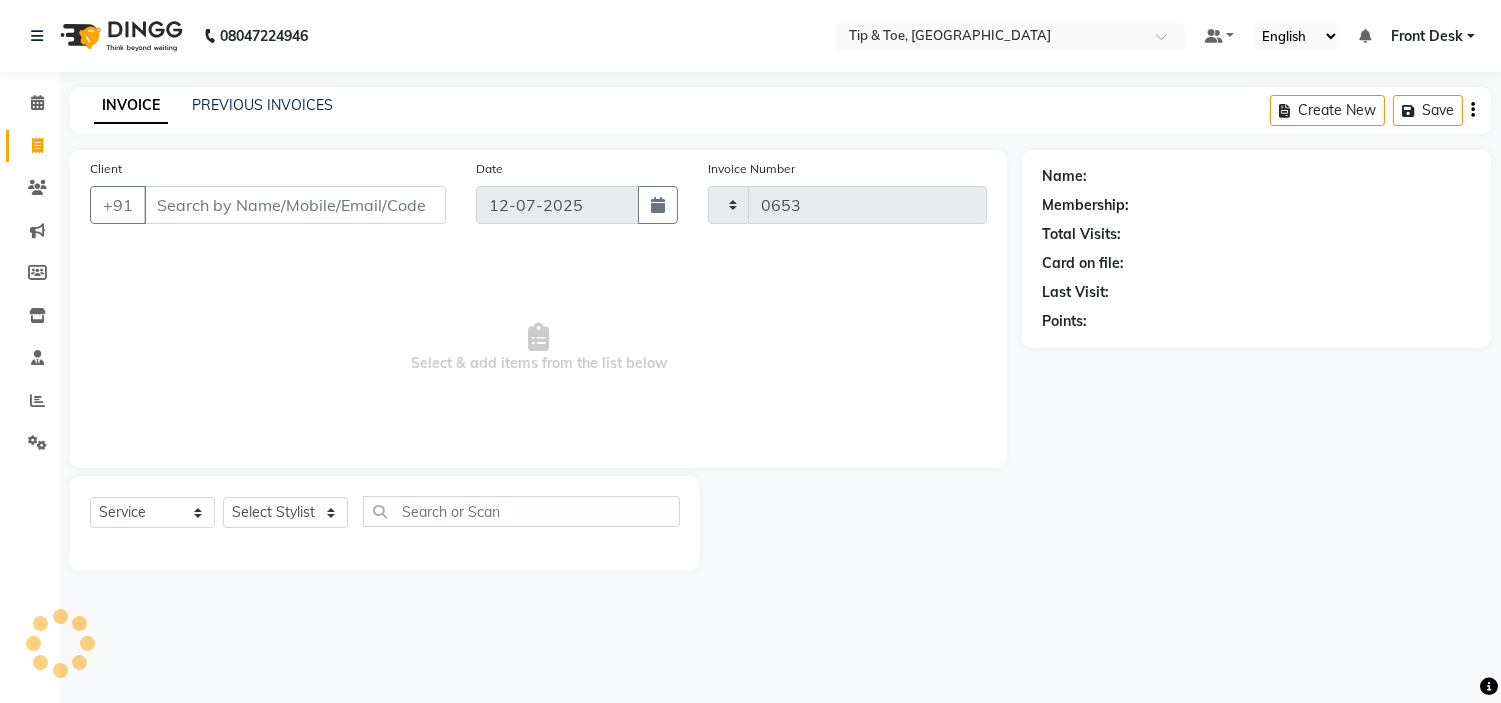scroll, scrollTop: 0, scrollLeft: 0, axis: both 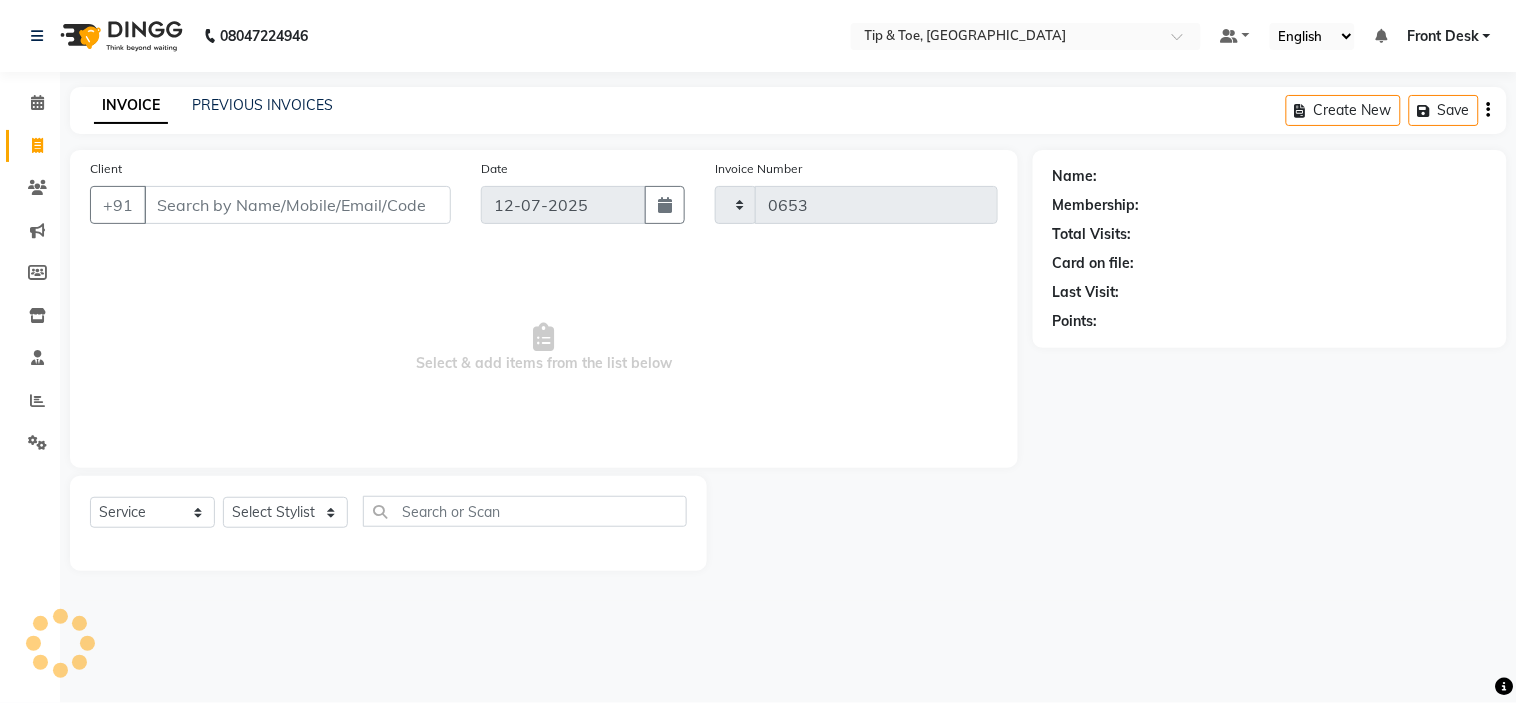 select on "5360" 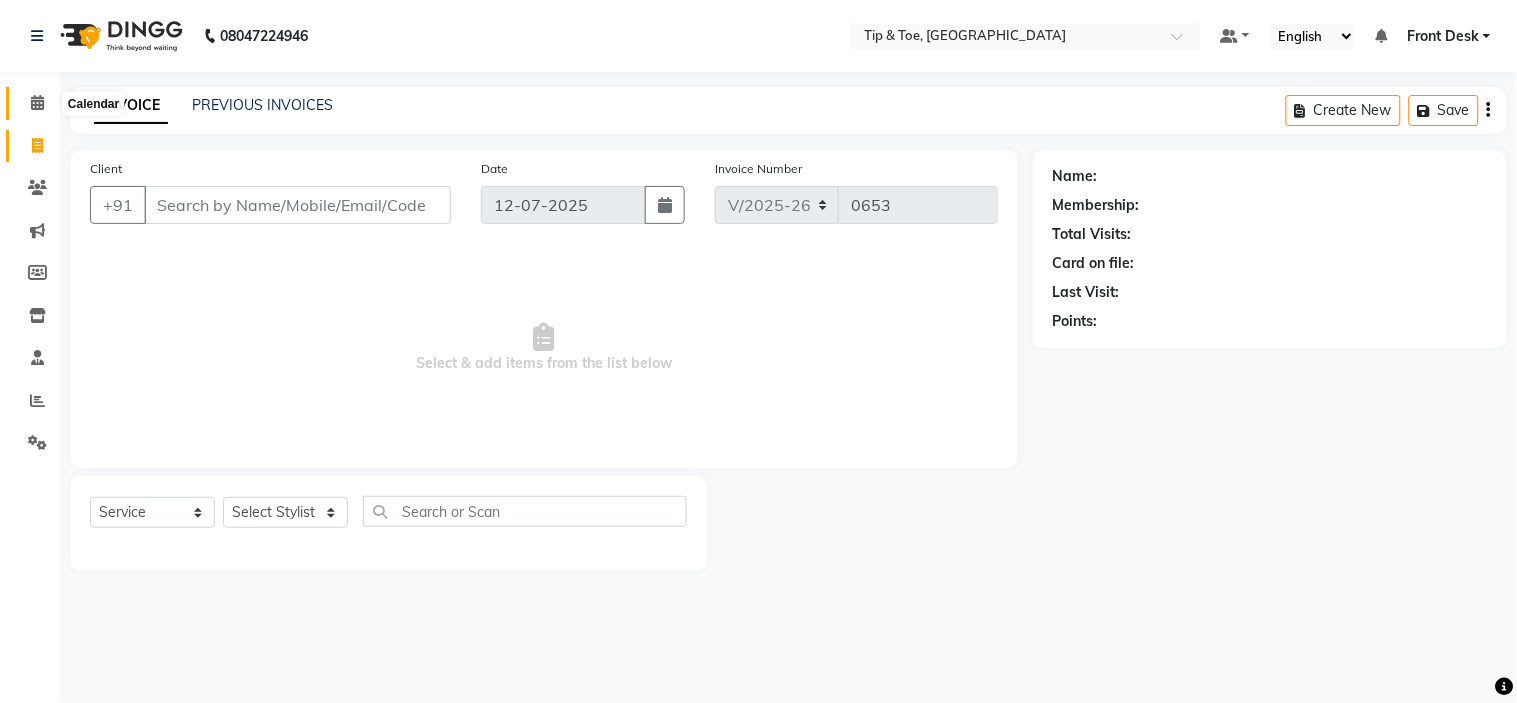 click 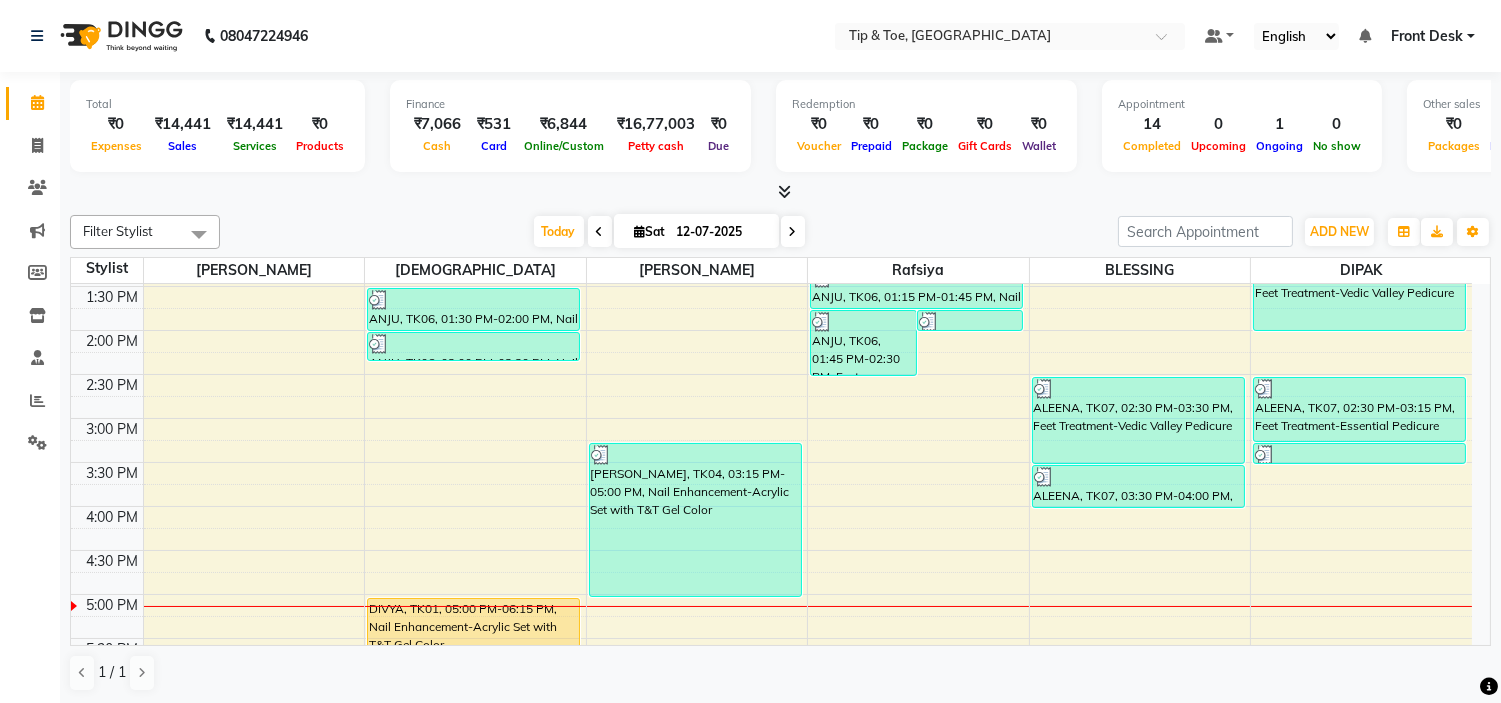 scroll, scrollTop: 555, scrollLeft: 0, axis: vertical 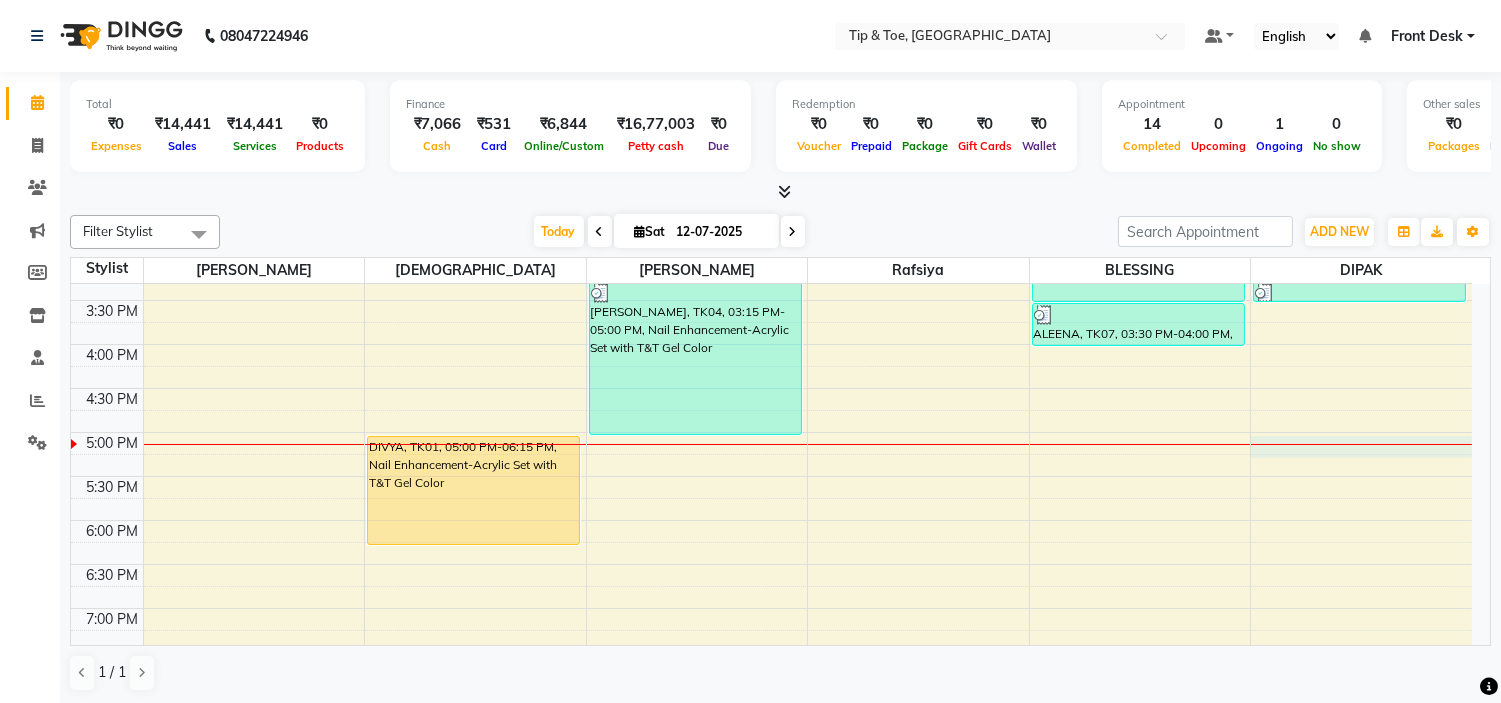 click on "9:00 AM 9:30 AM 10:00 AM 10:30 AM 11:00 AM 11:30 AM 12:00 PM 12:30 PM 1:00 PM 1:30 PM 2:00 PM 2:30 PM 3:00 PM 3:30 PM 4:00 PM 4:30 PM 5:00 PM 5:30 PM 6:00 PM 6:30 PM 7:00 PM 7:30 PM 8:00 PM 8:30 PM 9:00 PM 9:30 PM     [PERSON_NAME], TK02, 10:30 AM-11:30 AM, Nail Enhancement-OPI Permanent Gel Polish (₹1300)     ANJU, TK06, 01:30 PM-02:00 PM, Nail Art-Nail Cut File & Polish     ANJU, TK06, 02:00 PM-02:20 PM, Nail Art-Single Nail Design    DIVYA, TK01, 05:00 PM-06:15 PM, Nail Enhancement-Acrylic Set with T&T Gel Color     [PERSON_NAME], TK03, 12:00 PM-12:30 PM, Nail Maintenance-Permanent Gel Polish Removal     [PERSON_NAME], TK04, 03:15 PM-05:00 PM, Nail Enhancement-Acrylic Set with T&T Gel Color     ANJU, TK06, 01:45 PM-02:30 PM, Feet Treatment-Essential Pedicure     ANJU, TK06, 01:45 PM-02:00 PM, Nail Maintenance-Acrylic Tip Repair     ANJU, TK06, 12:45 PM-01:15 PM, Nail Enhancement-Glitter Gel Polish     ANJU, TK06, 01:15 PM-01:45 PM, Nail Art-Nail Cut File & Polish" at bounding box center [771, 300] 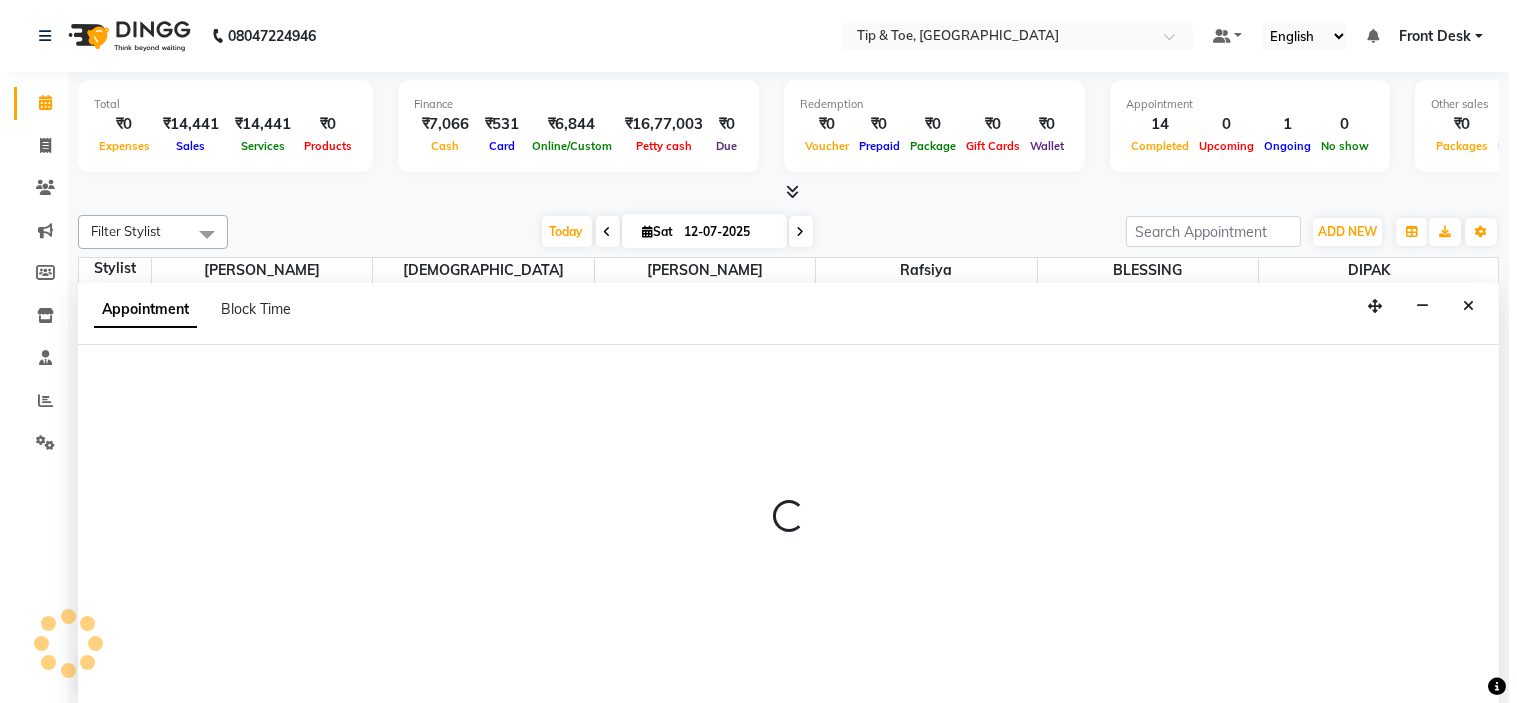 scroll, scrollTop: 1, scrollLeft: 0, axis: vertical 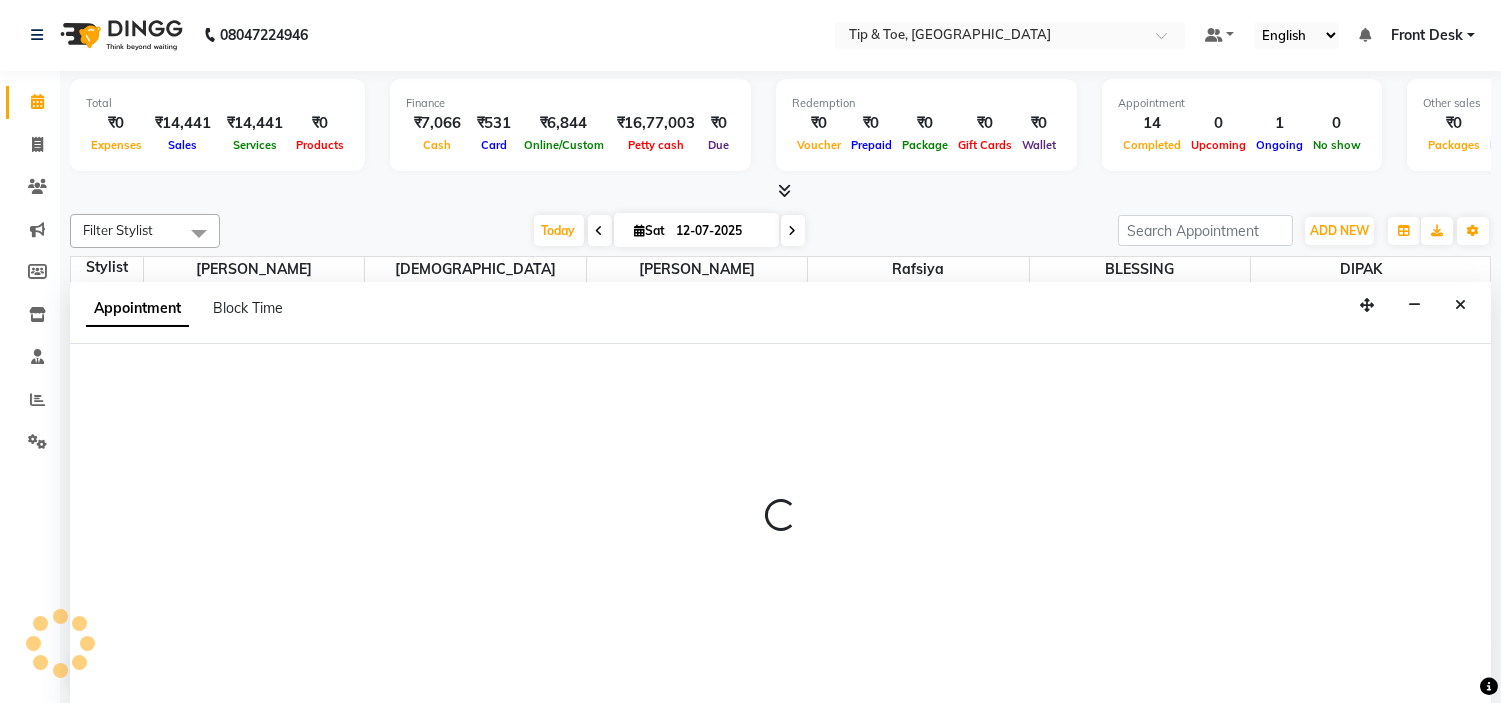 select on "59876" 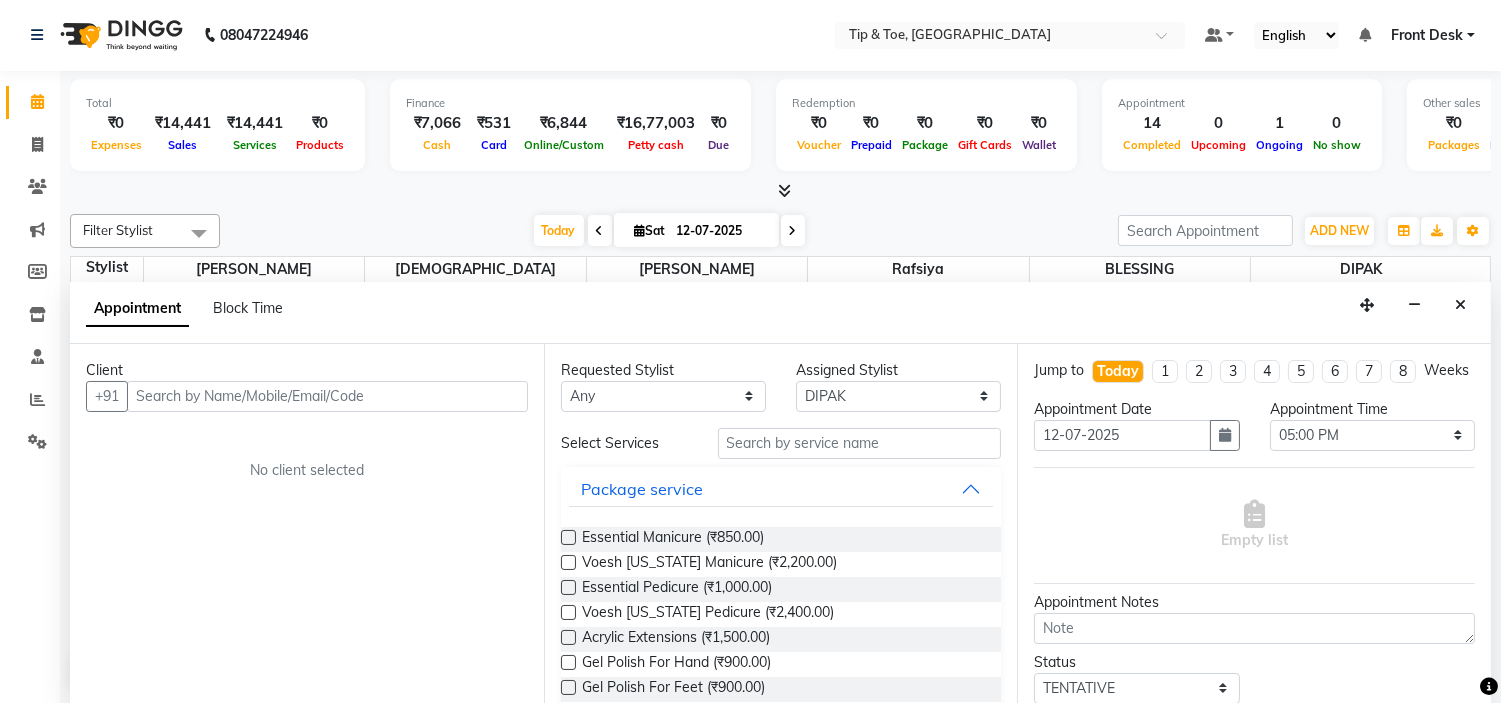 click at bounding box center (327, 396) 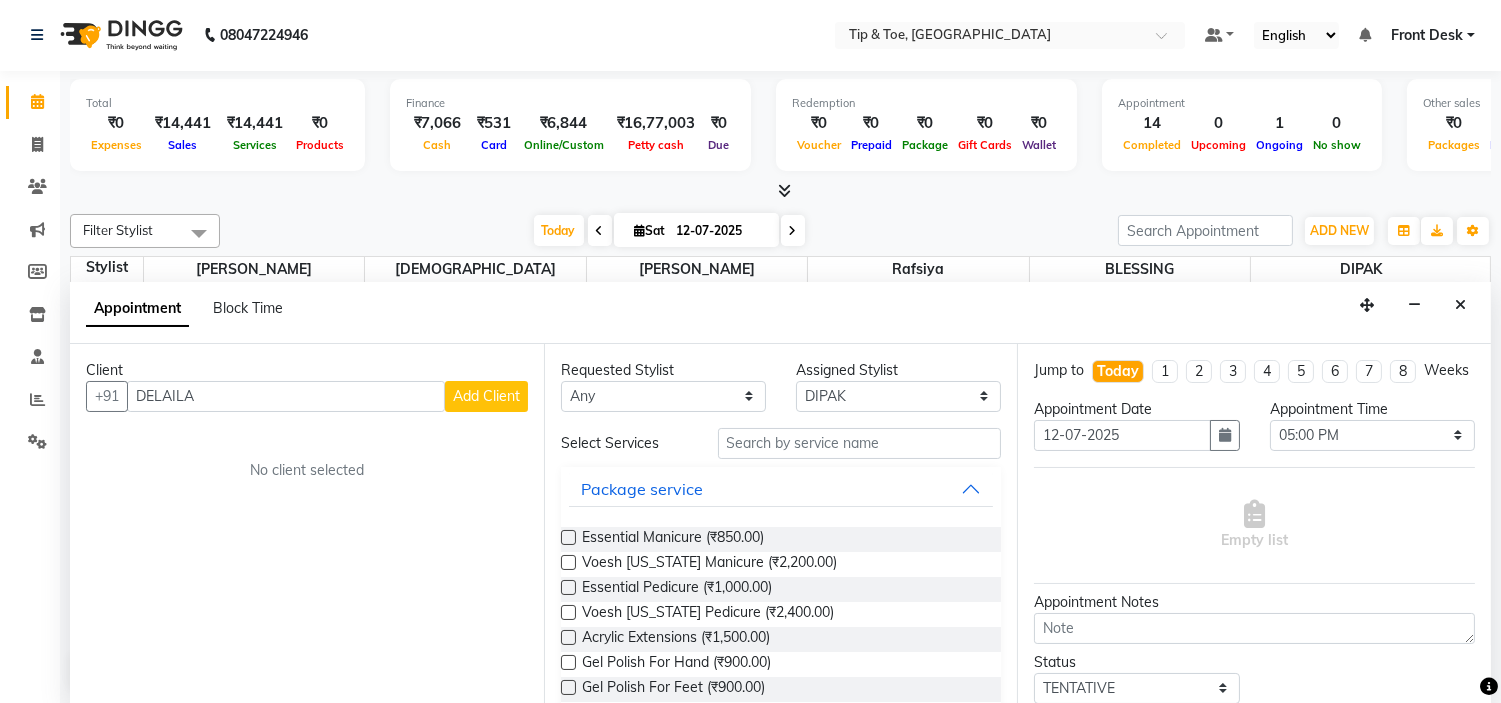 type on "DELAILA" 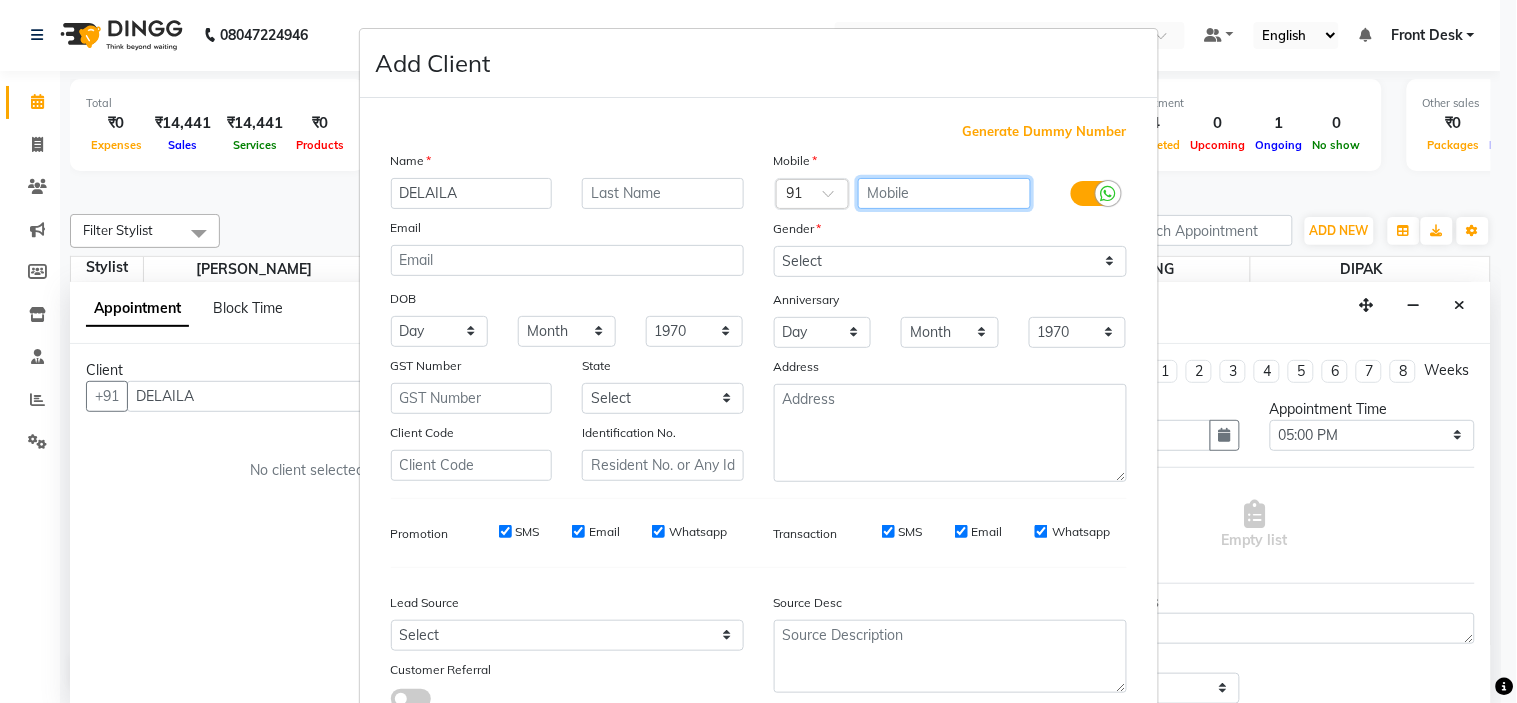 click at bounding box center (944, 193) 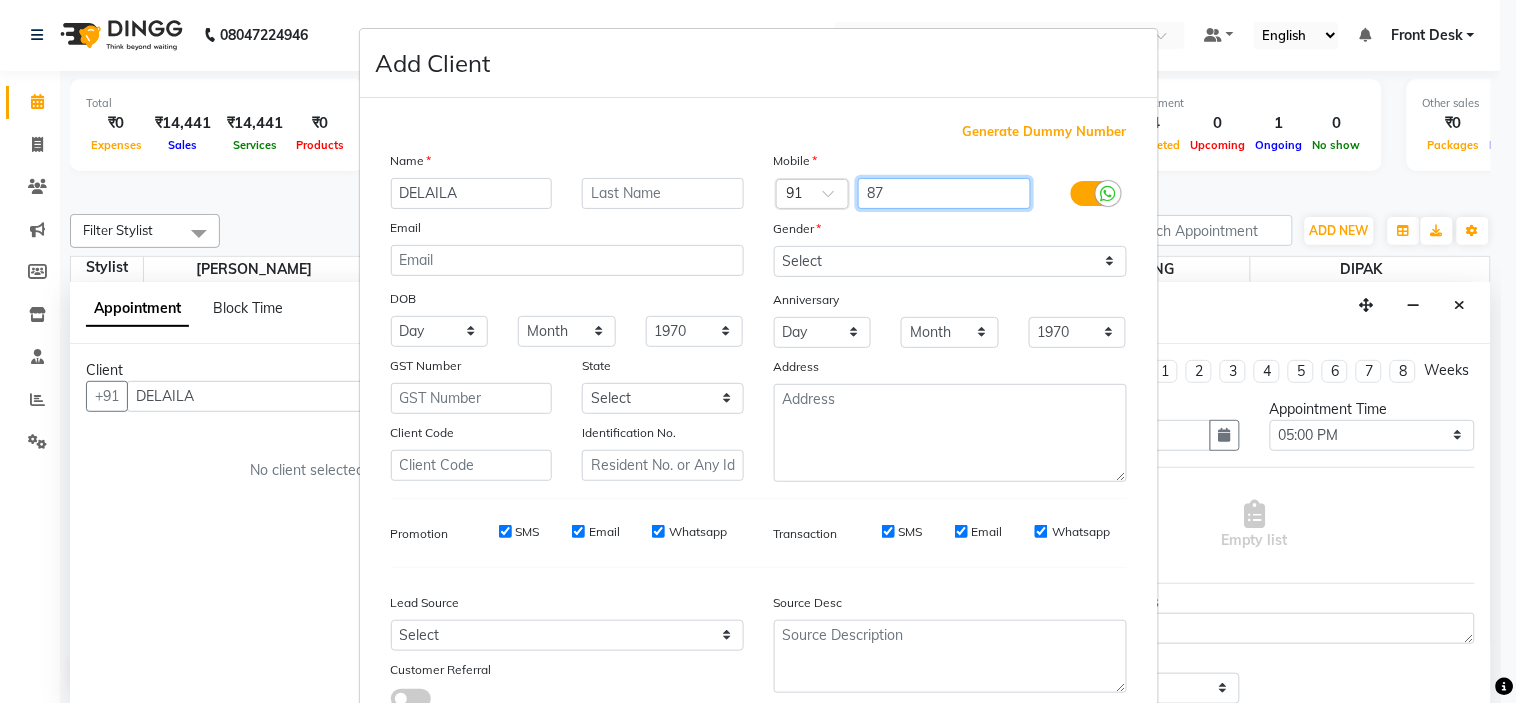 type on "8" 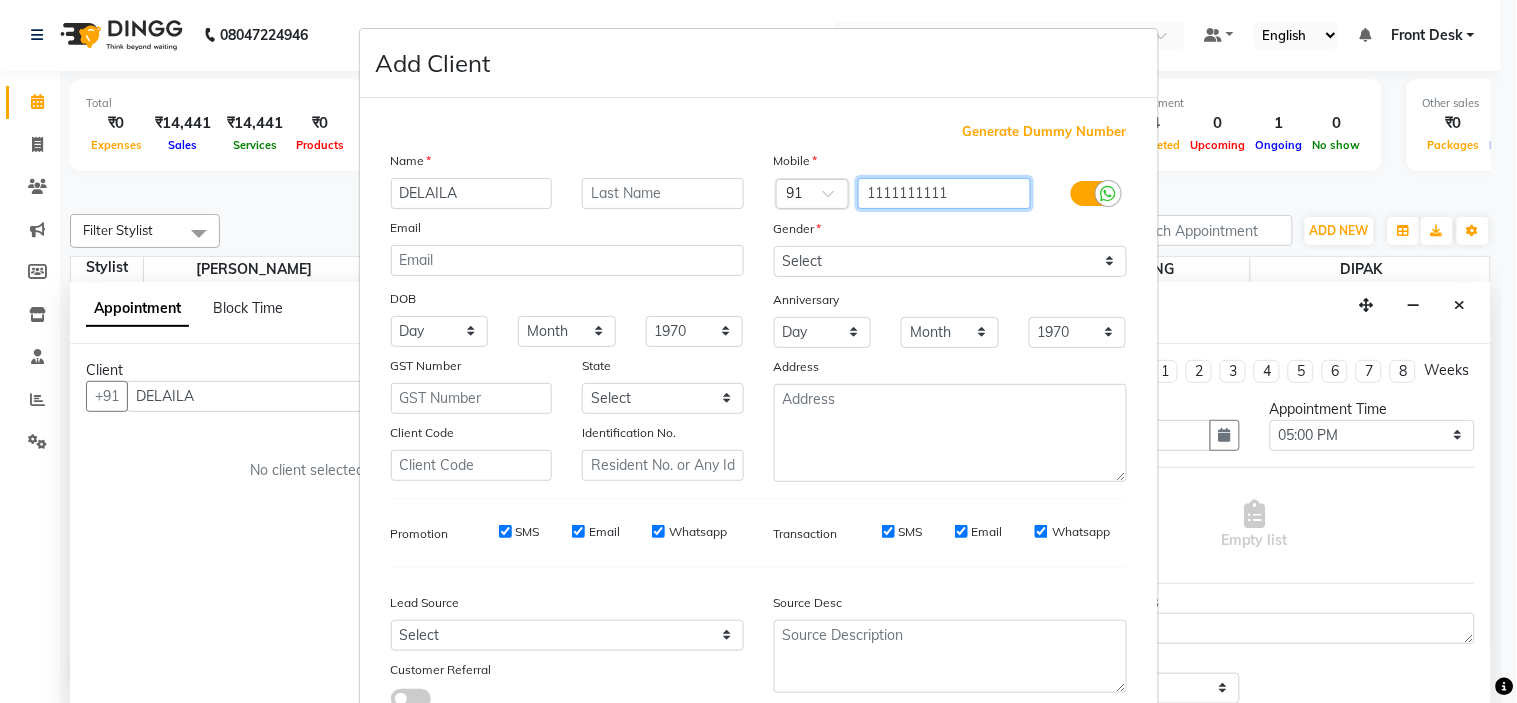 type on "1111111111" 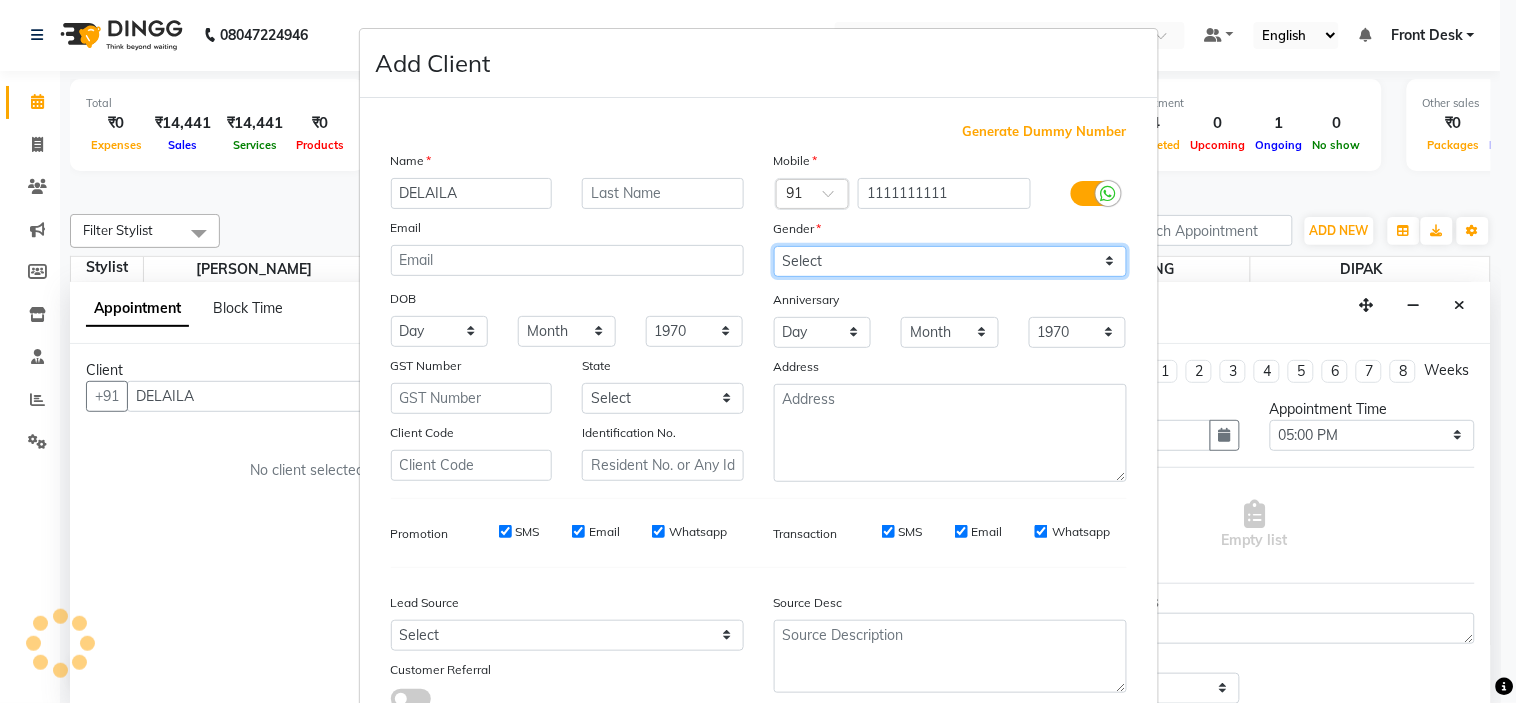 click on "Select [DEMOGRAPHIC_DATA] [DEMOGRAPHIC_DATA] Other Prefer Not To Say" at bounding box center [950, 261] 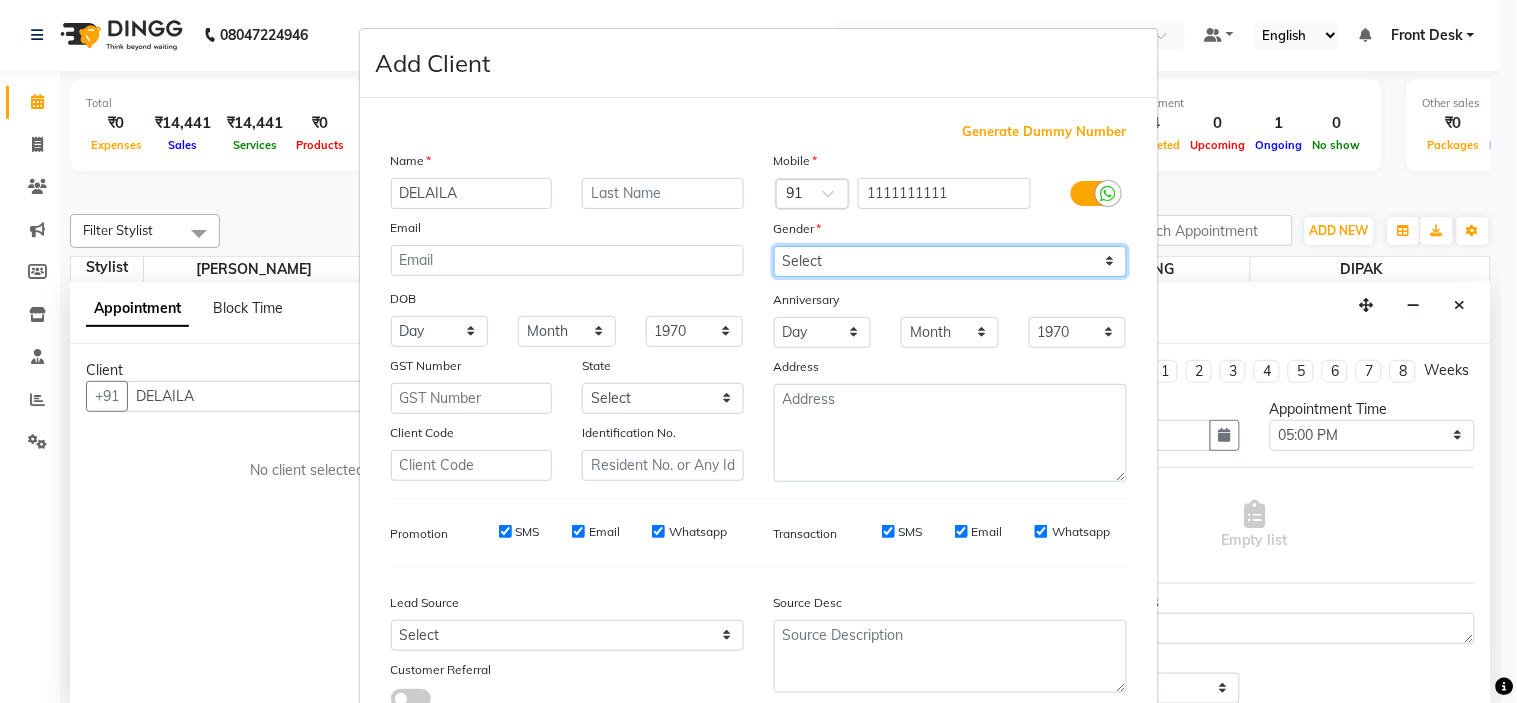 select on "[DEMOGRAPHIC_DATA]" 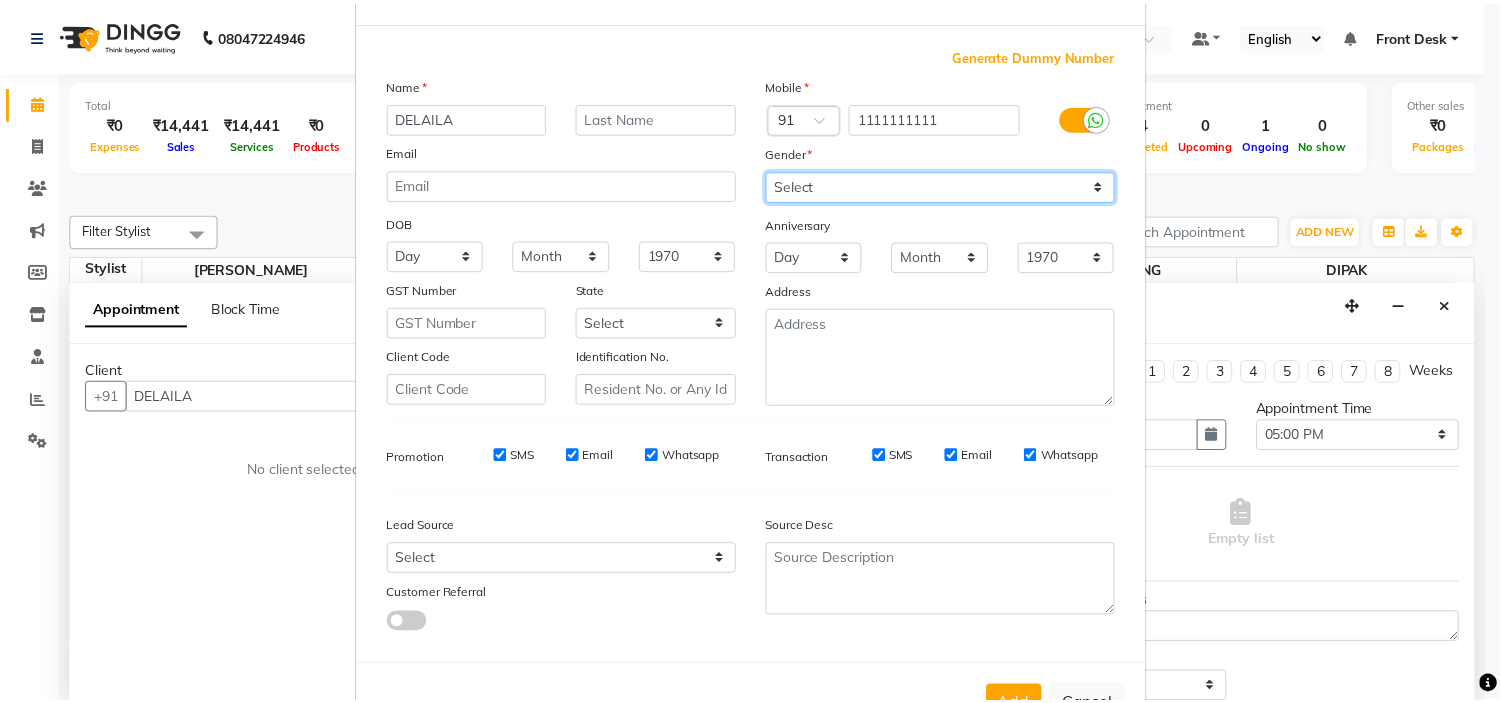 scroll, scrollTop: 147, scrollLeft: 0, axis: vertical 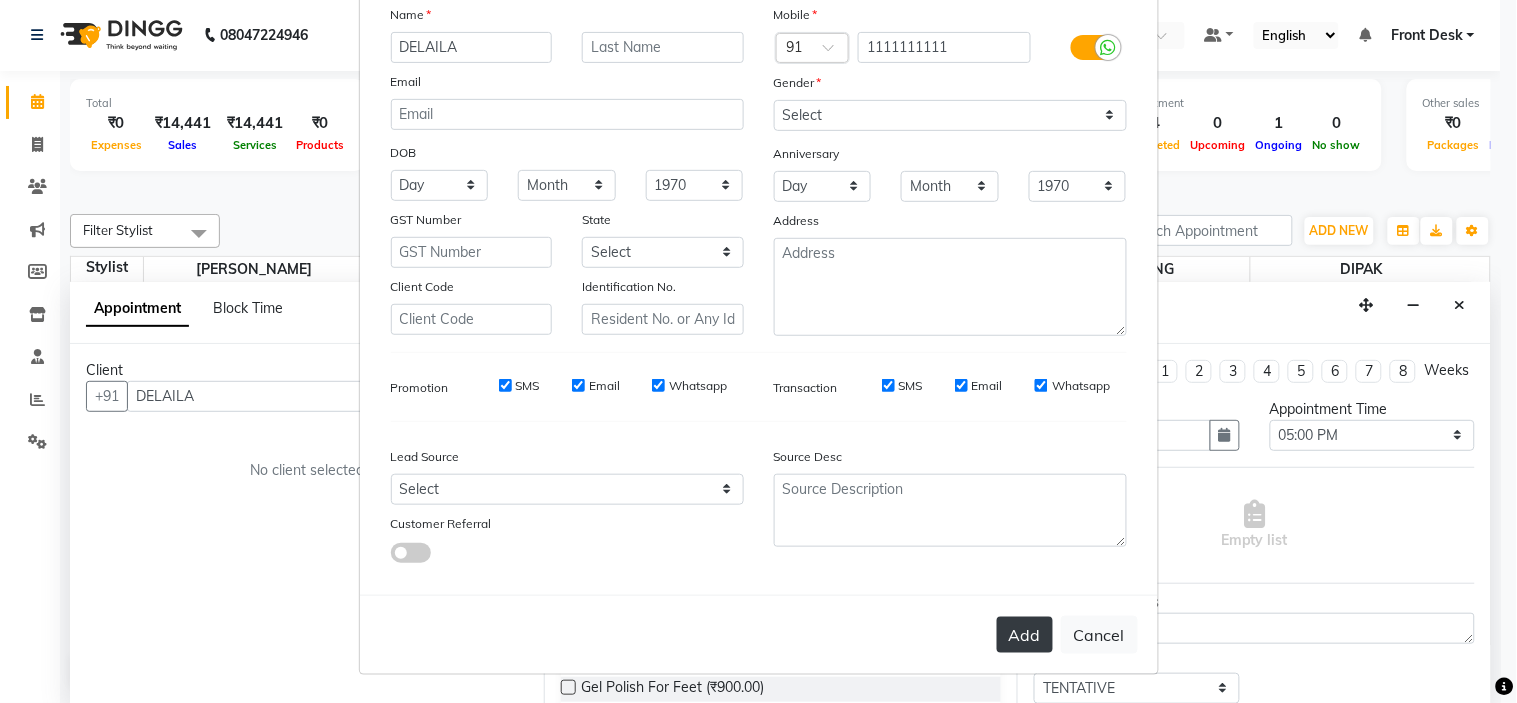 click on "Add" at bounding box center [1025, 635] 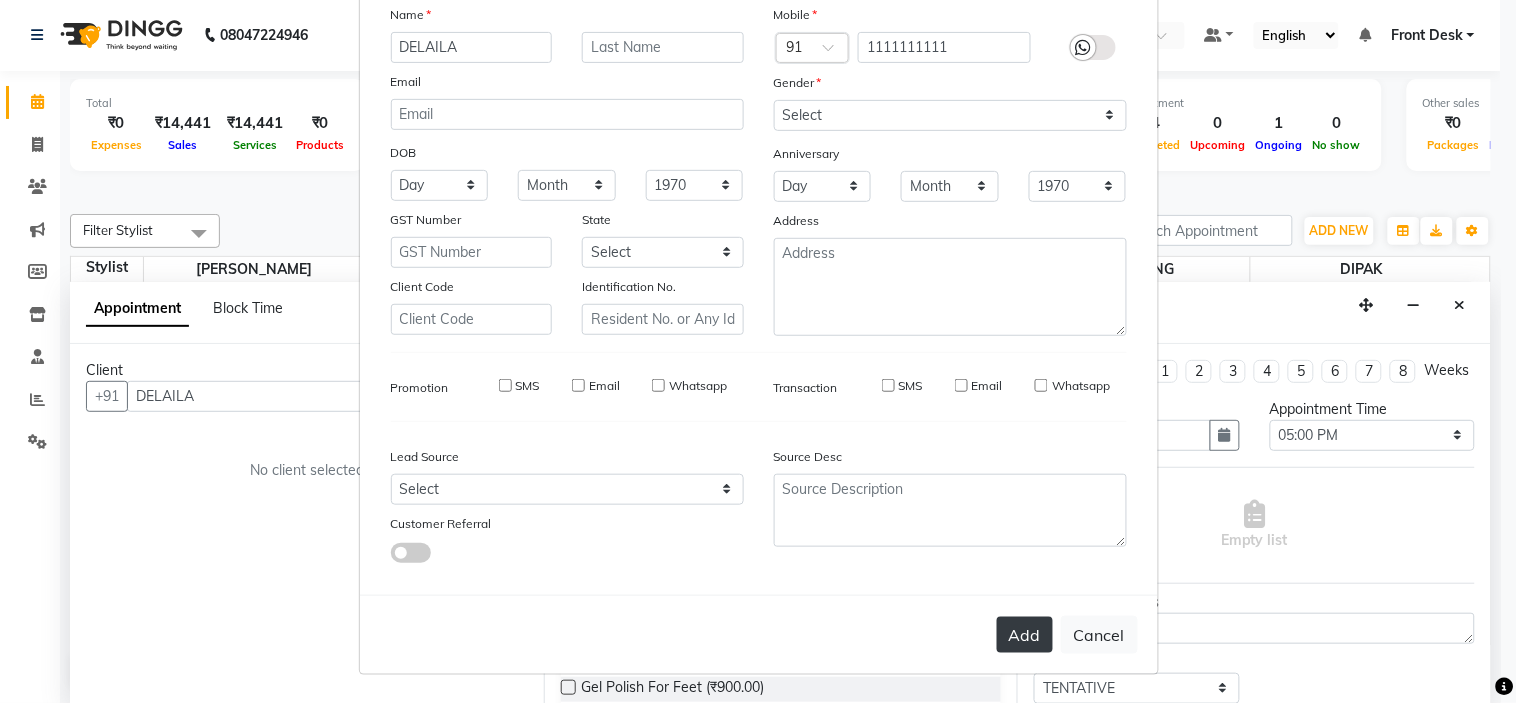 type on "1111111111" 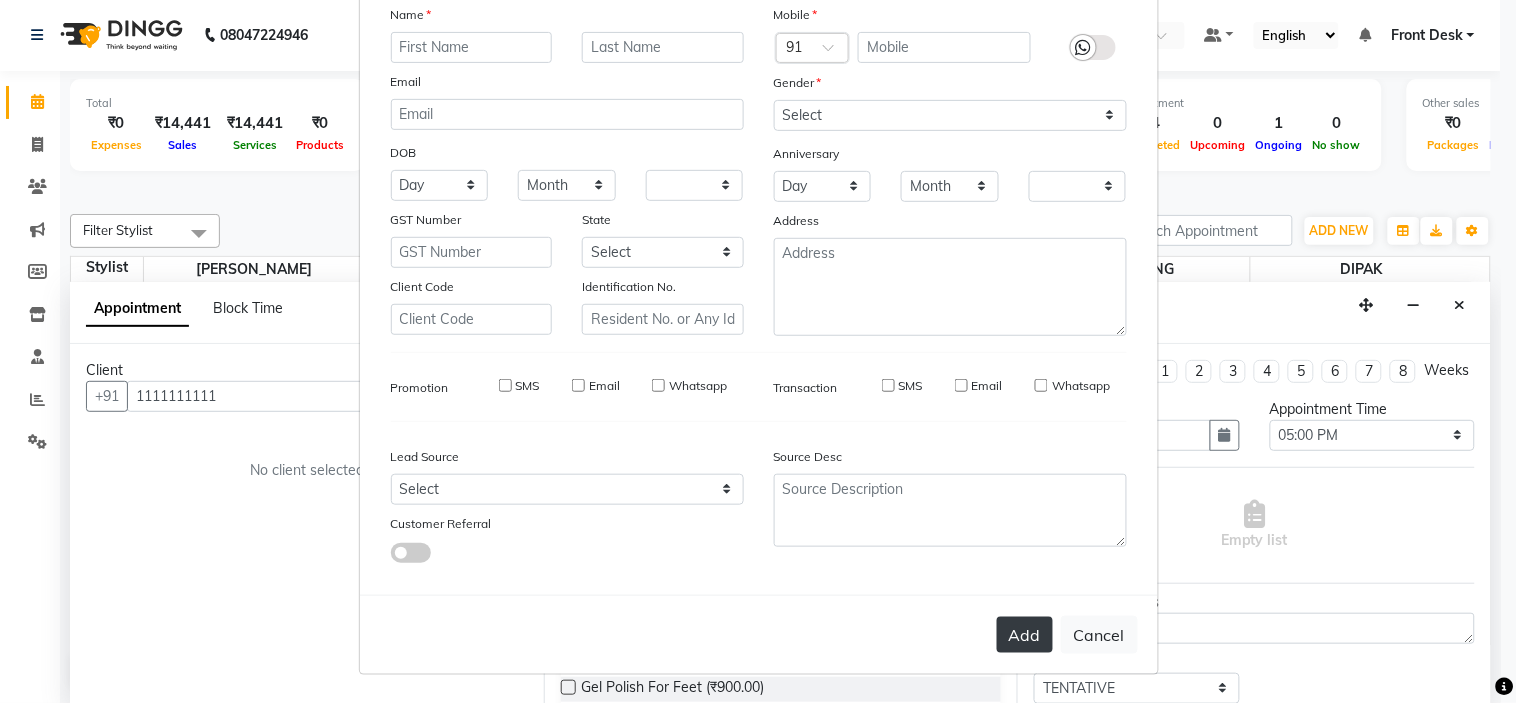 checkbox on "false" 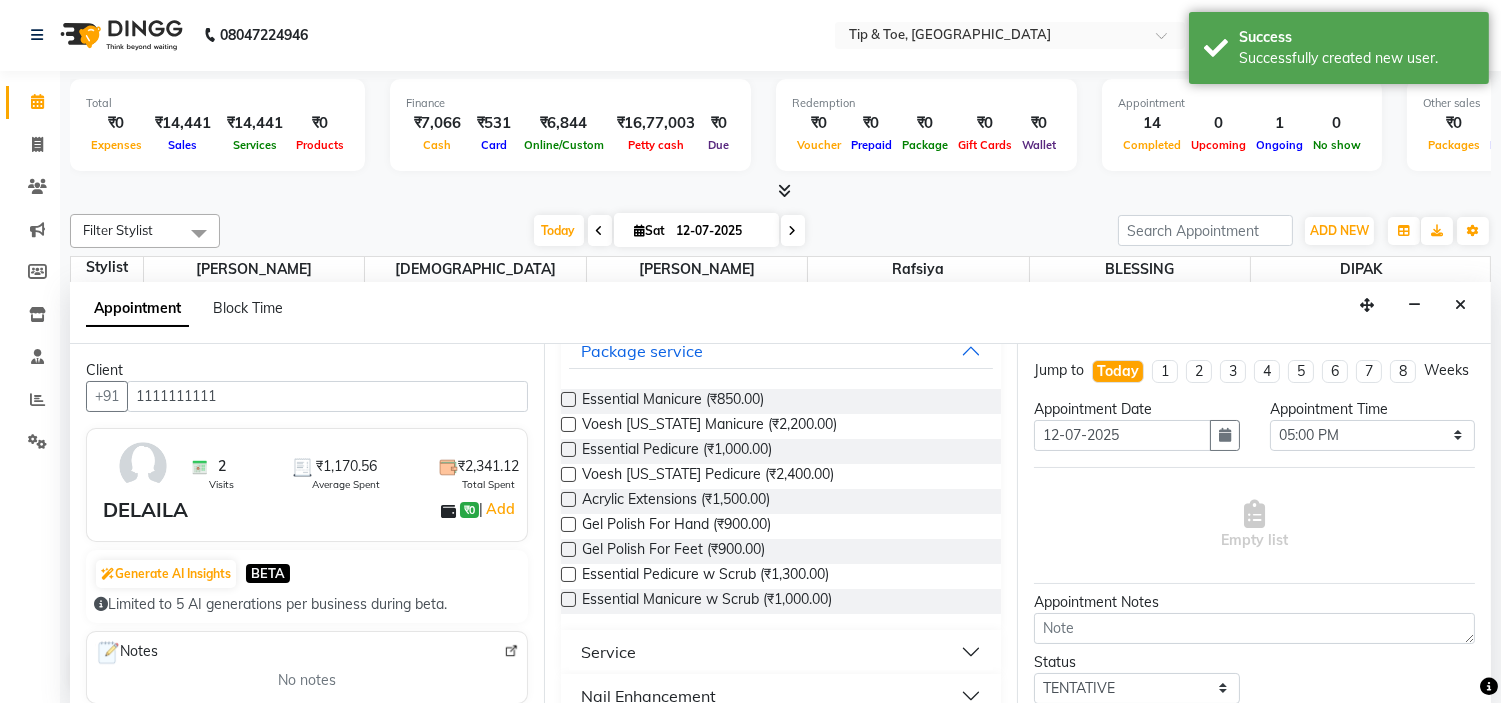 scroll, scrollTop: 333, scrollLeft: 0, axis: vertical 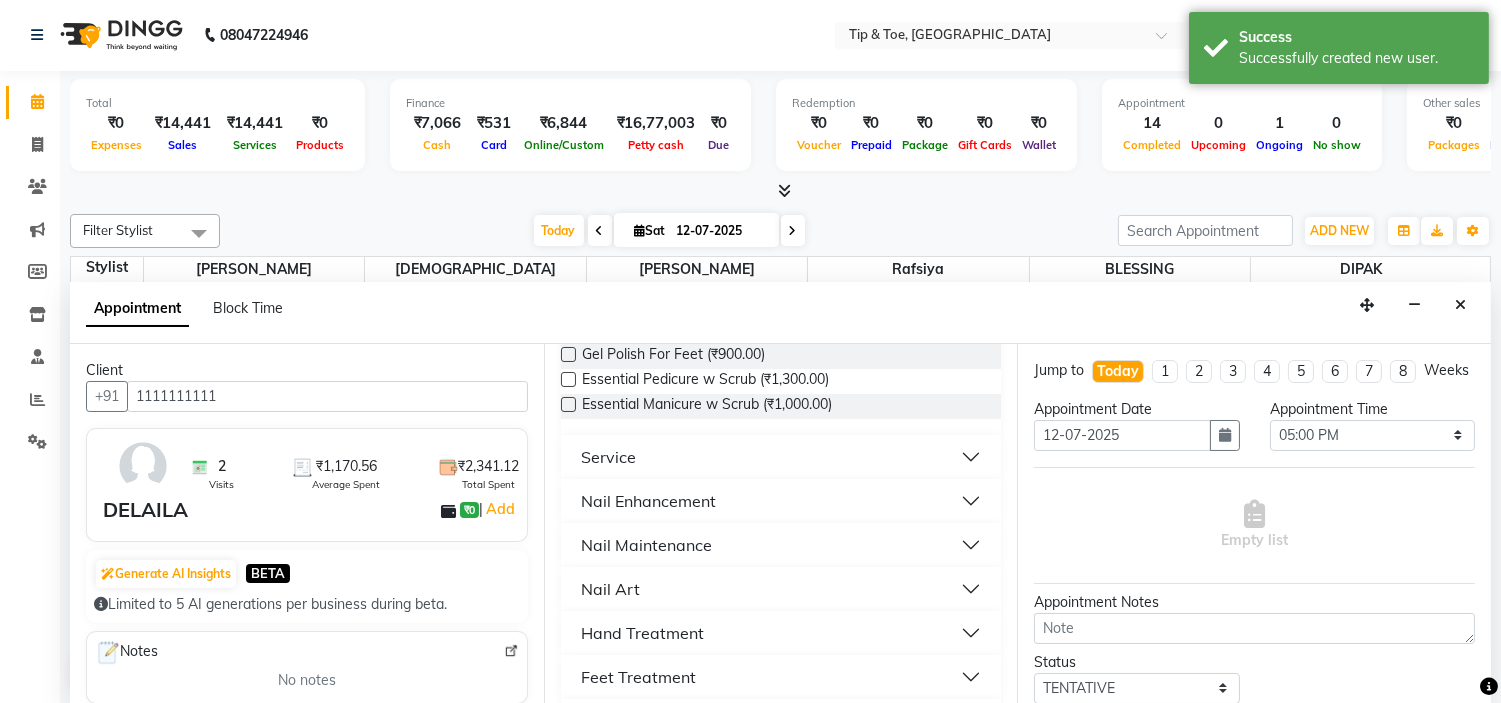 click on "Feet Treatment" at bounding box center [781, 677] 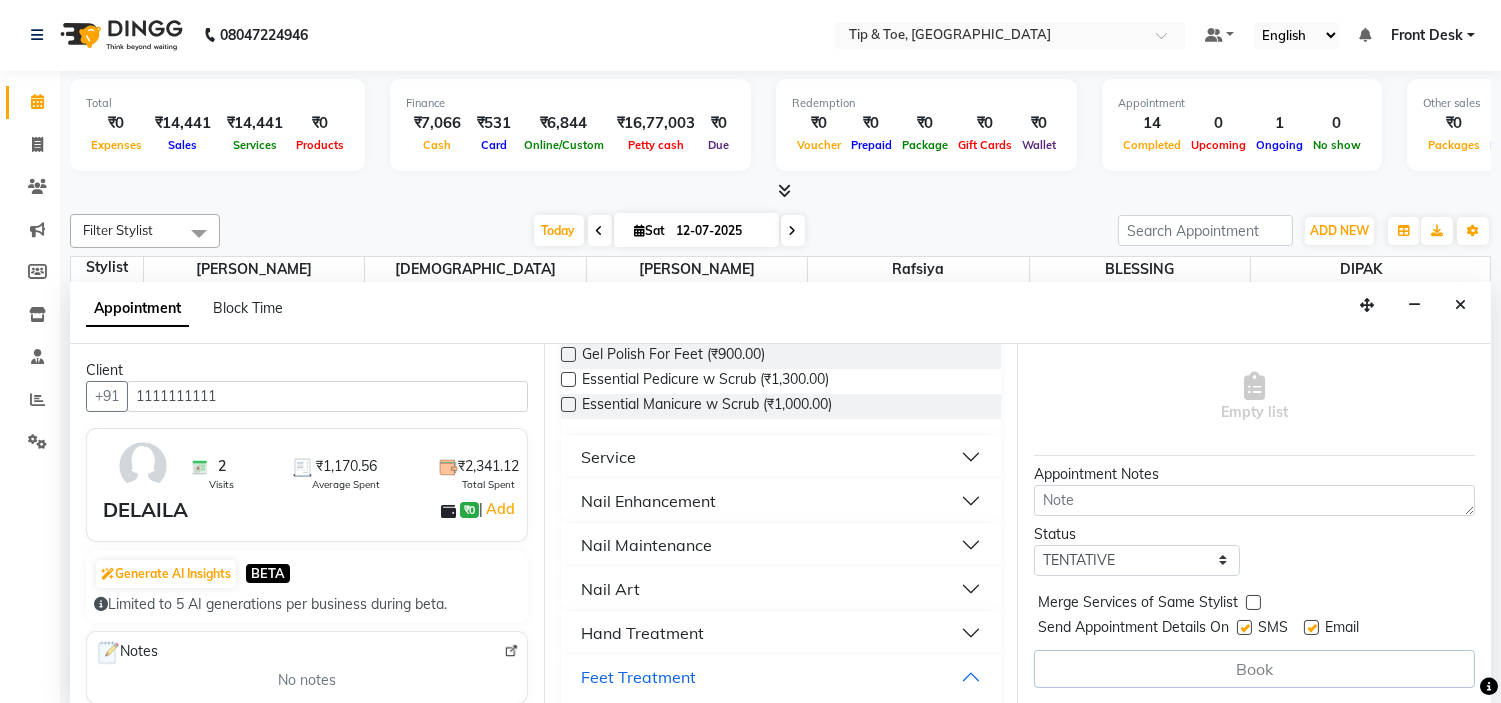 scroll, scrollTop: 146, scrollLeft: 0, axis: vertical 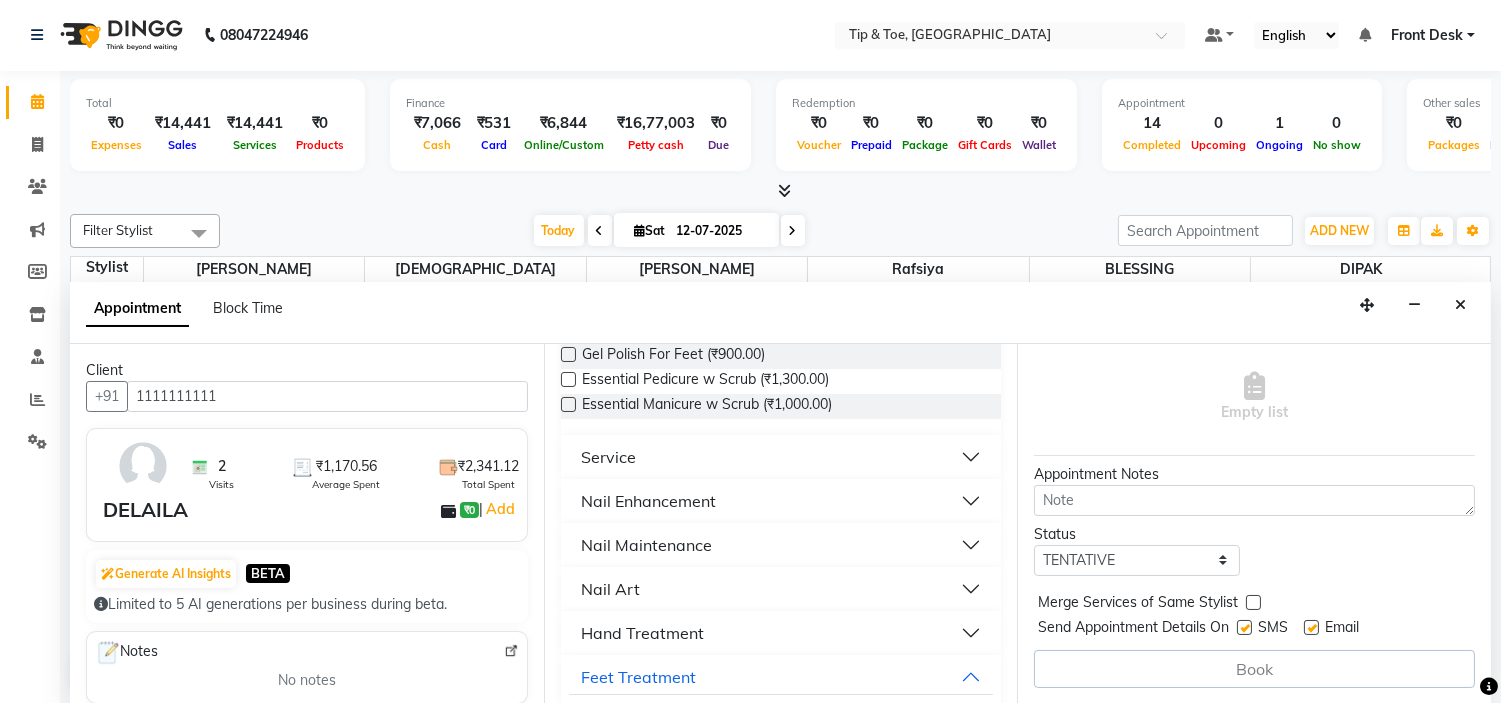 click at bounding box center [1311, 627] 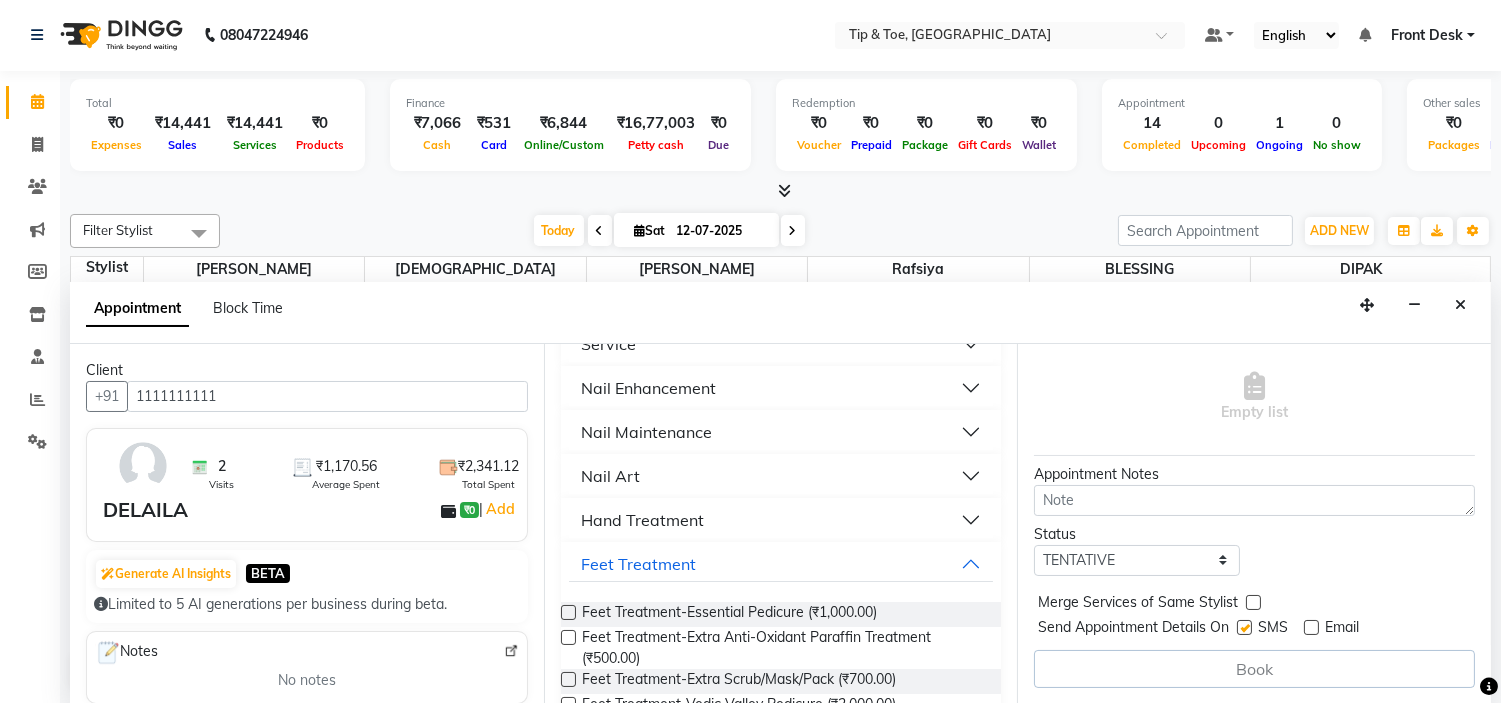 scroll, scrollTop: 555, scrollLeft: 0, axis: vertical 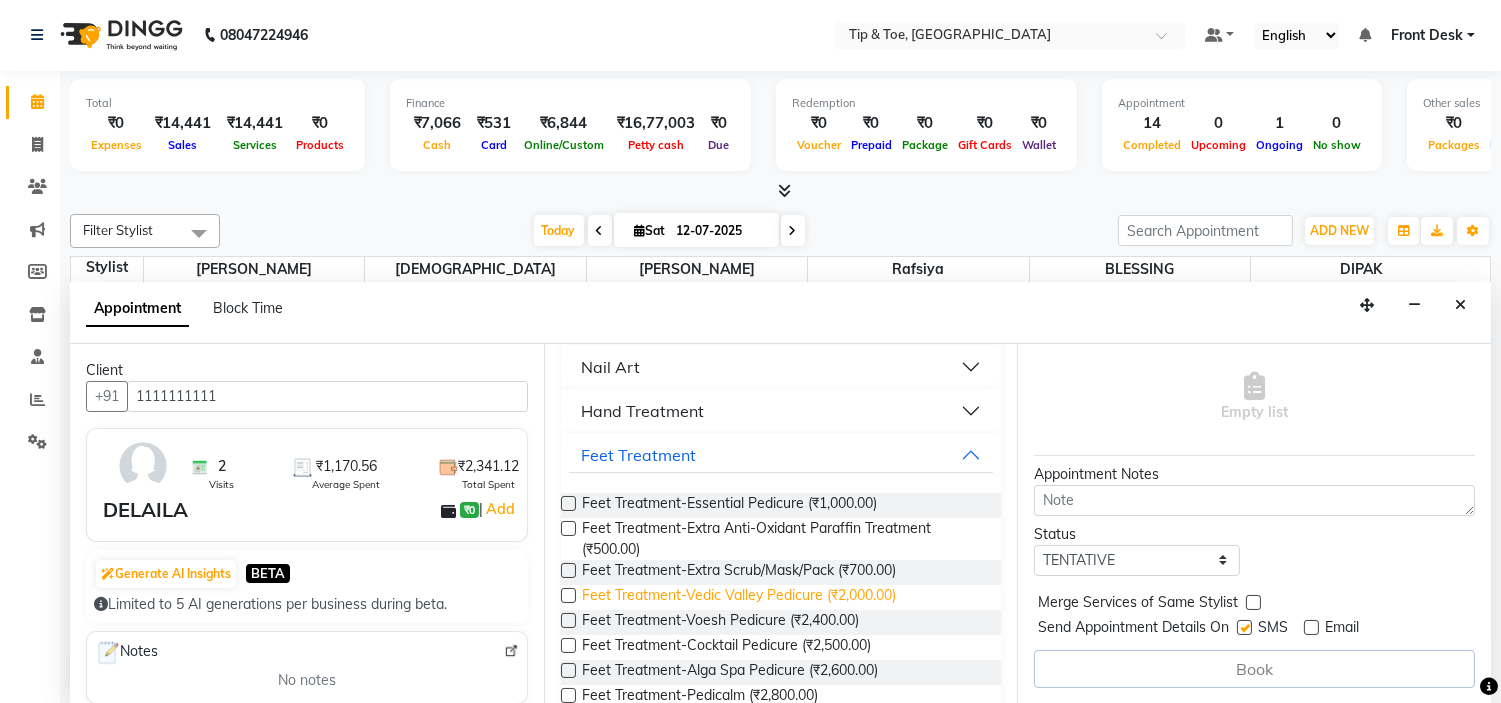 click on "Feet Treatment-Vedic Valley Pedicure (₹2,000.00)" at bounding box center (739, 597) 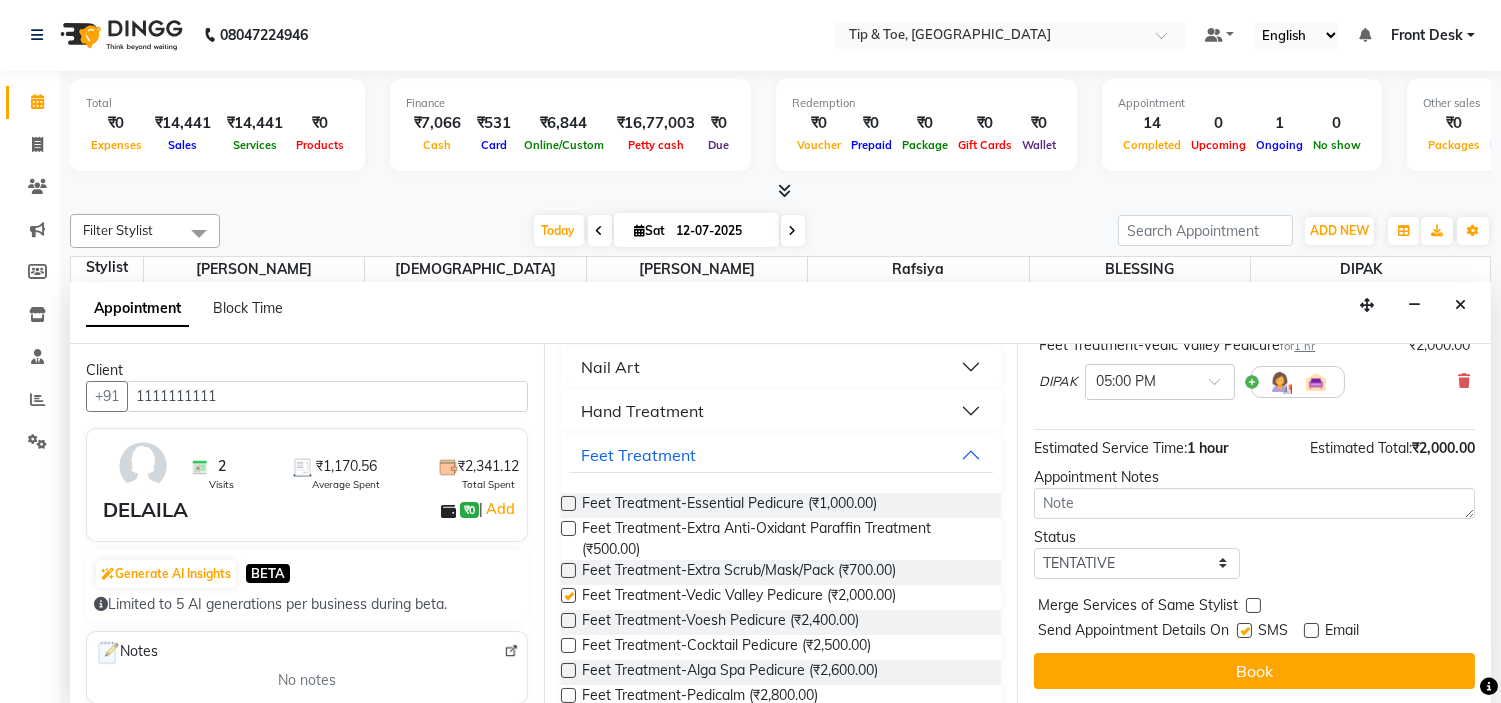 checkbox on "false" 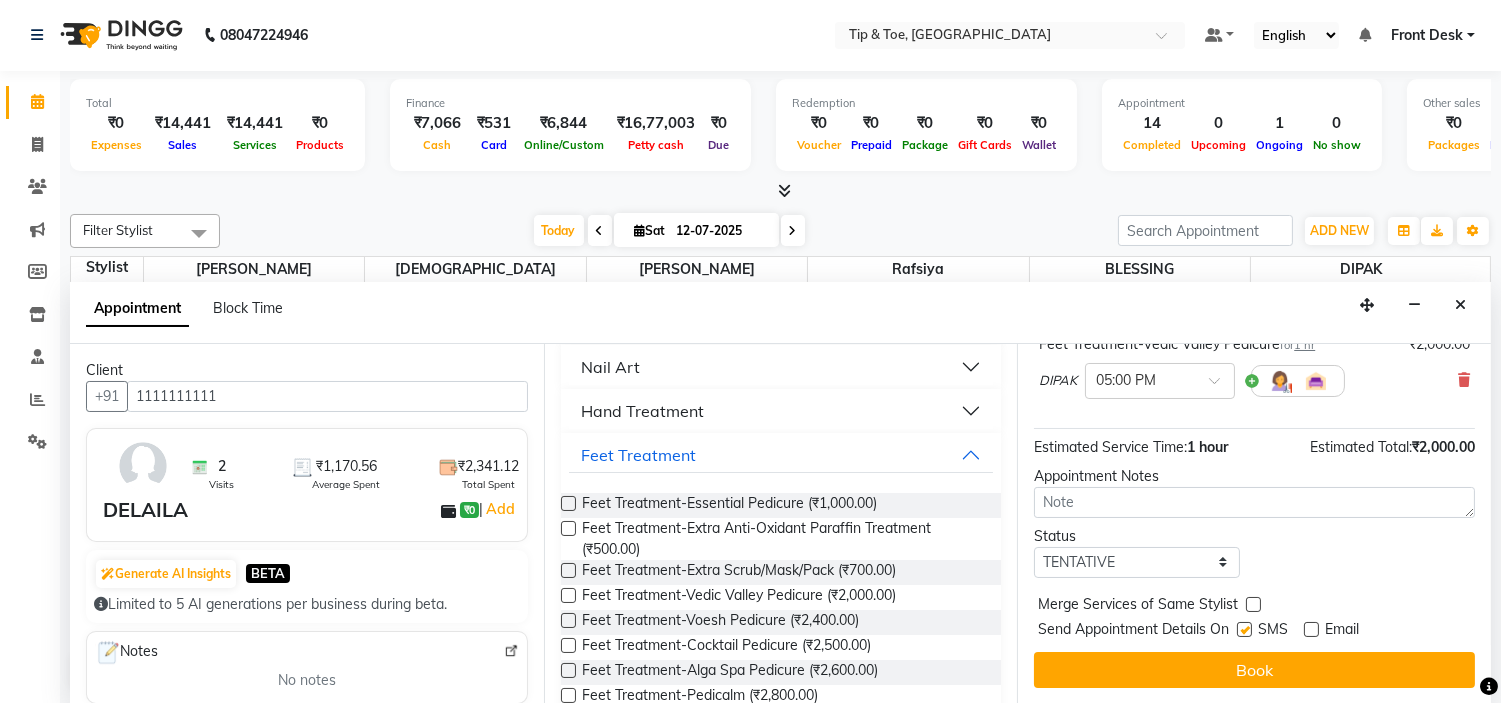 scroll, scrollTop: 165, scrollLeft: 0, axis: vertical 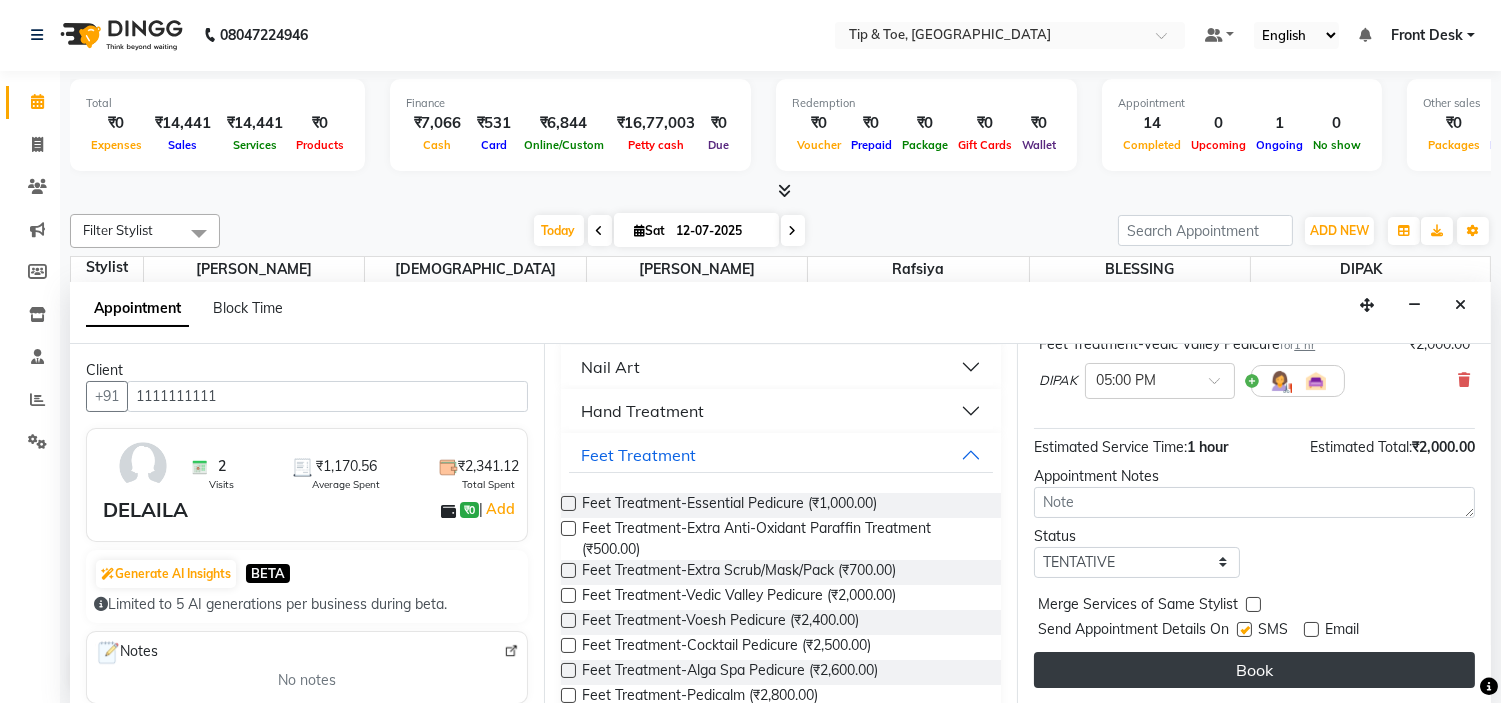 click on "Book" at bounding box center [1254, 670] 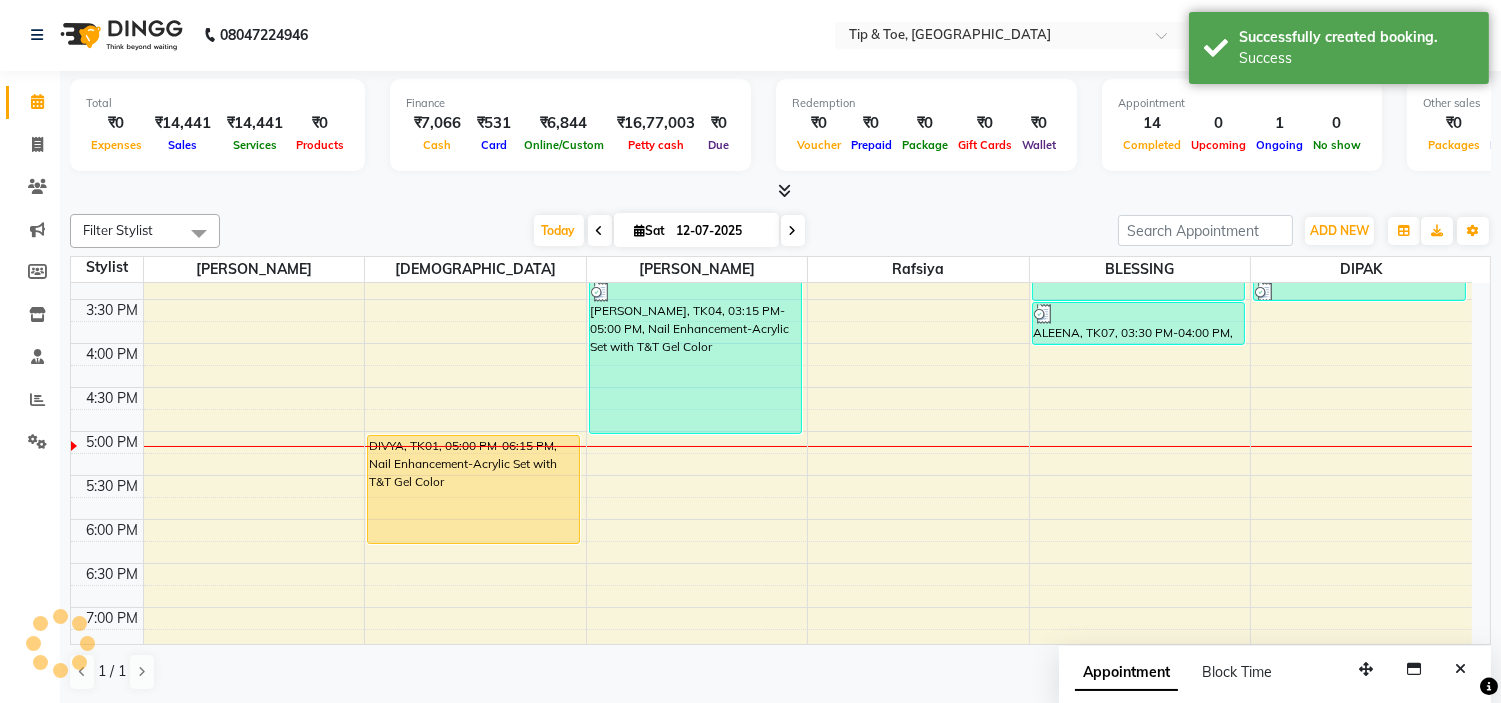 scroll, scrollTop: 0, scrollLeft: 0, axis: both 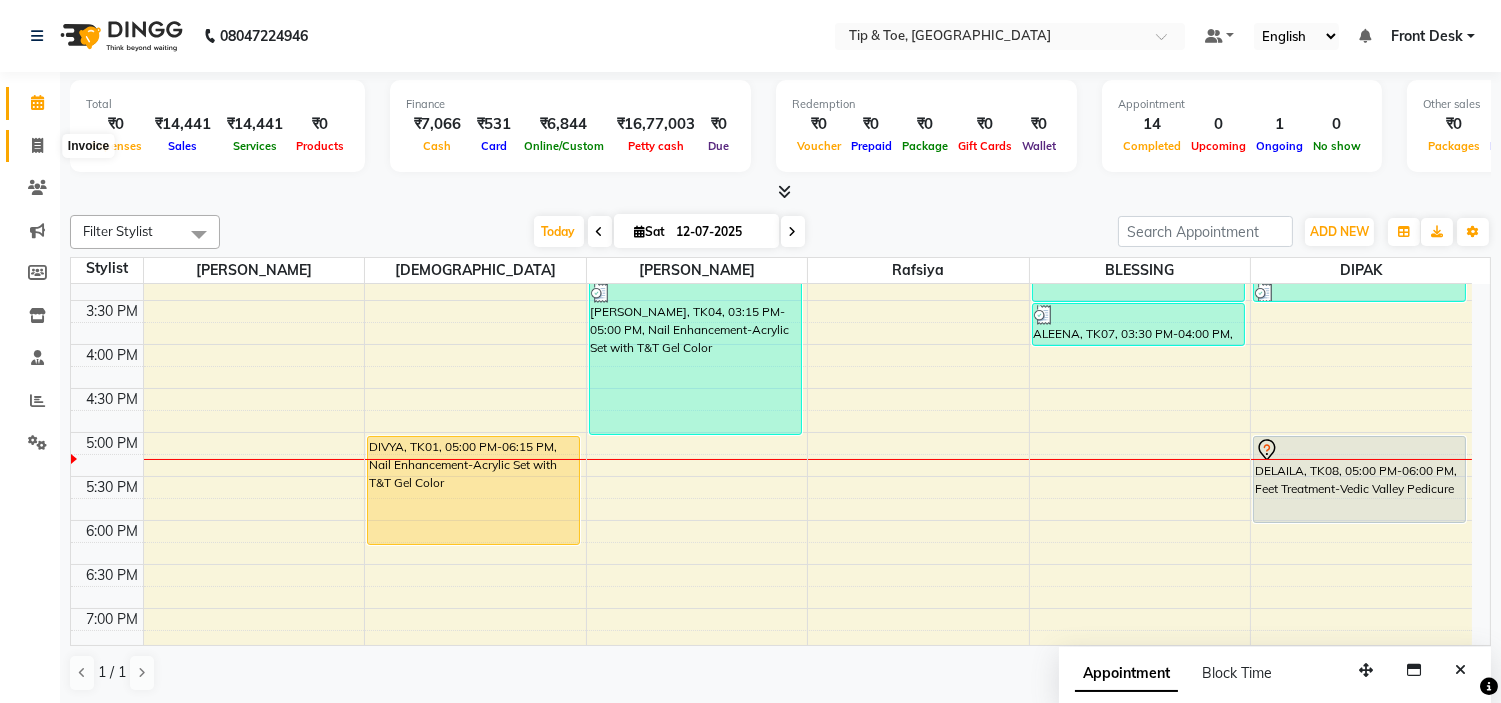 click 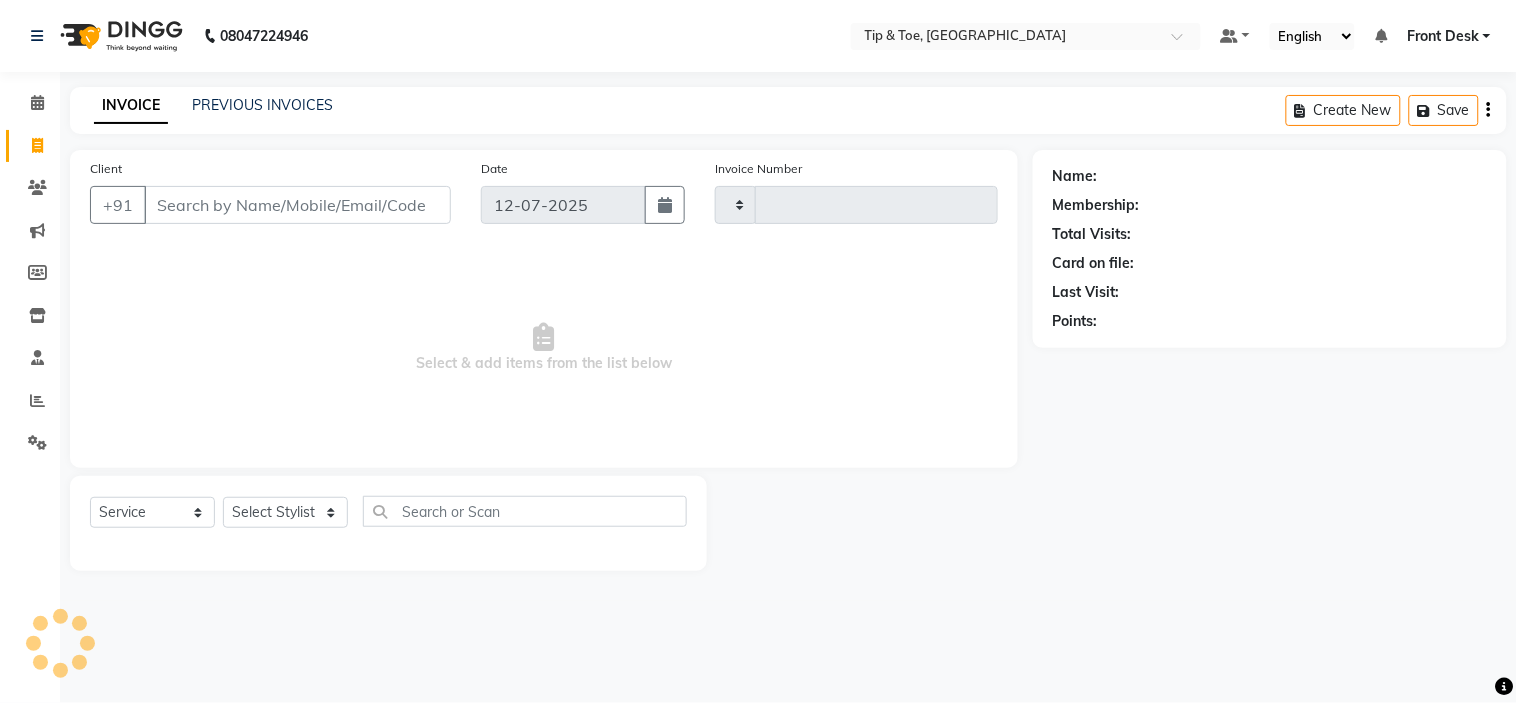 type on "0653" 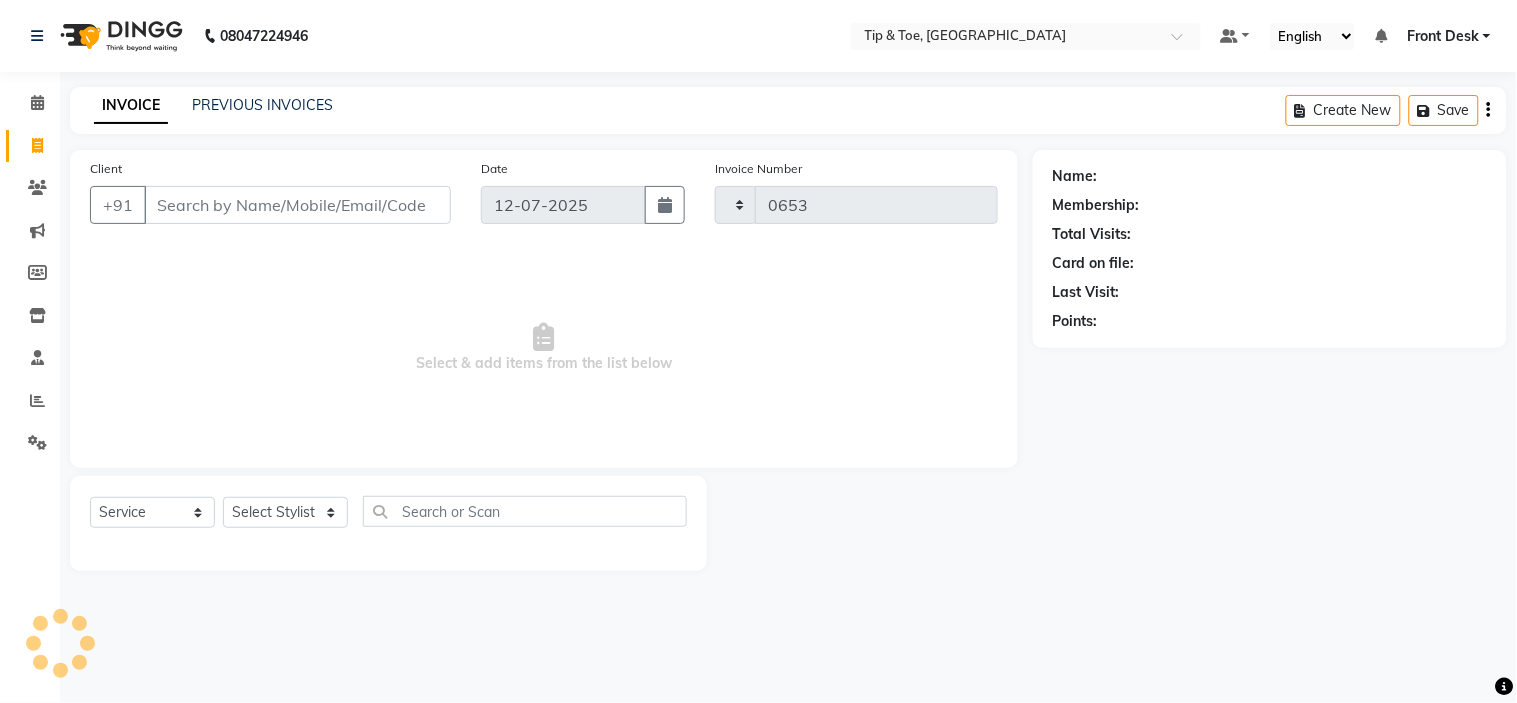 select on "5360" 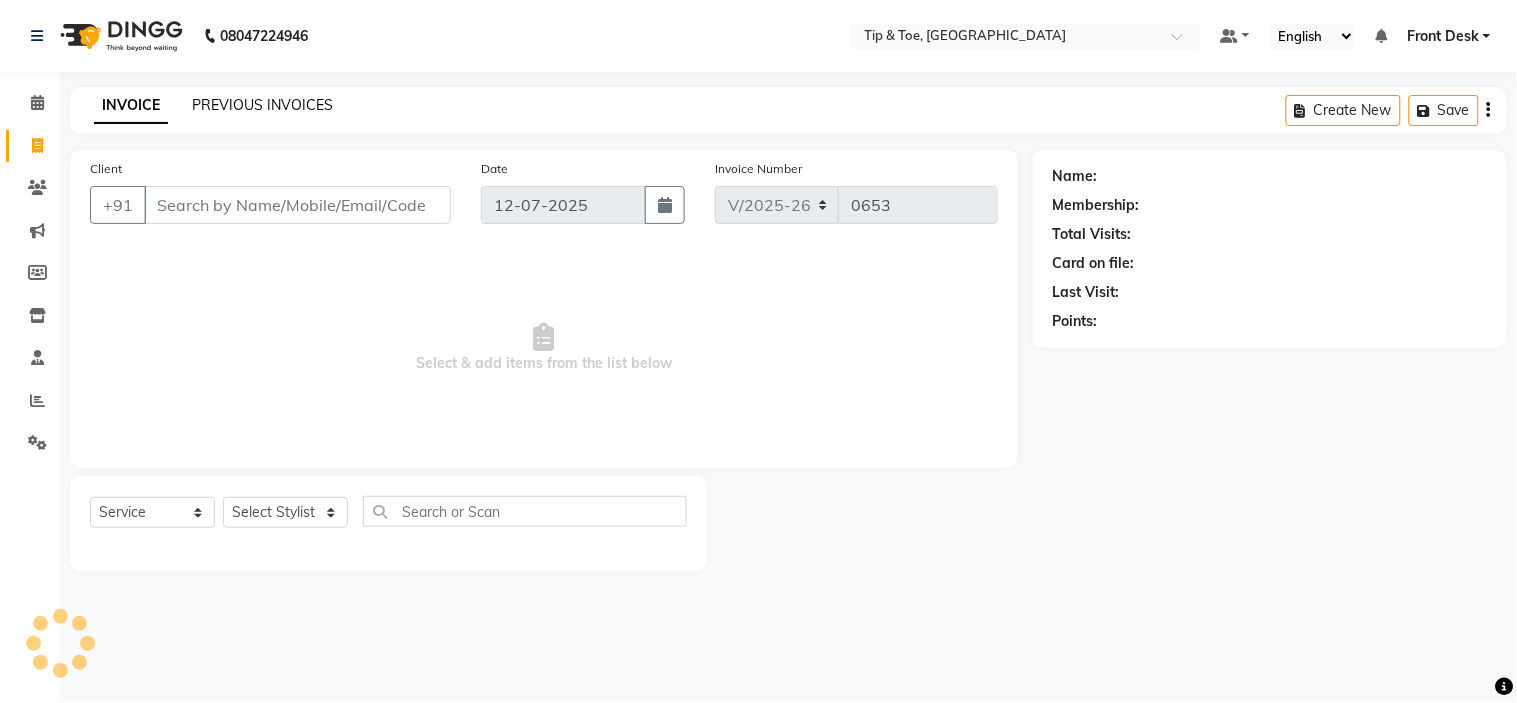 click on "PREVIOUS INVOICES" 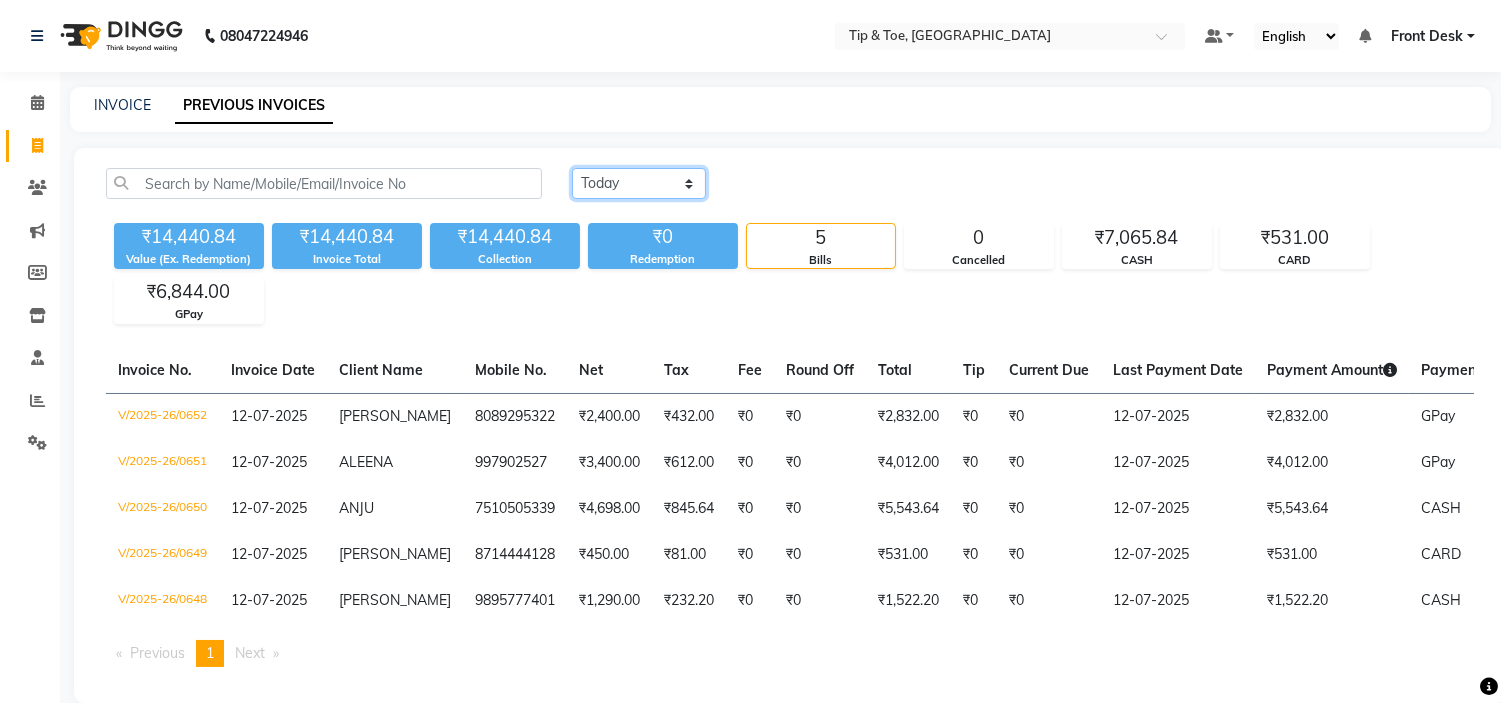 click on "[DATE] [DATE] Custom Range" 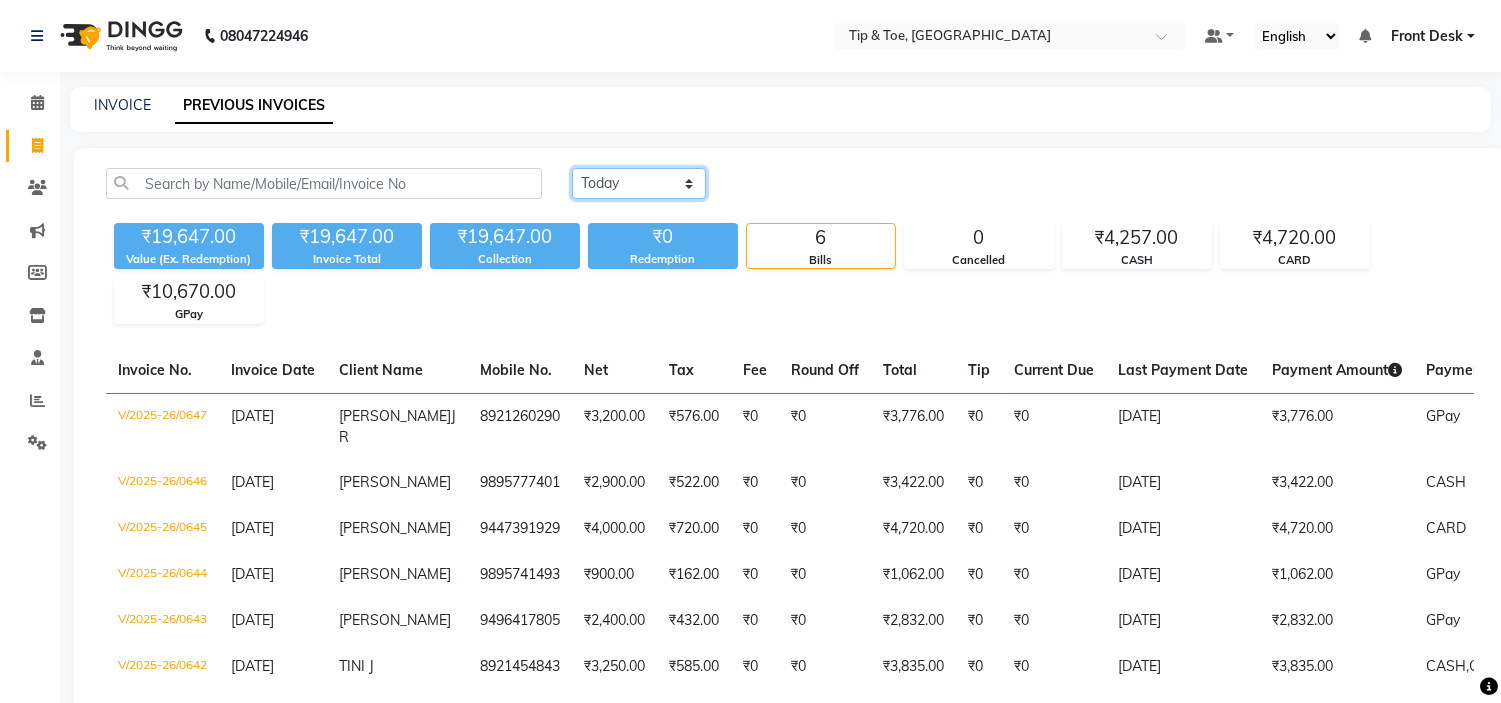 click on "[DATE] [DATE] Custom Range" 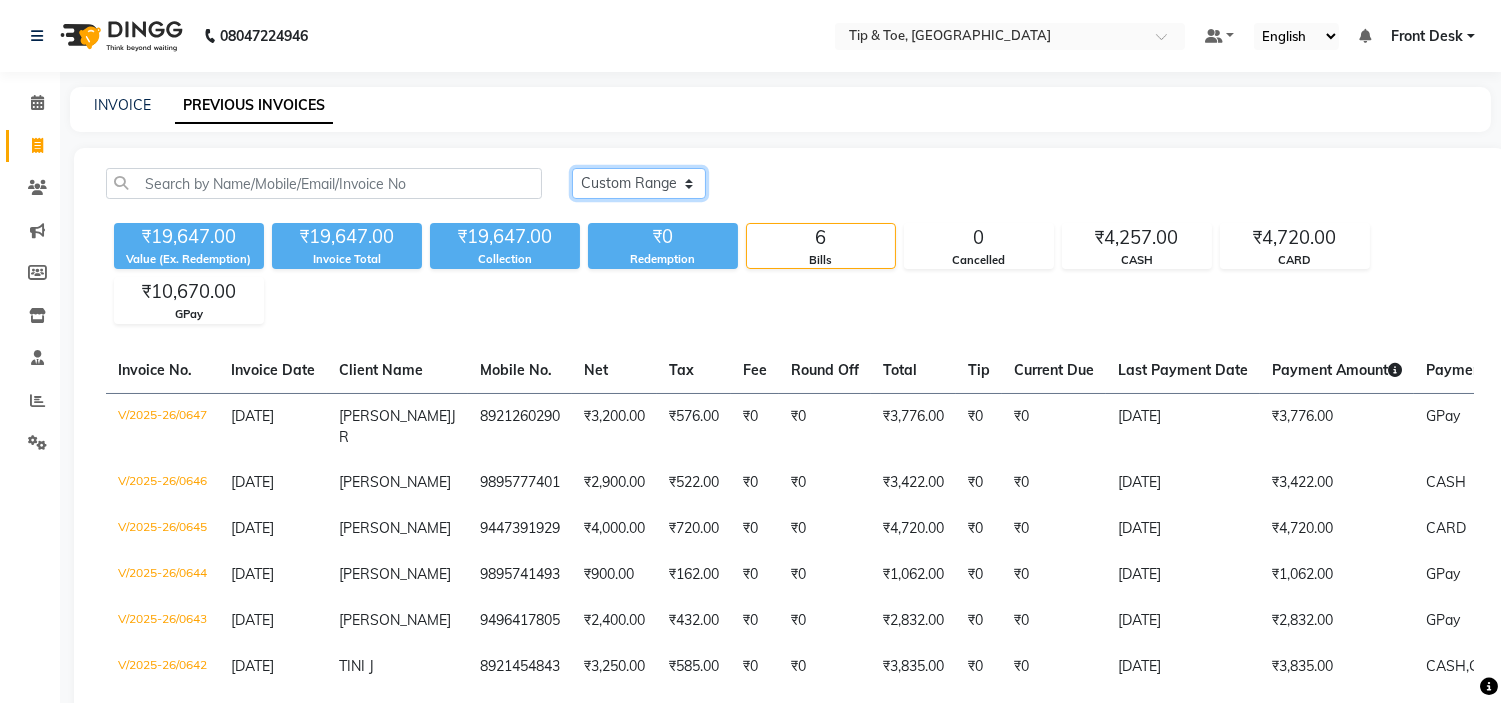 click on "[DATE] [DATE] Custom Range" 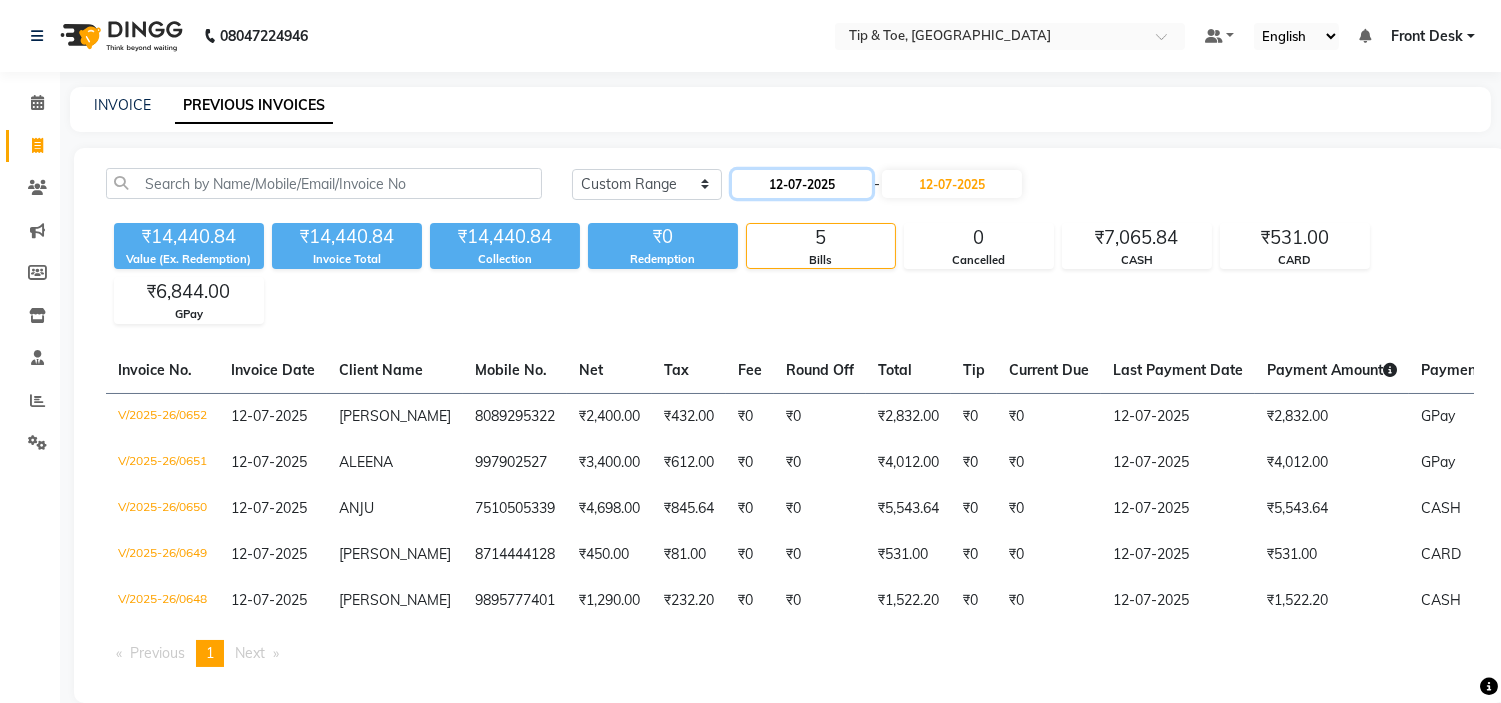 click on "12-07-2025" 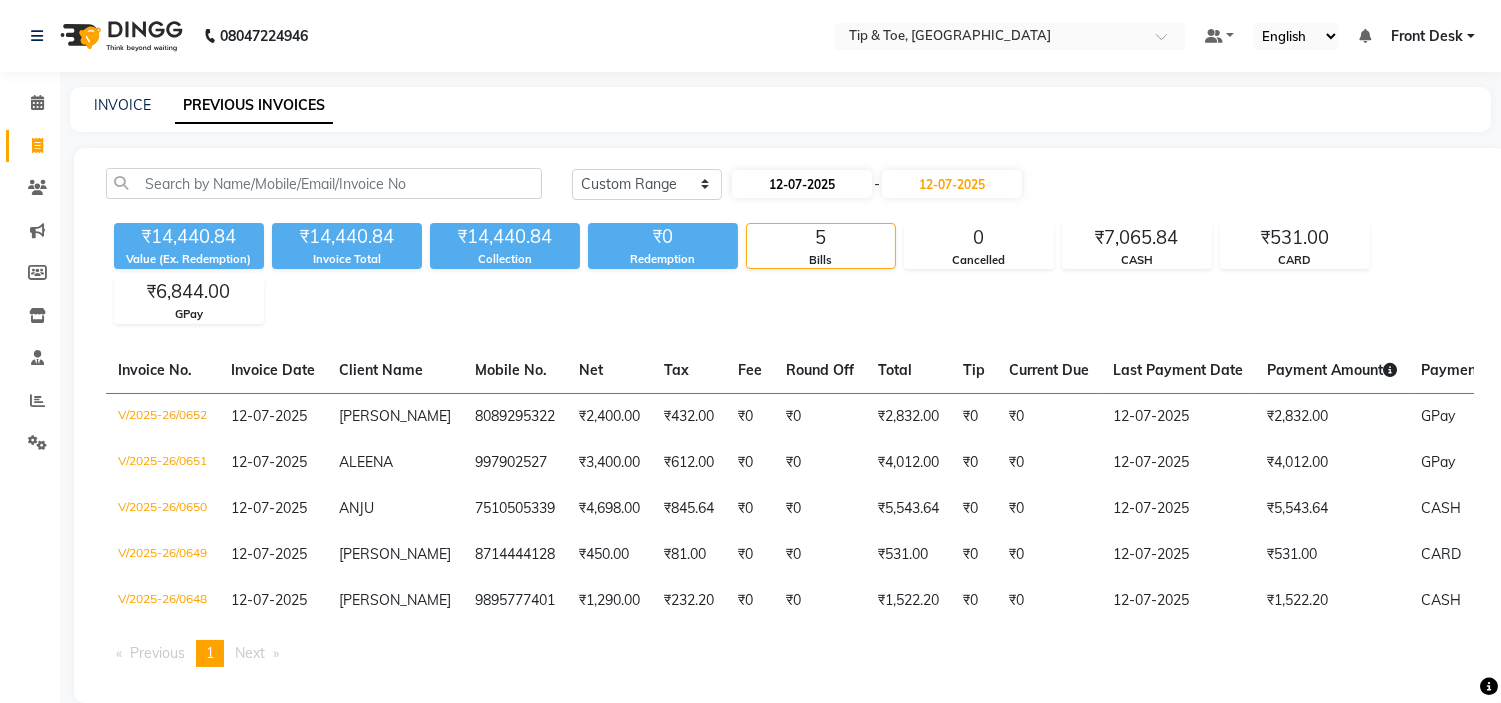 select on "7" 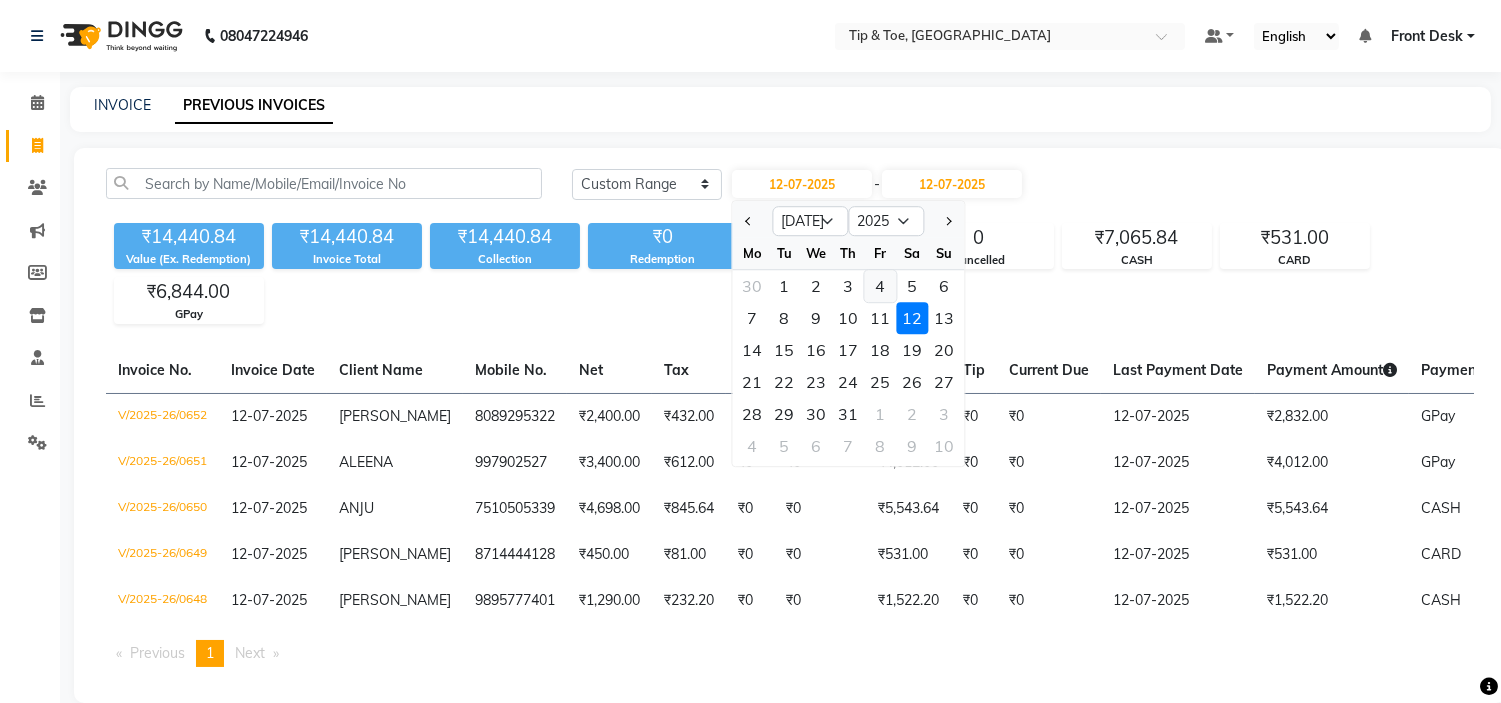 click on "4" 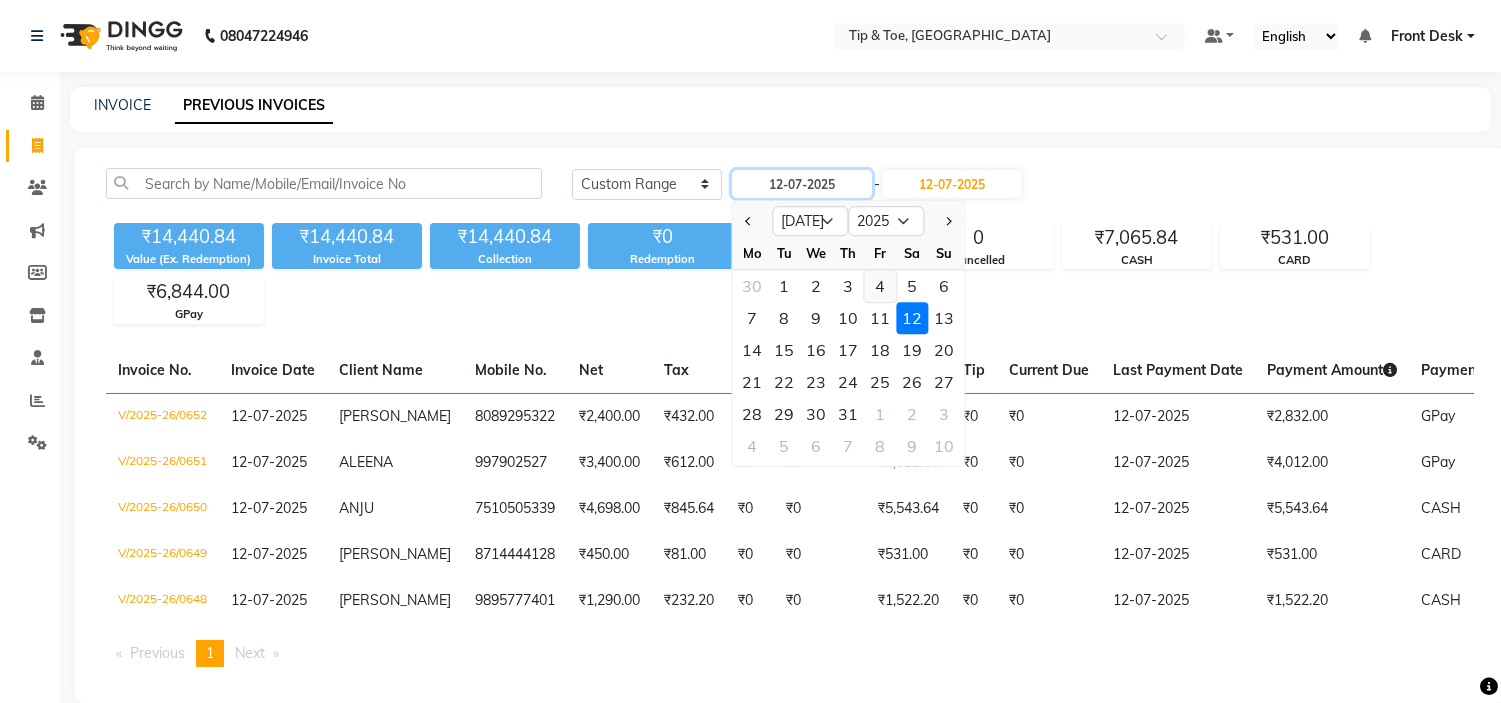 type on "[DATE]" 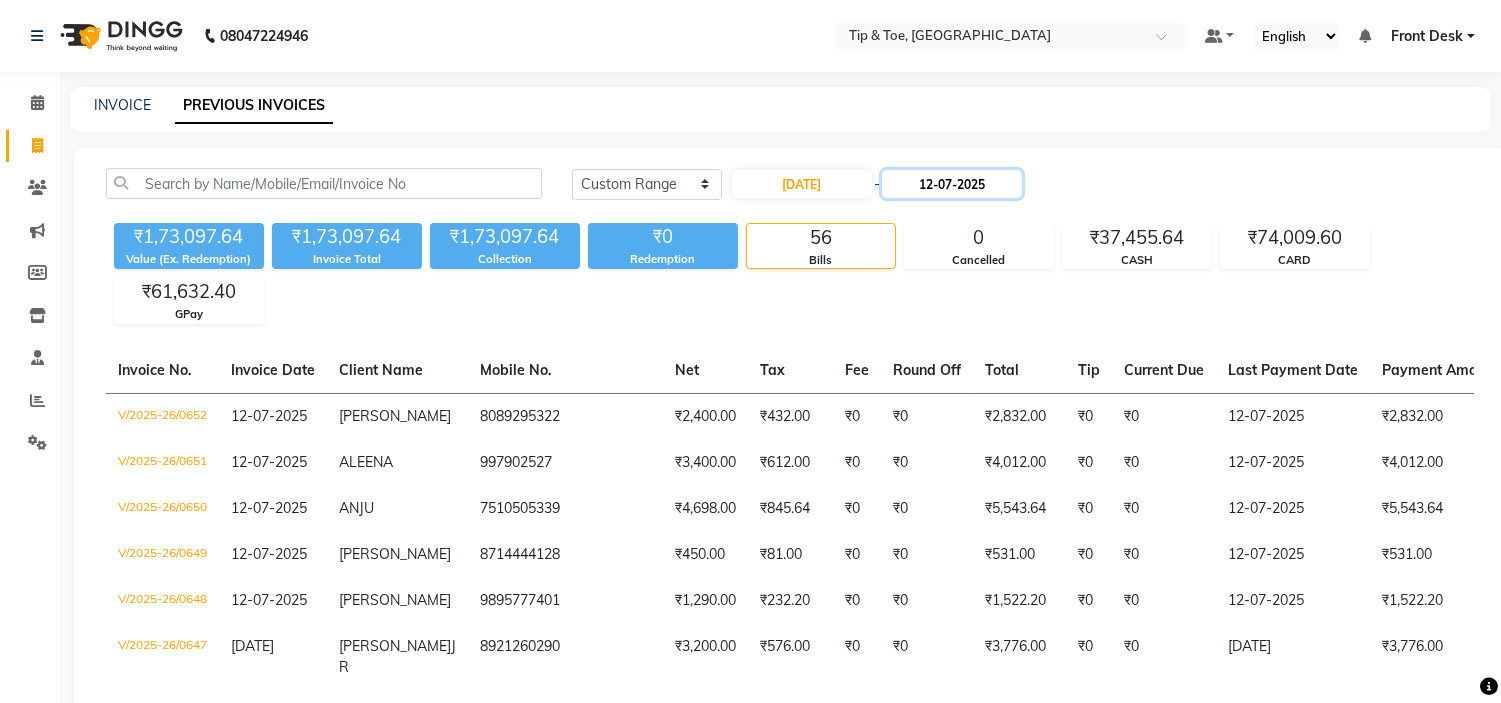 click on "12-07-2025" 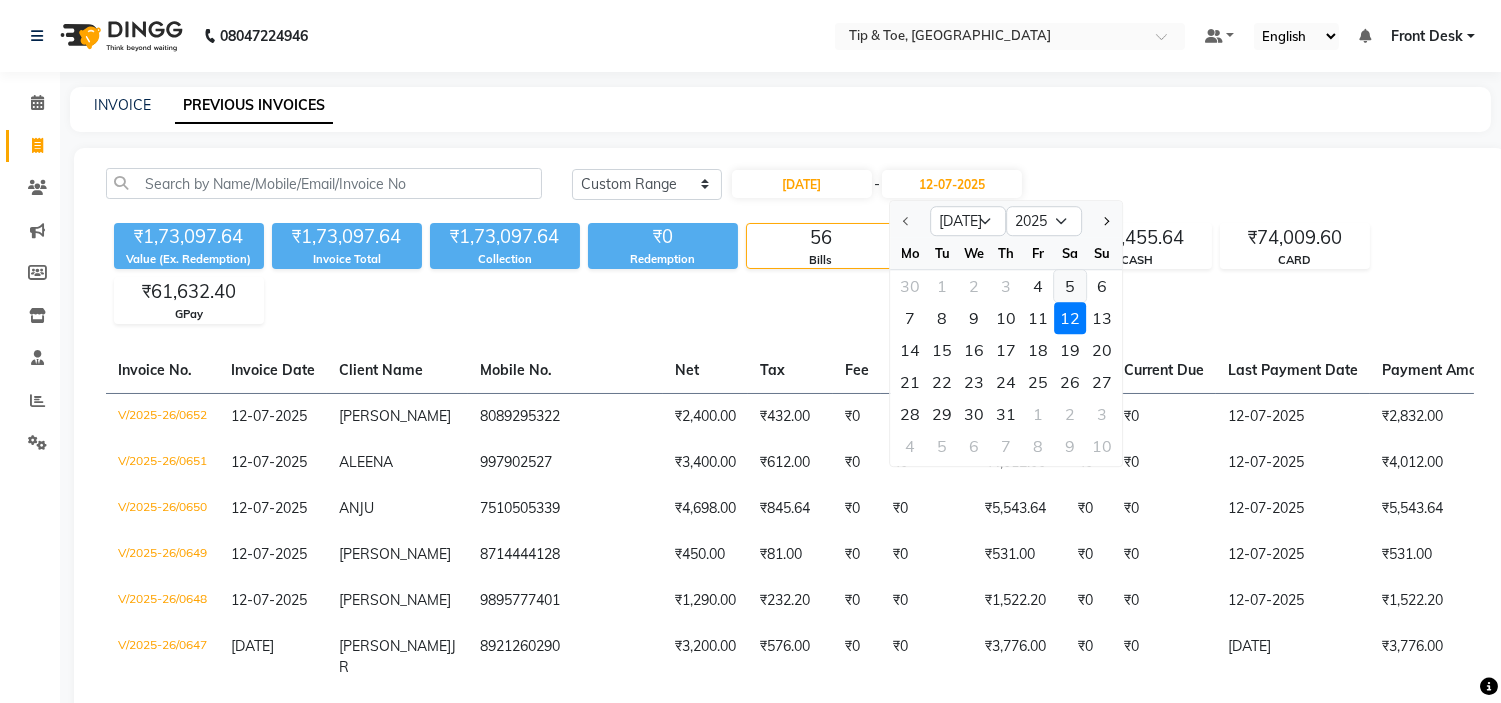 click on "5" 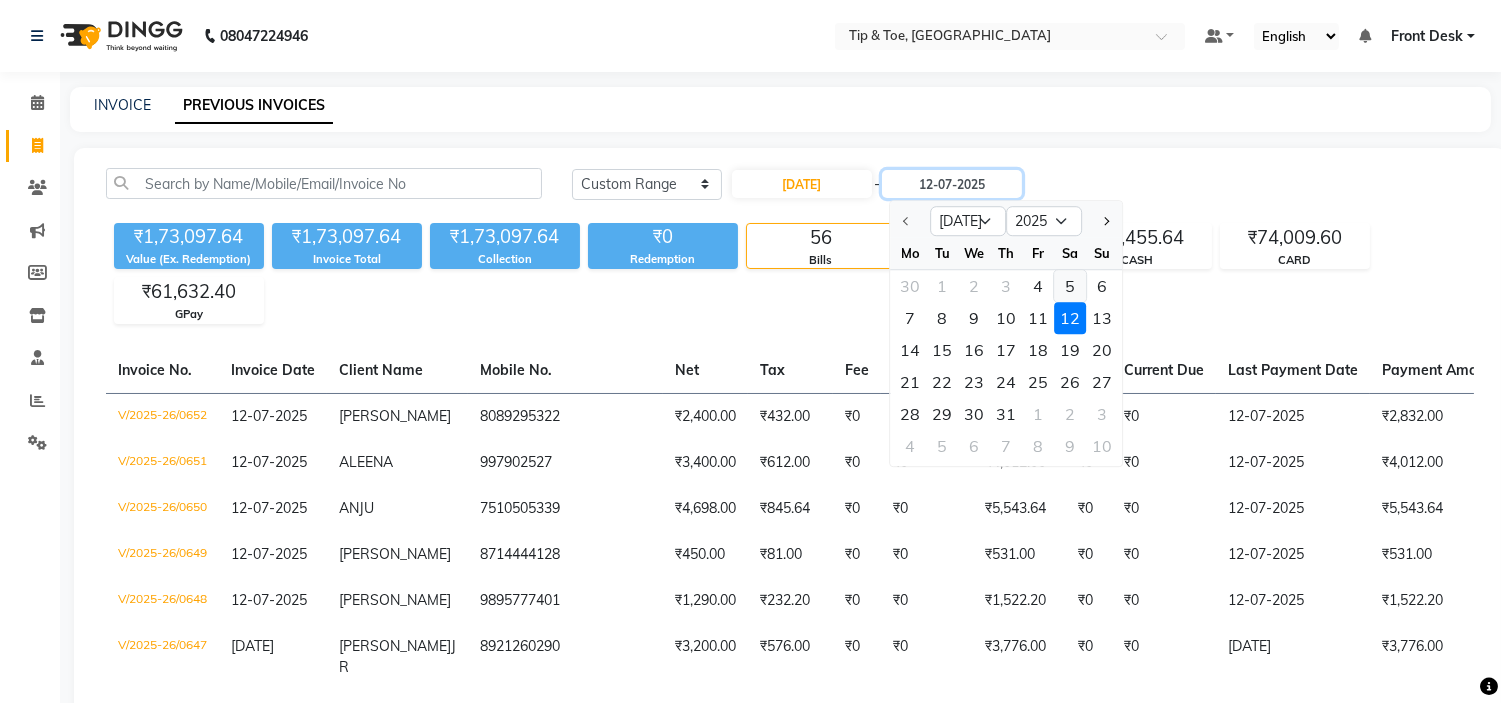 type on "[DATE]" 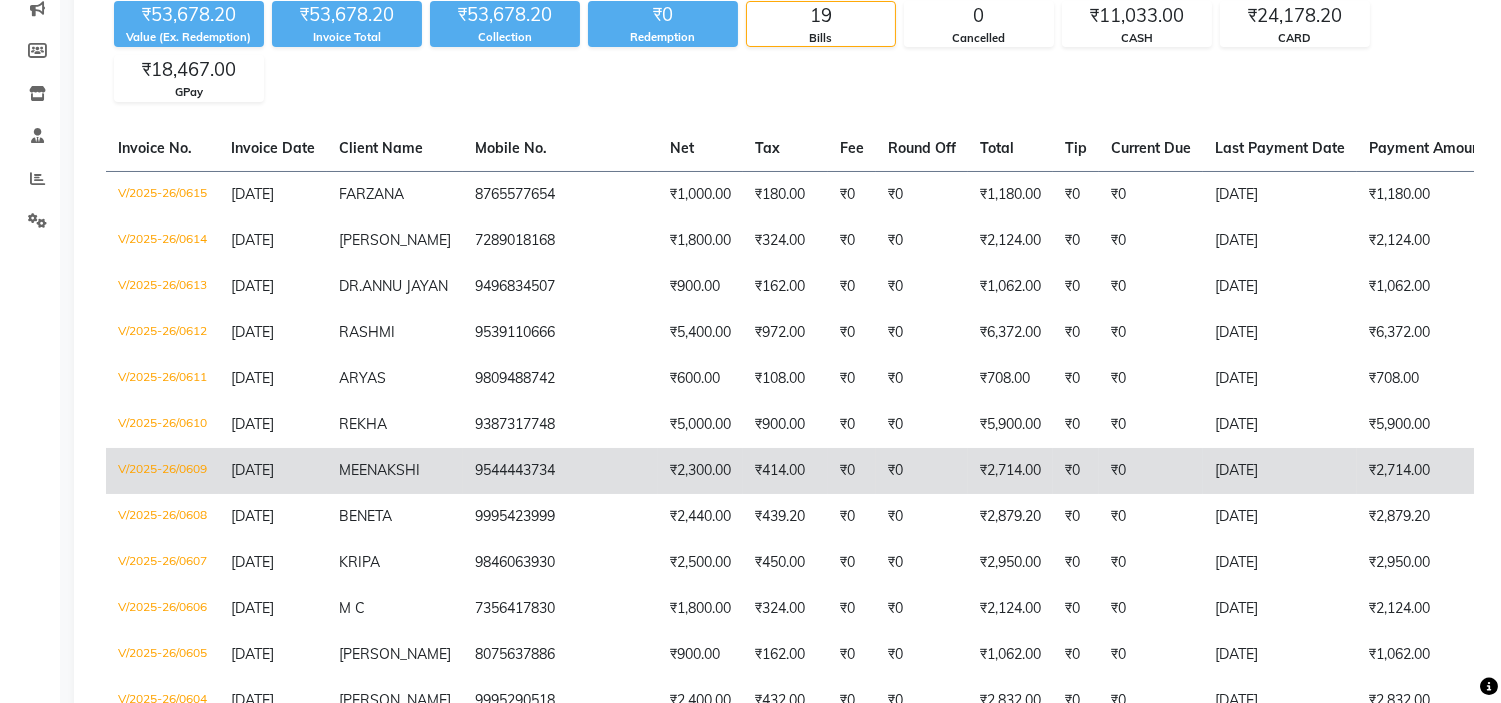 scroll, scrollTop: 444, scrollLeft: 0, axis: vertical 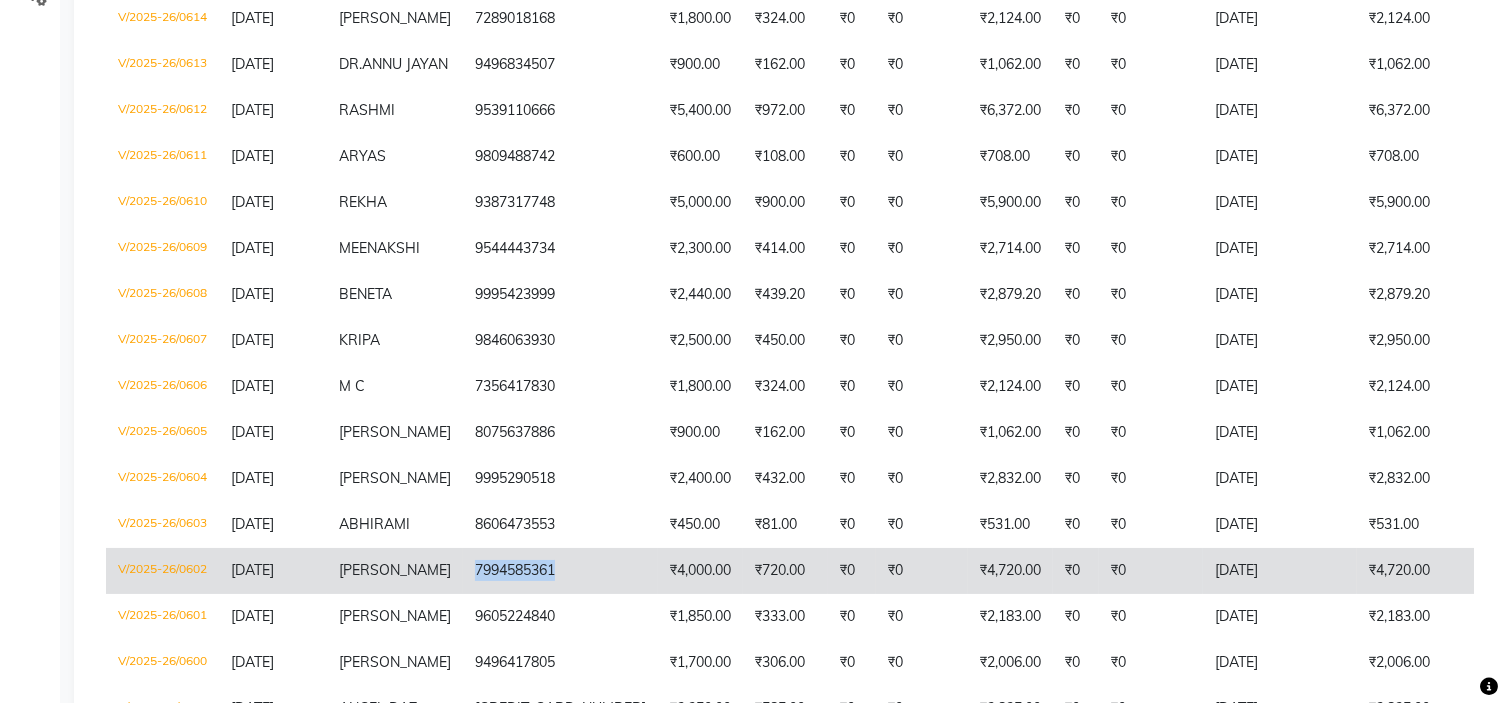 drag, startPoint x: 445, startPoint y: 620, endPoint x: 537, endPoint y: 632, distance: 92.779305 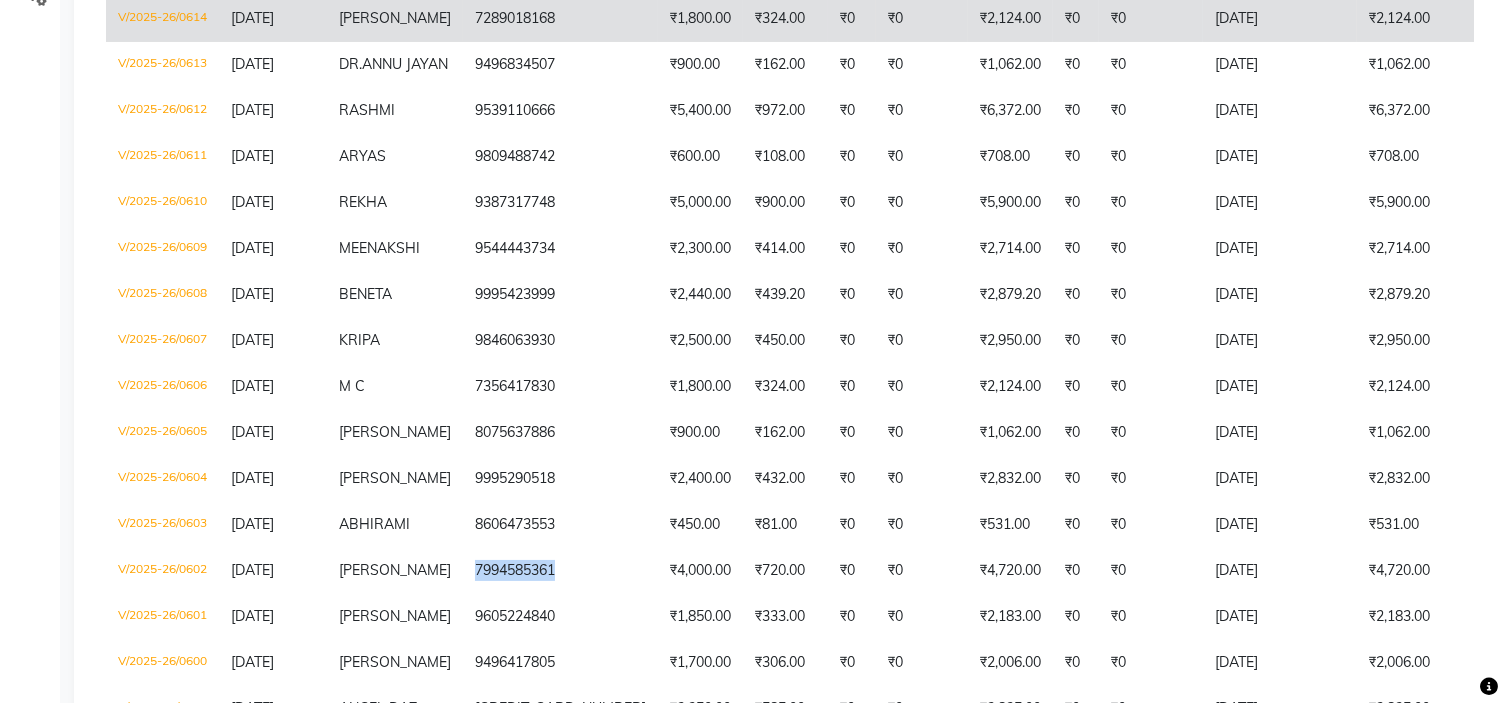 copy on "7994585361" 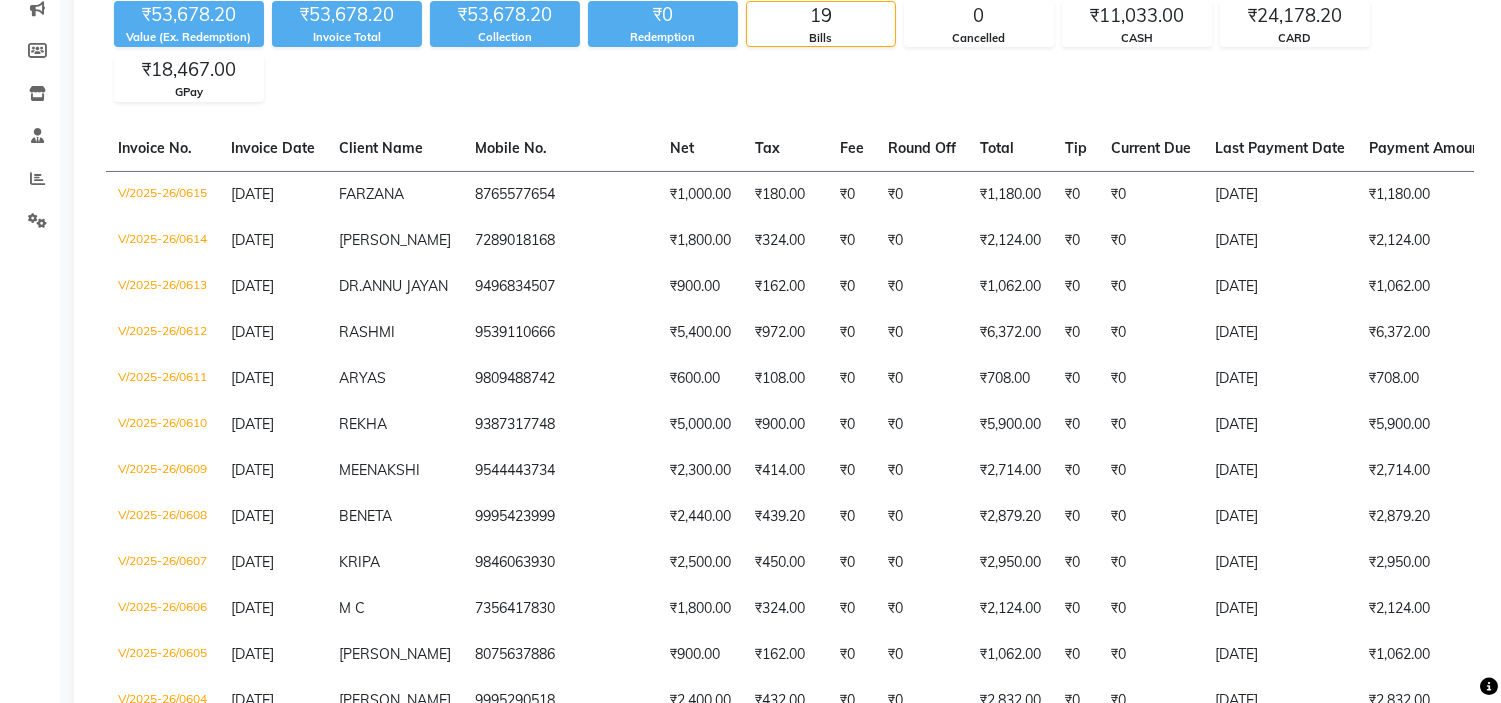 scroll, scrollTop: 0, scrollLeft: 0, axis: both 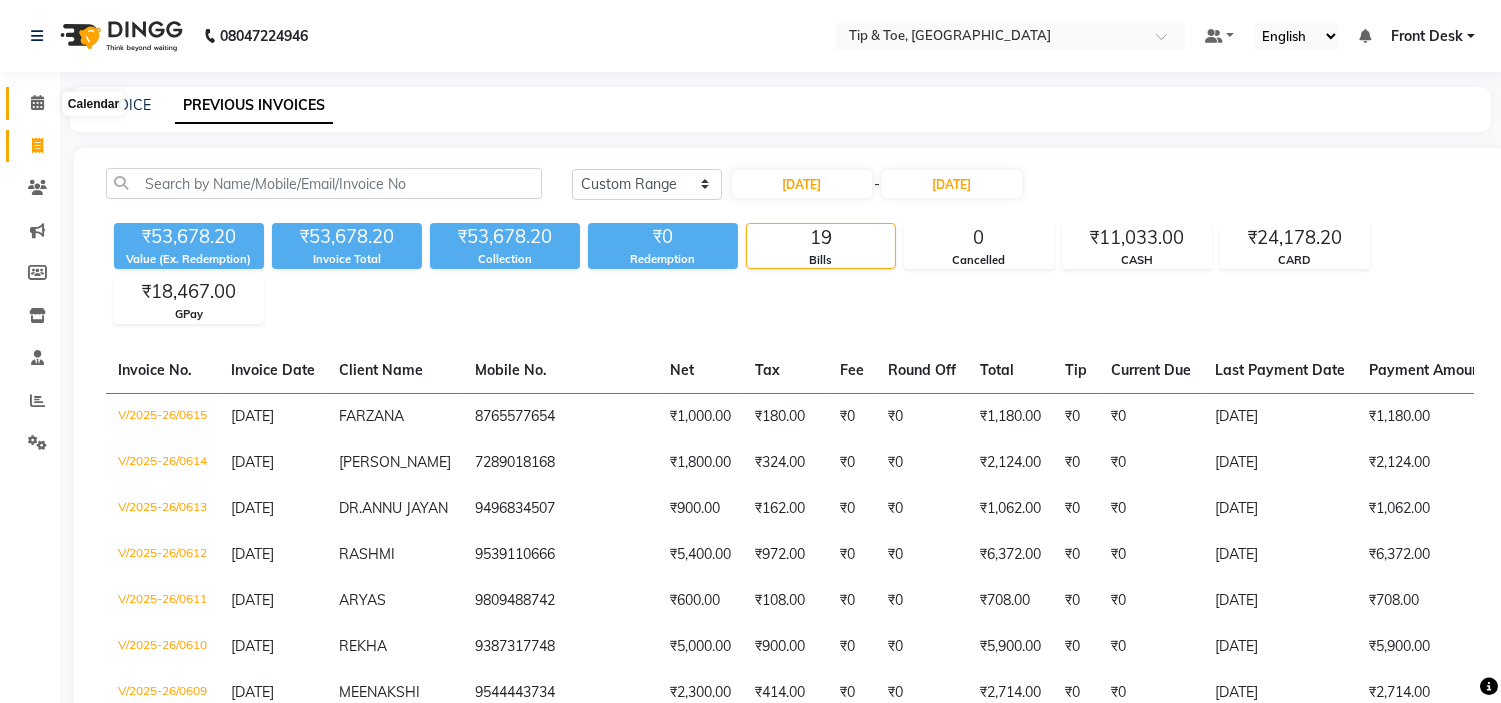 click 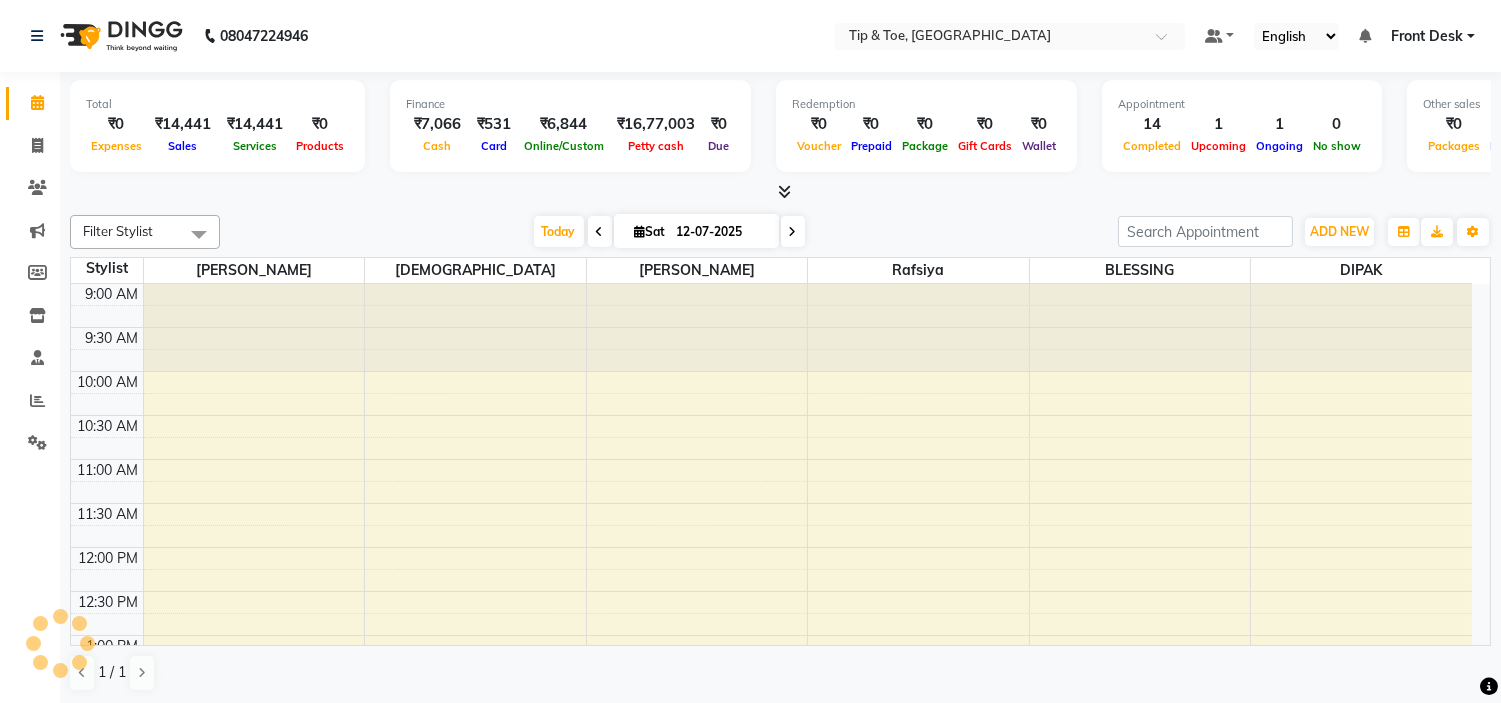 scroll, scrollTop: 1, scrollLeft: 0, axis: vertical 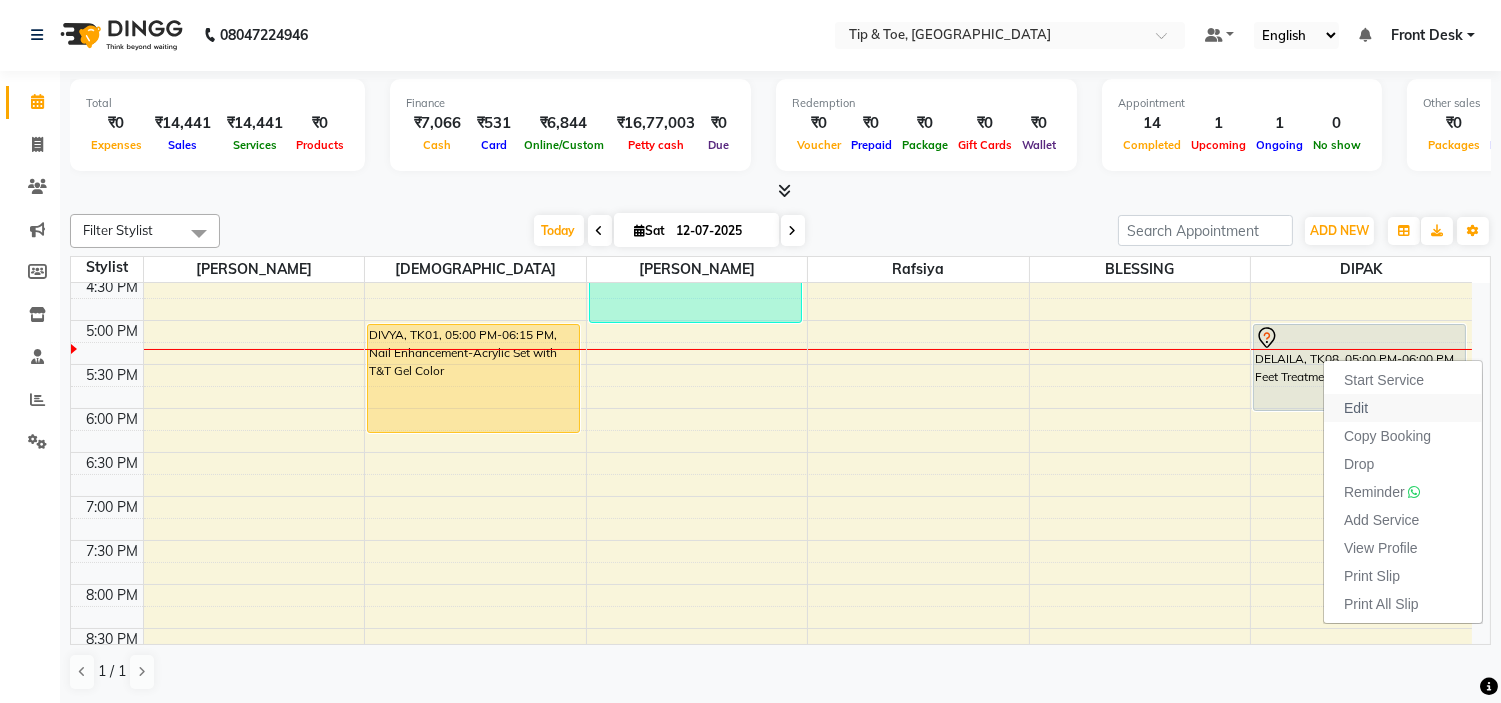 click on "Edit" at bounding box center (1356, 408) 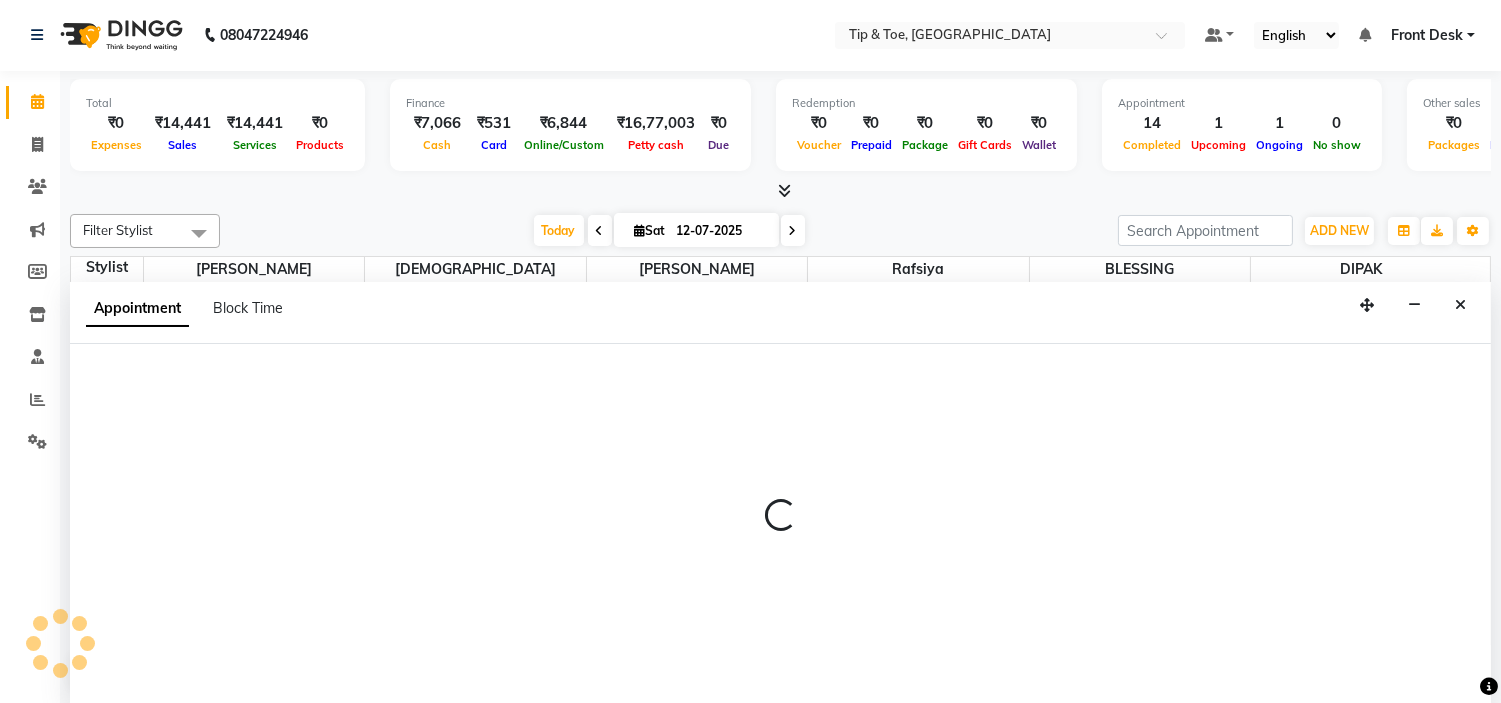 select on "1020" 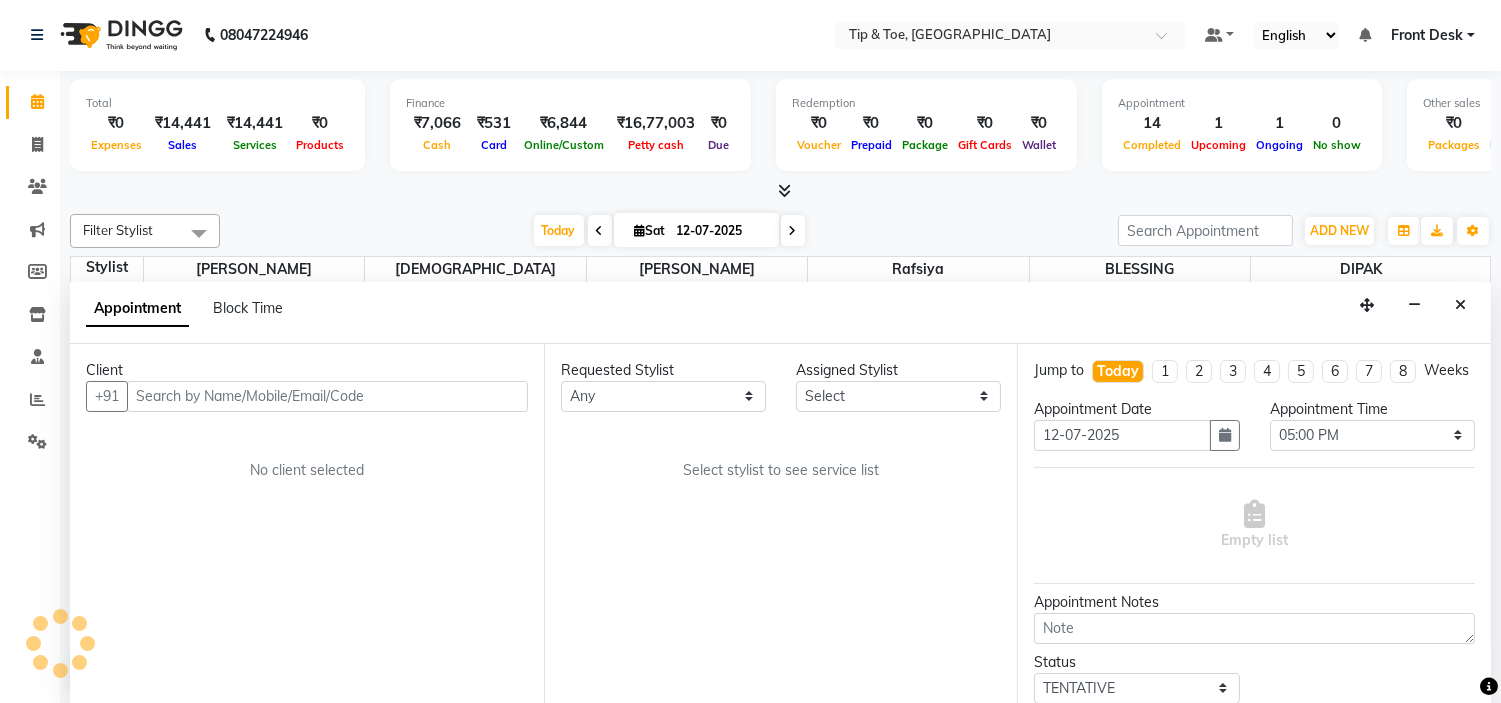 scroll, scrollTop: 0, scrollLeft: 0, axis: both 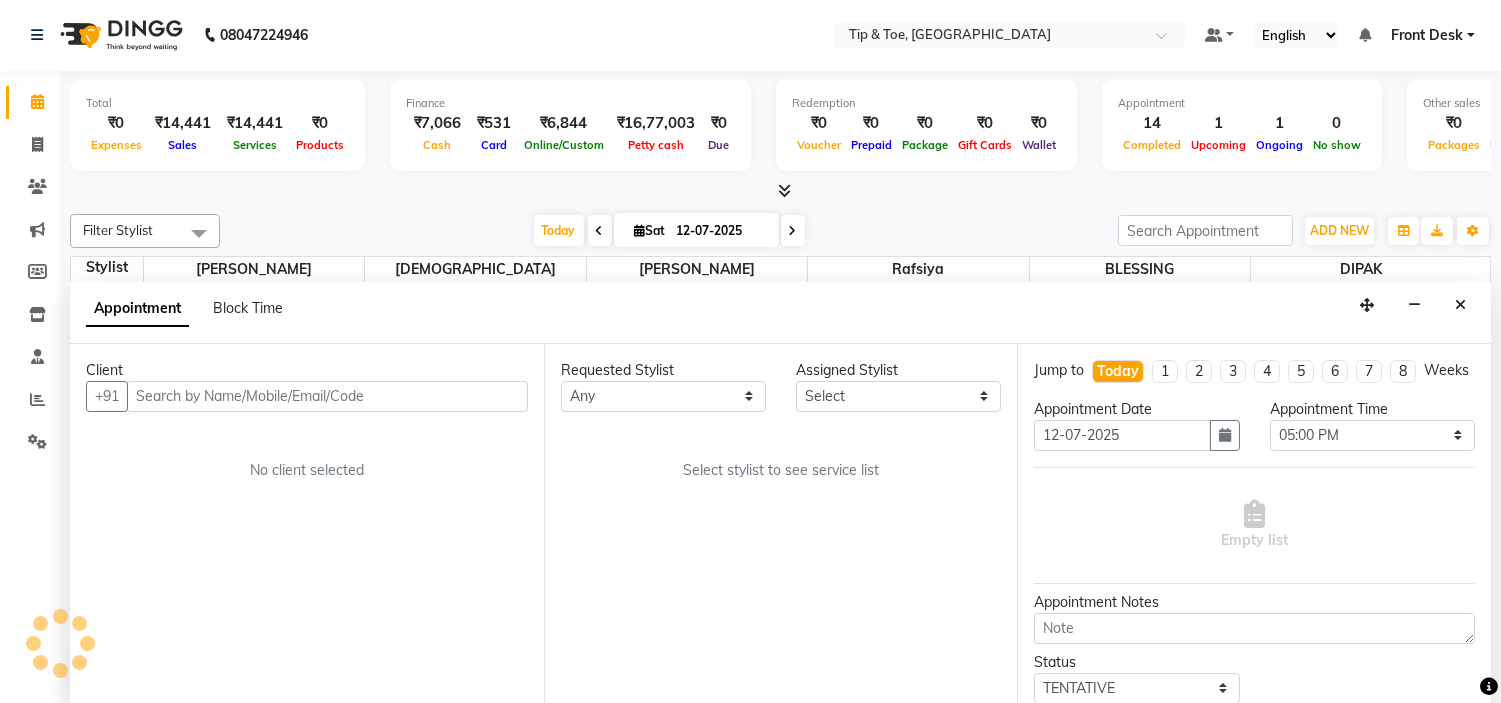 select on "59876" 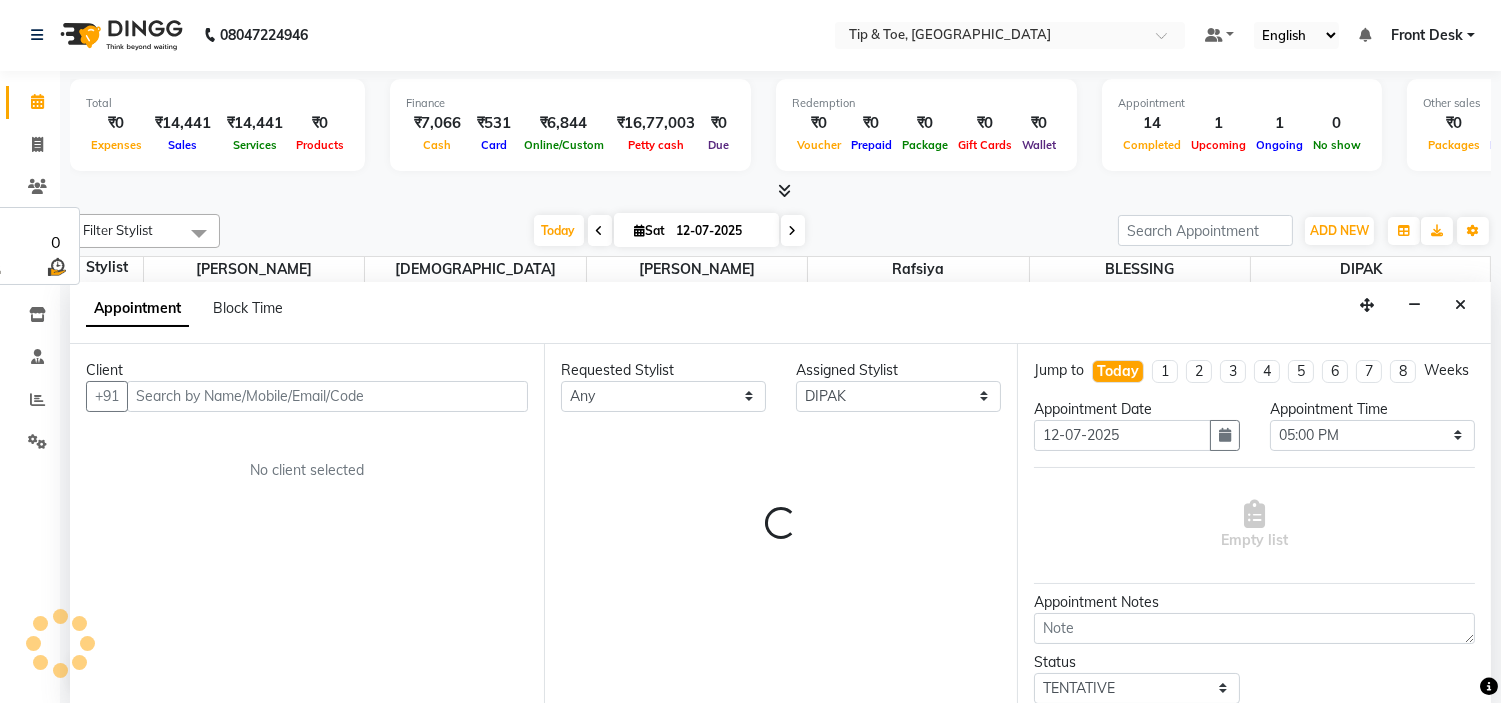 scroll, scrollTop: 707, scrollLeft: 0, axis: vertical 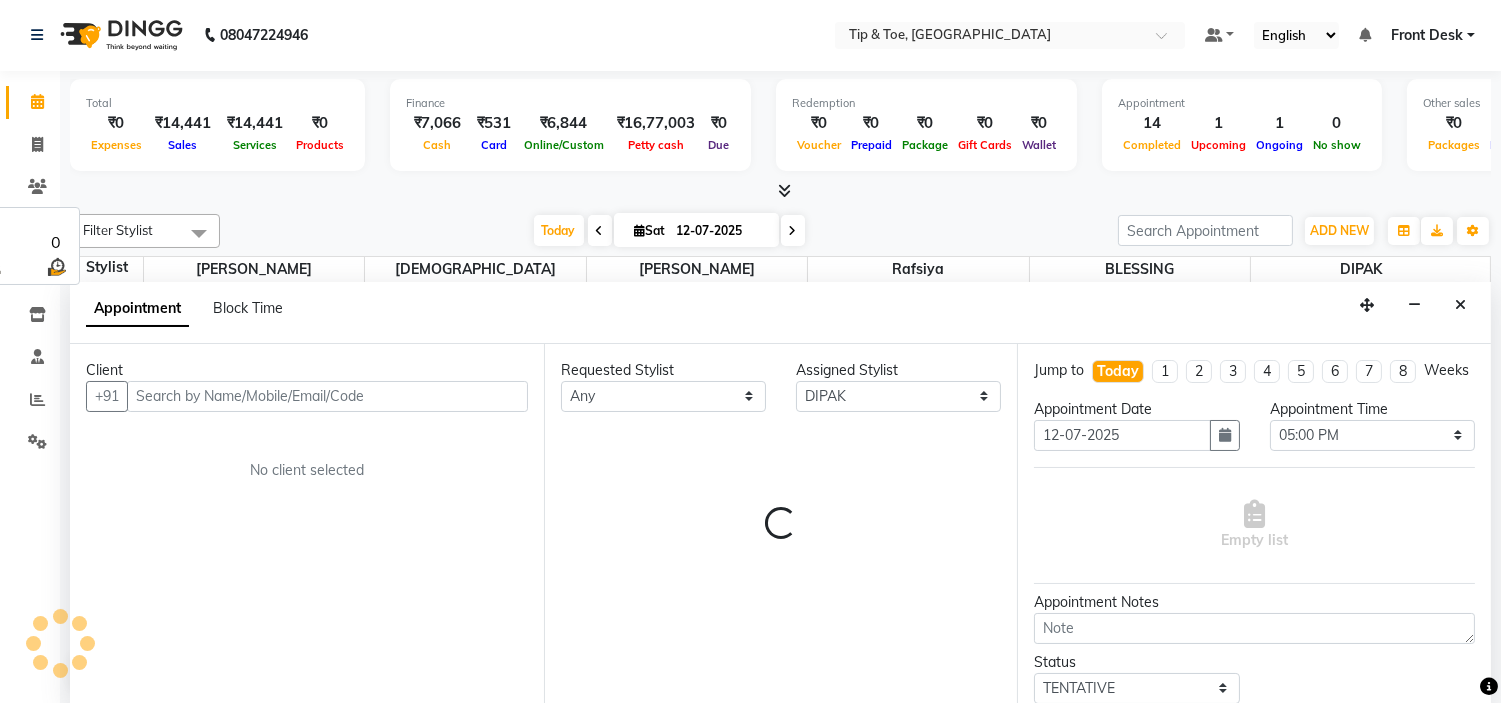 select on "2436" 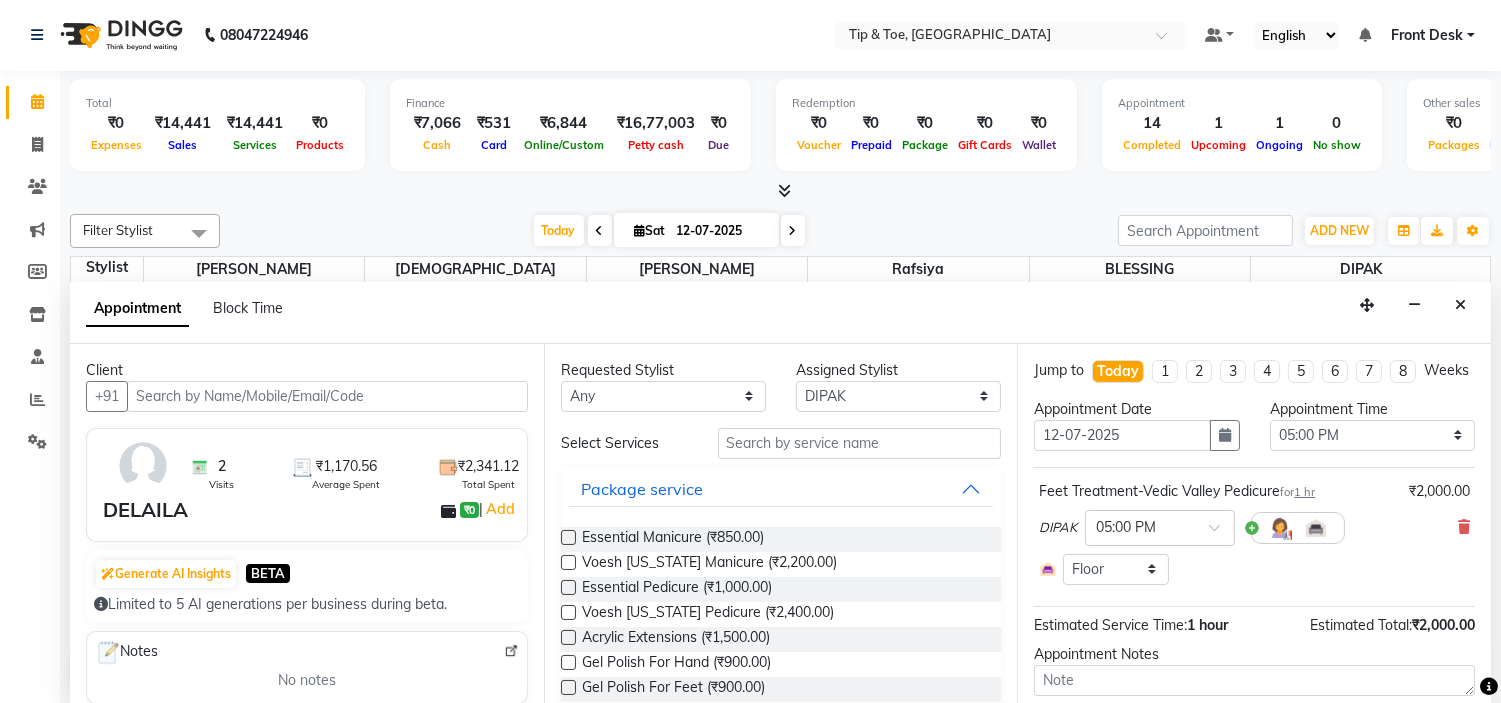 click at bounding box center (327, 396) 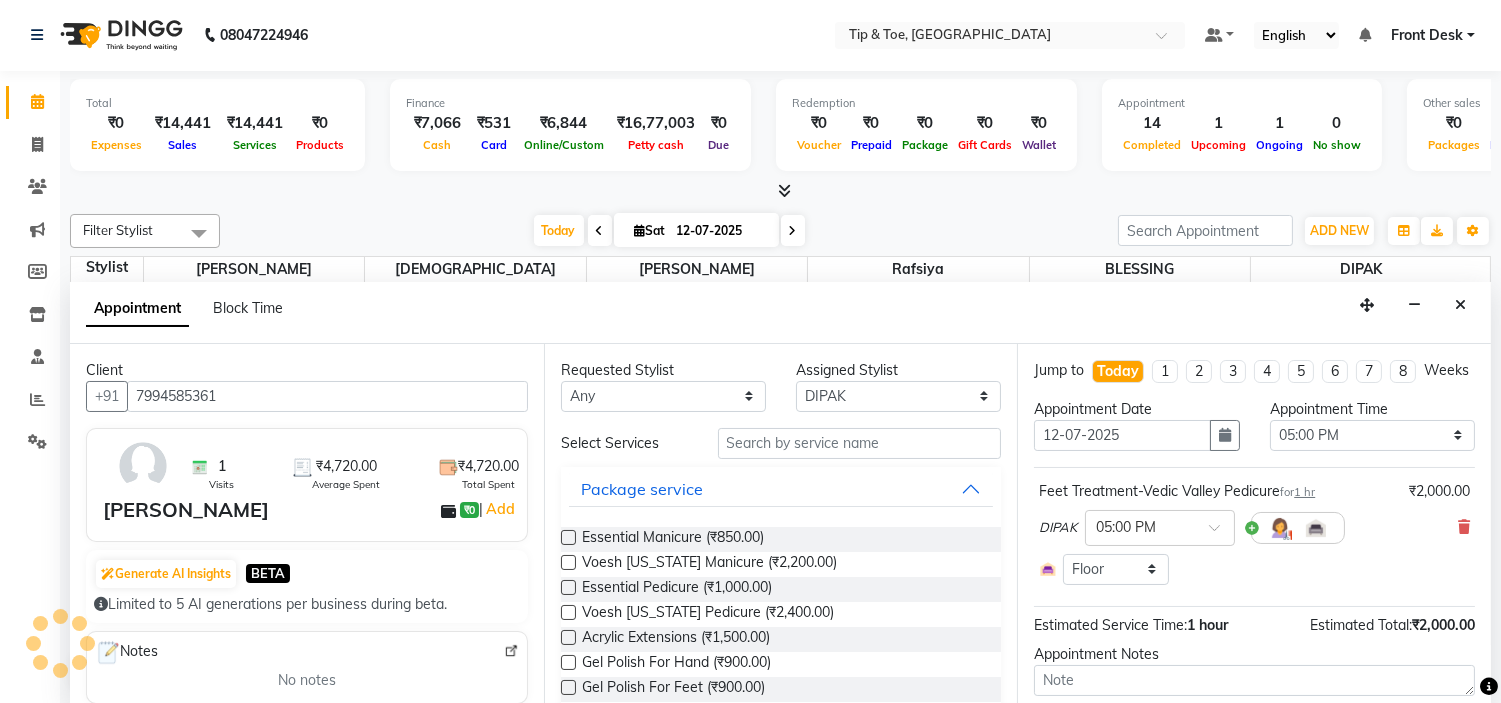 type on "7994585361" 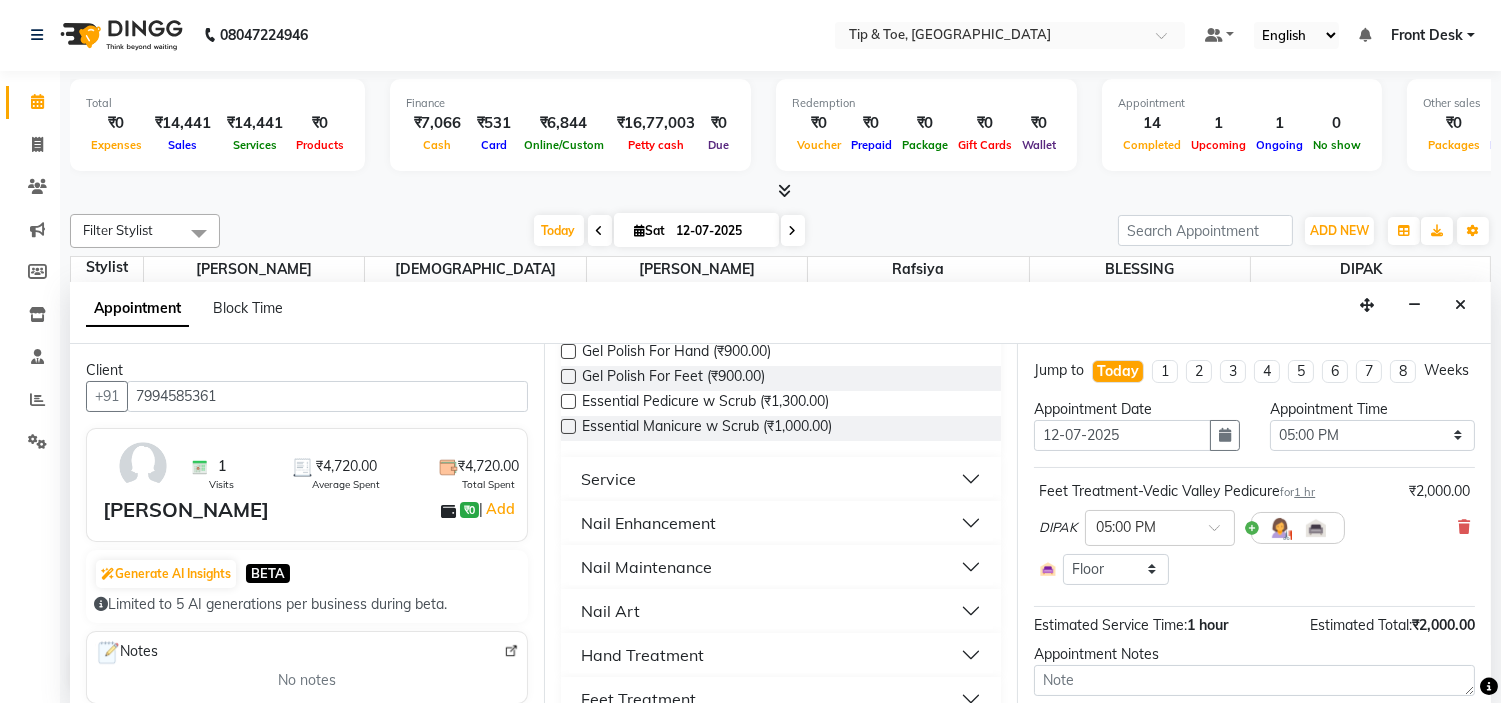 scroll, scrollTop: 0, scrollLeft: 0, axis: both 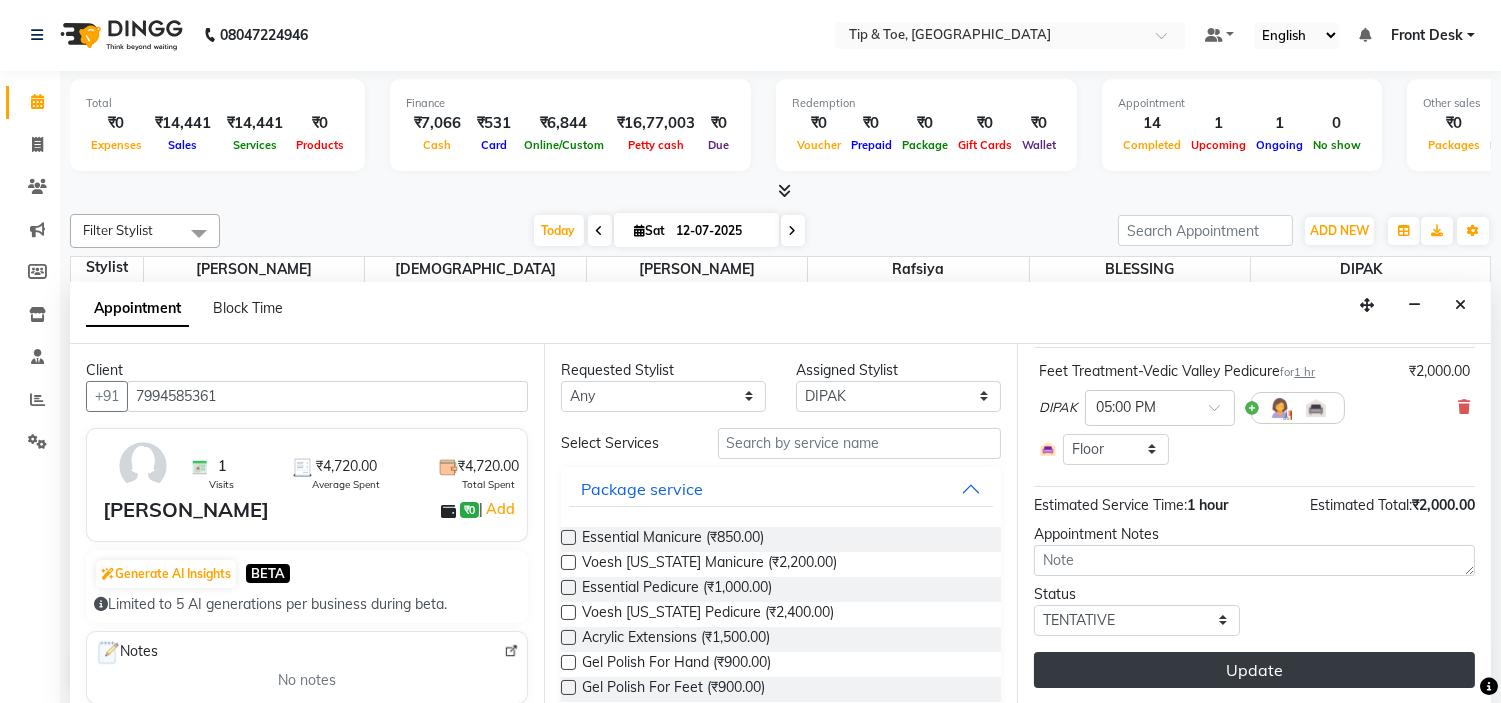click on "Update" at bounding box center [1254, 670] 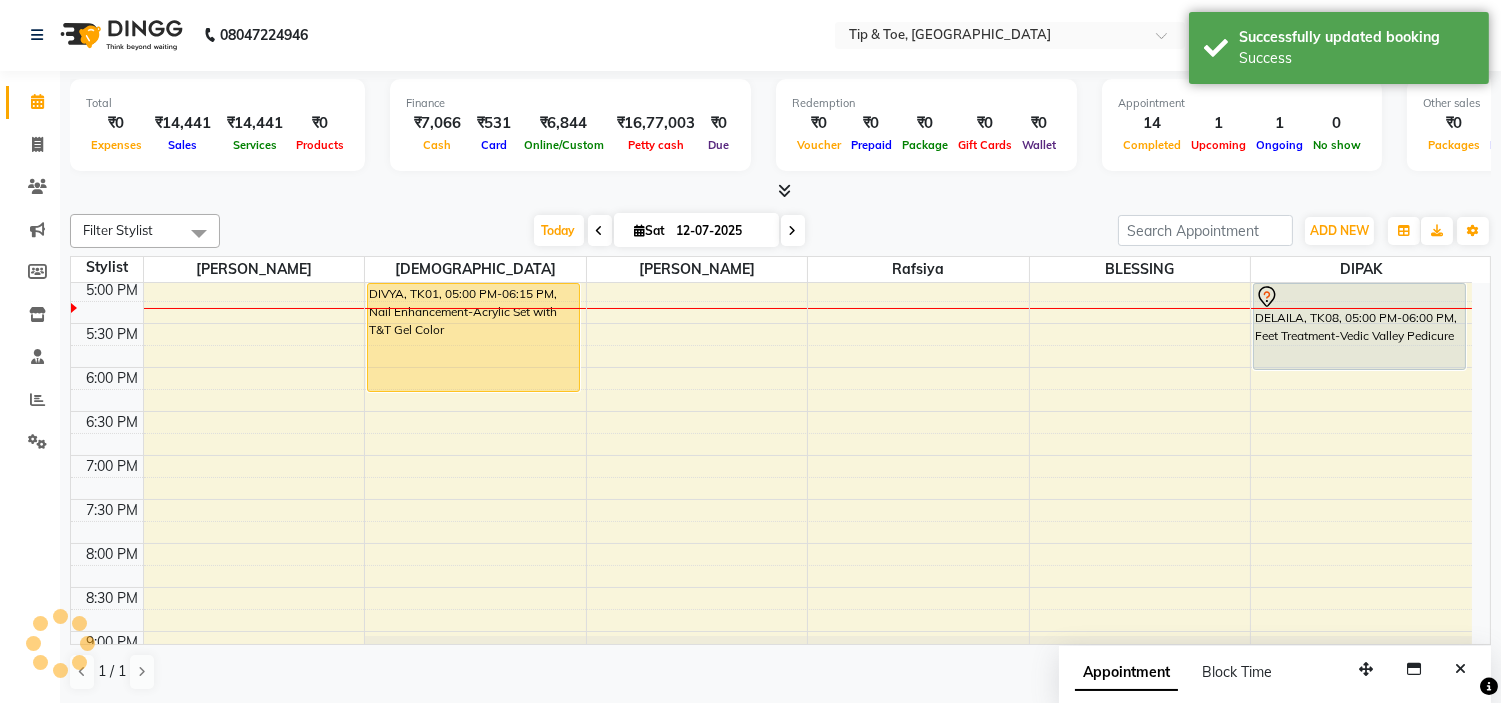 scroll, scrollTop: 0, scrollLeft: 0, axis: both 